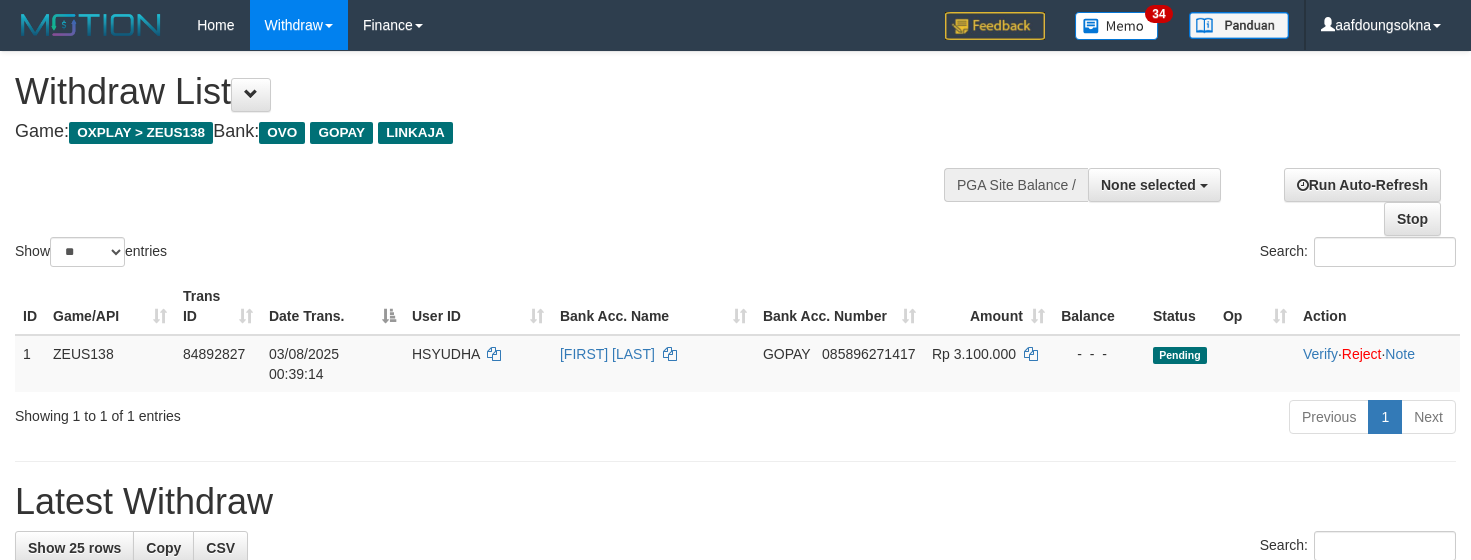 select 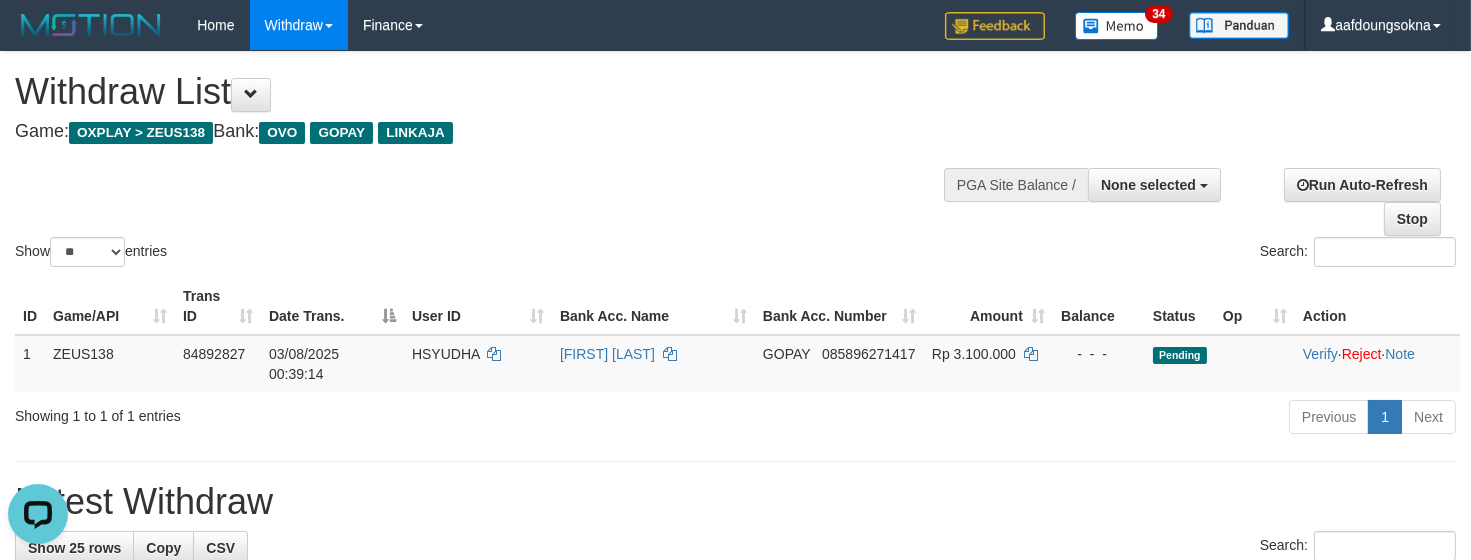 scroll, scrollTop: 0, scrollLeft: 0, axis: both 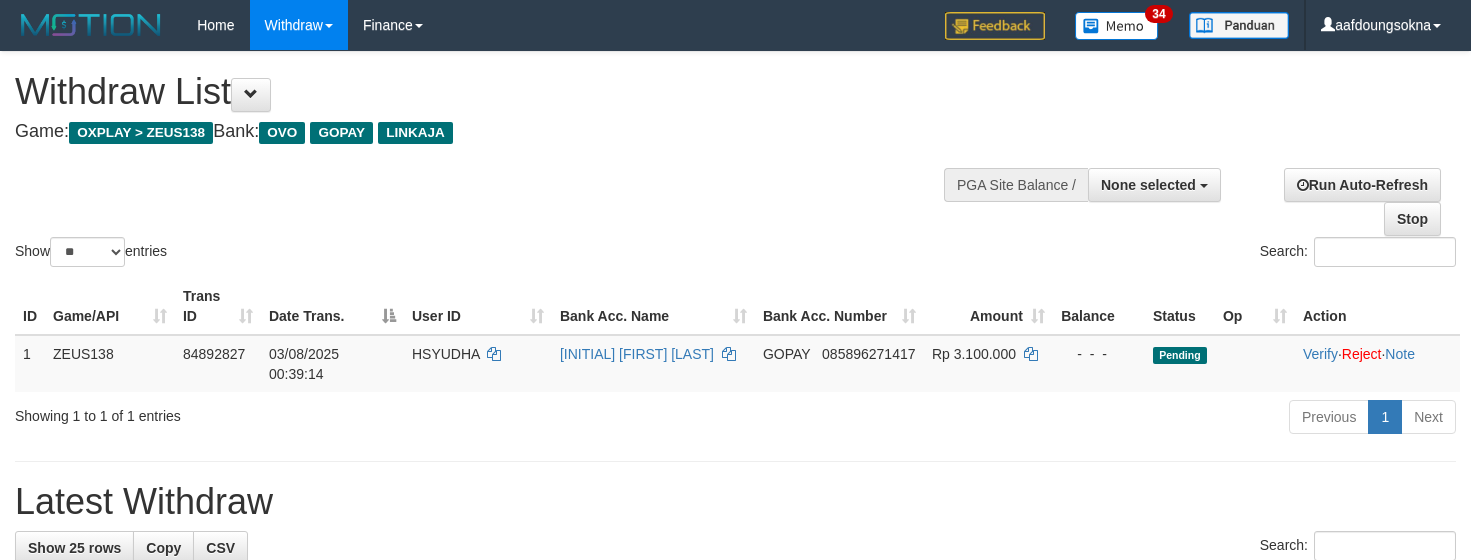 select 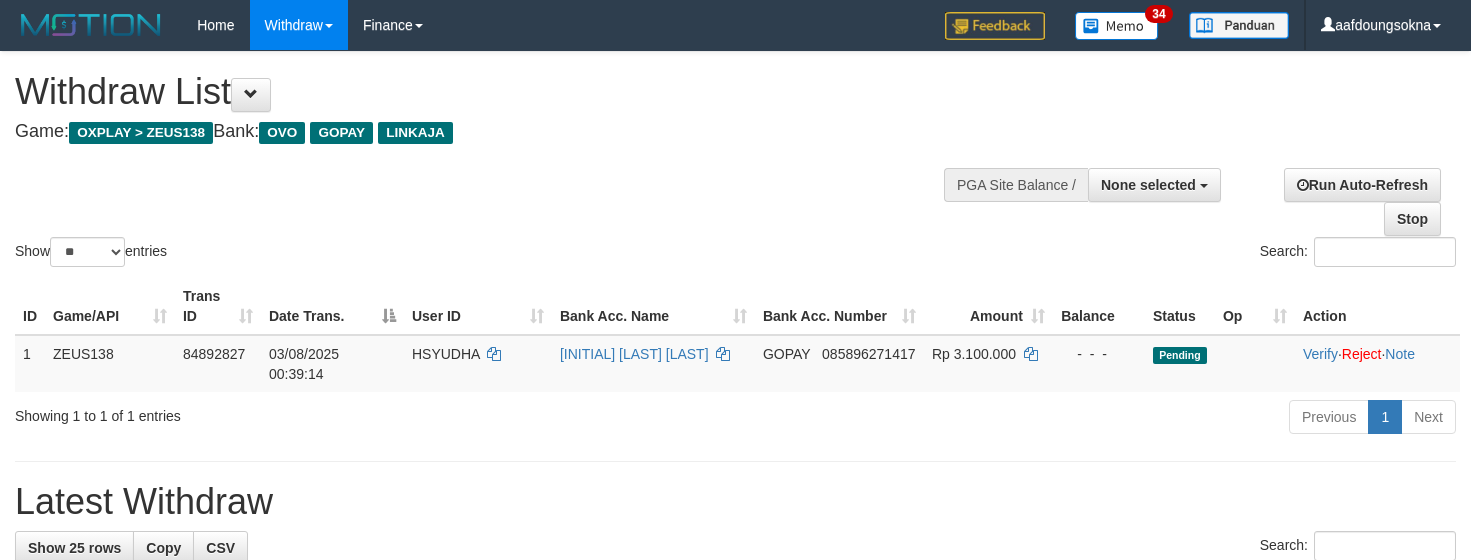 select 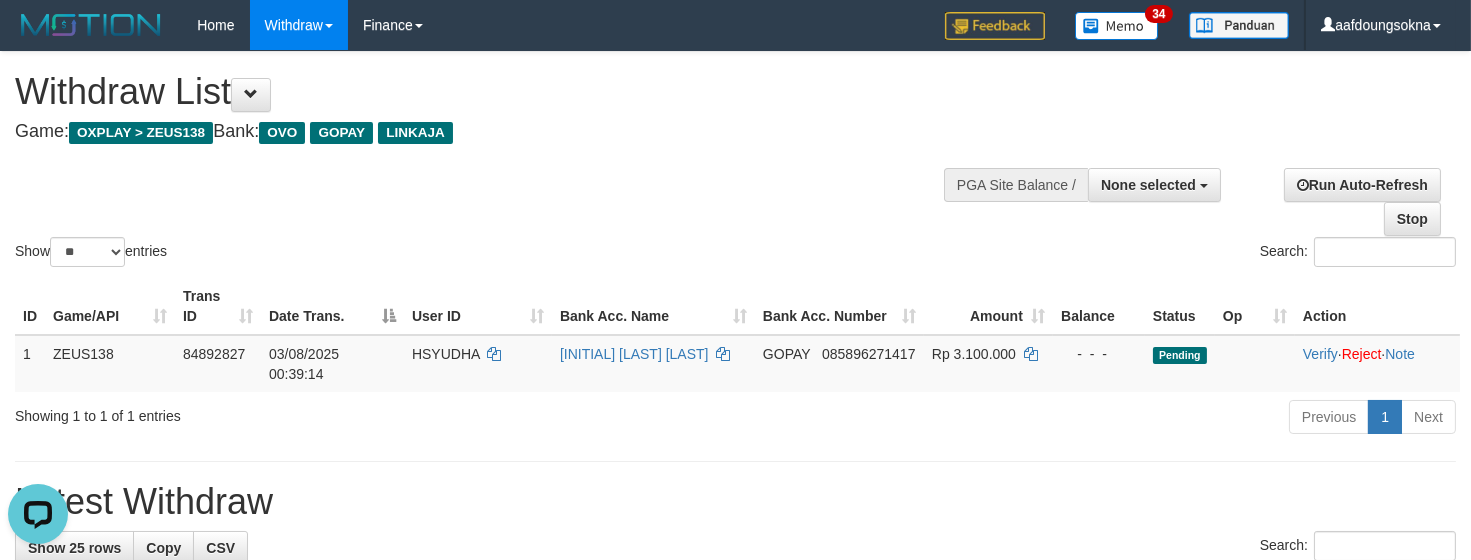 scroll, scrollTop: 0, scrollLeft: 0, axis: both 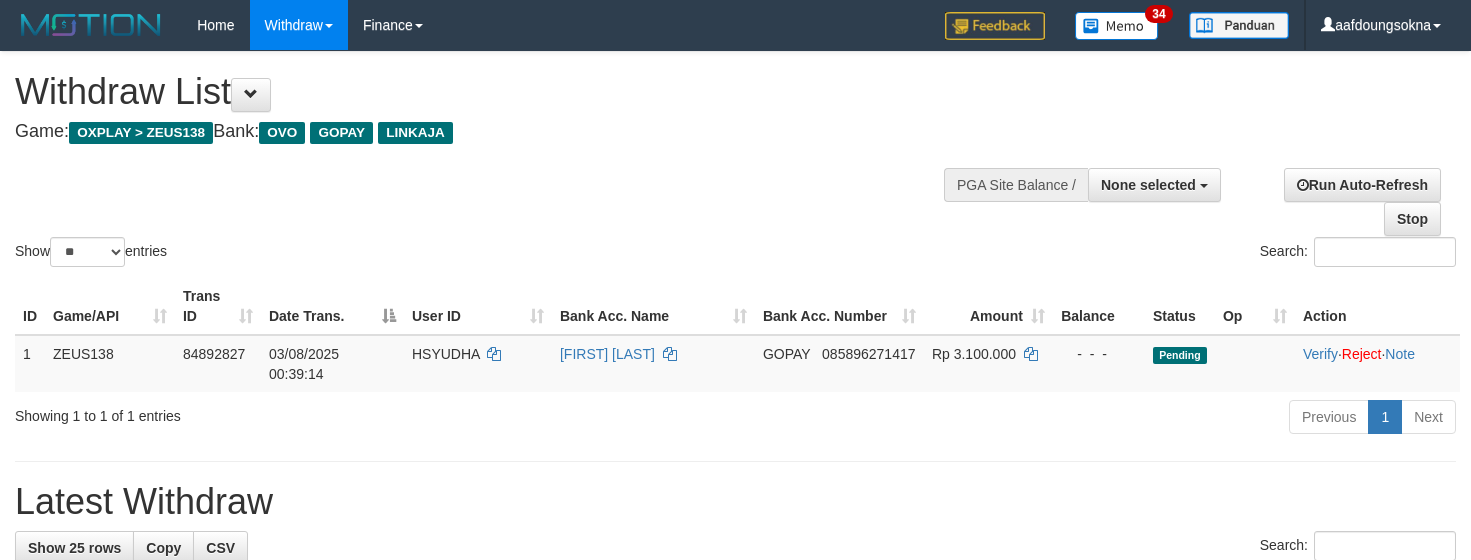 select 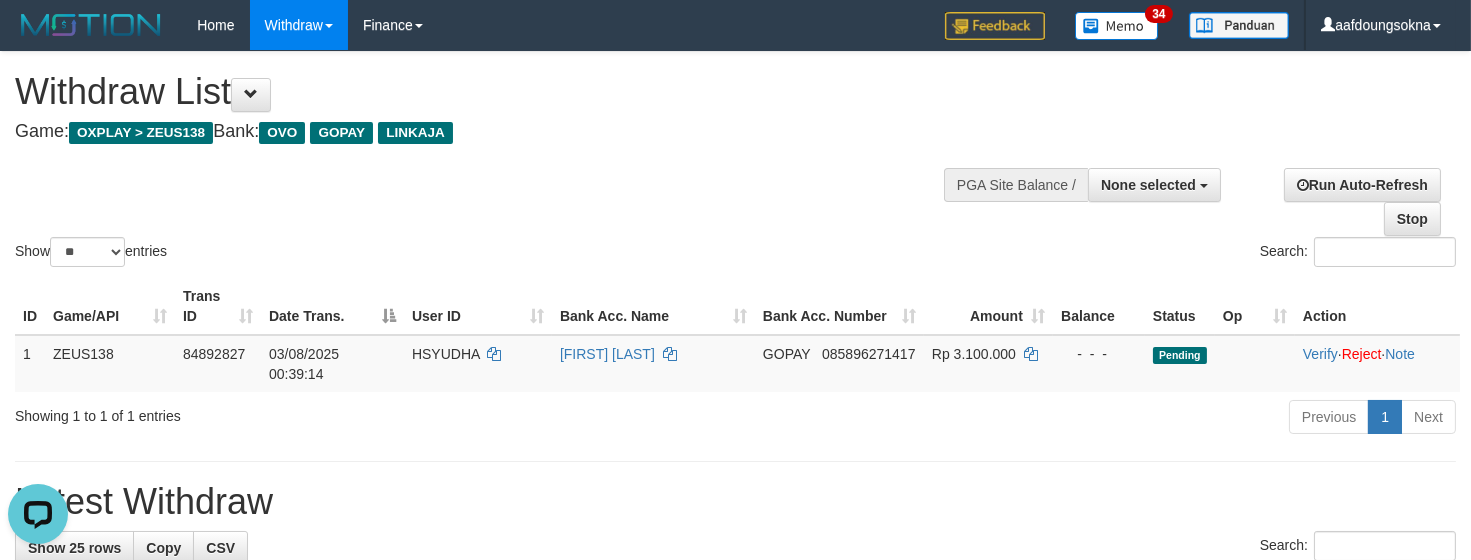 scroll, scrollTop: 0, scrollLeft: 0, axis: both 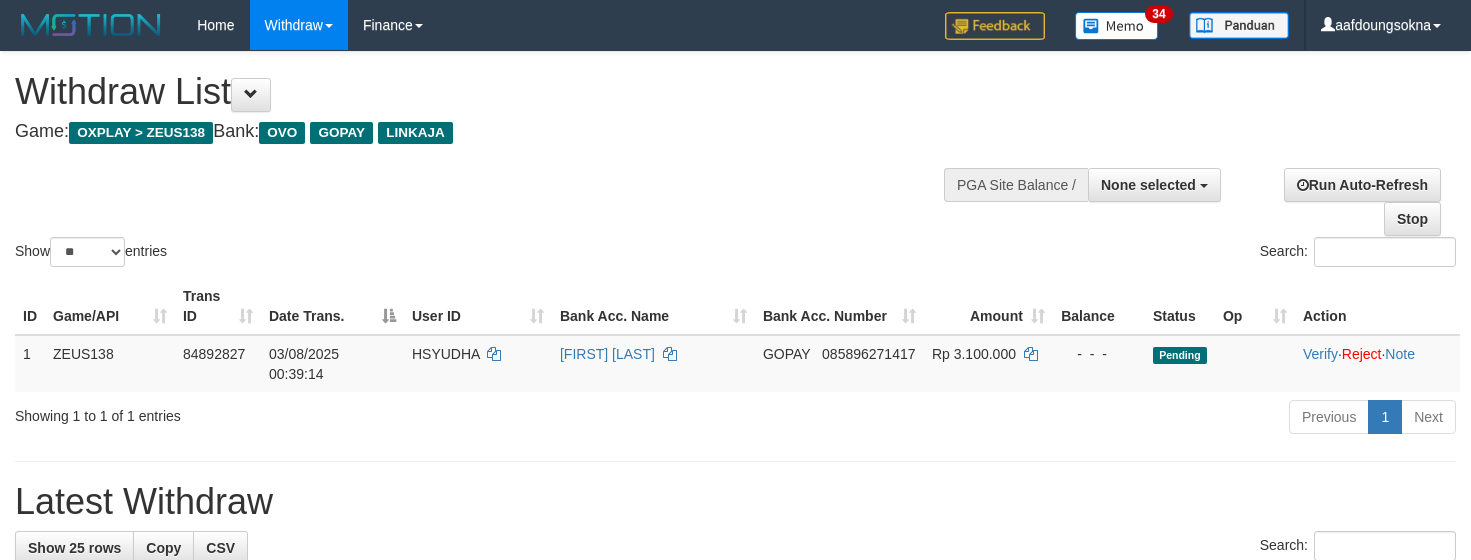 select 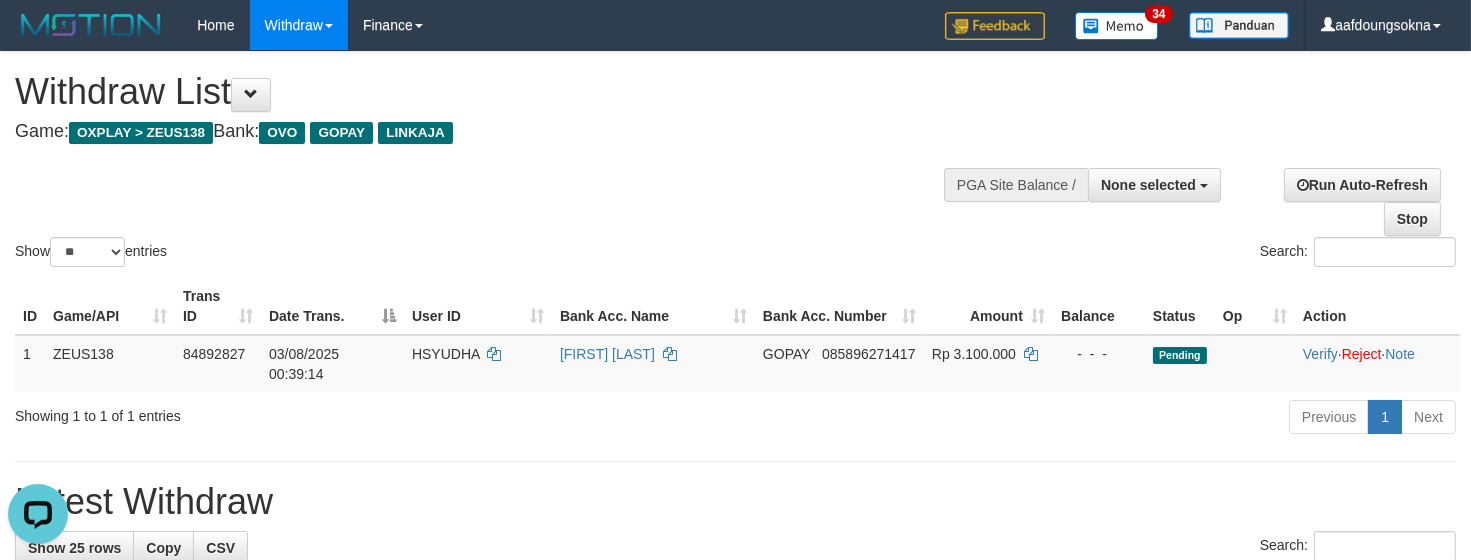 scroll, scrollTop: 0, scrollLeft: 0, axis: both 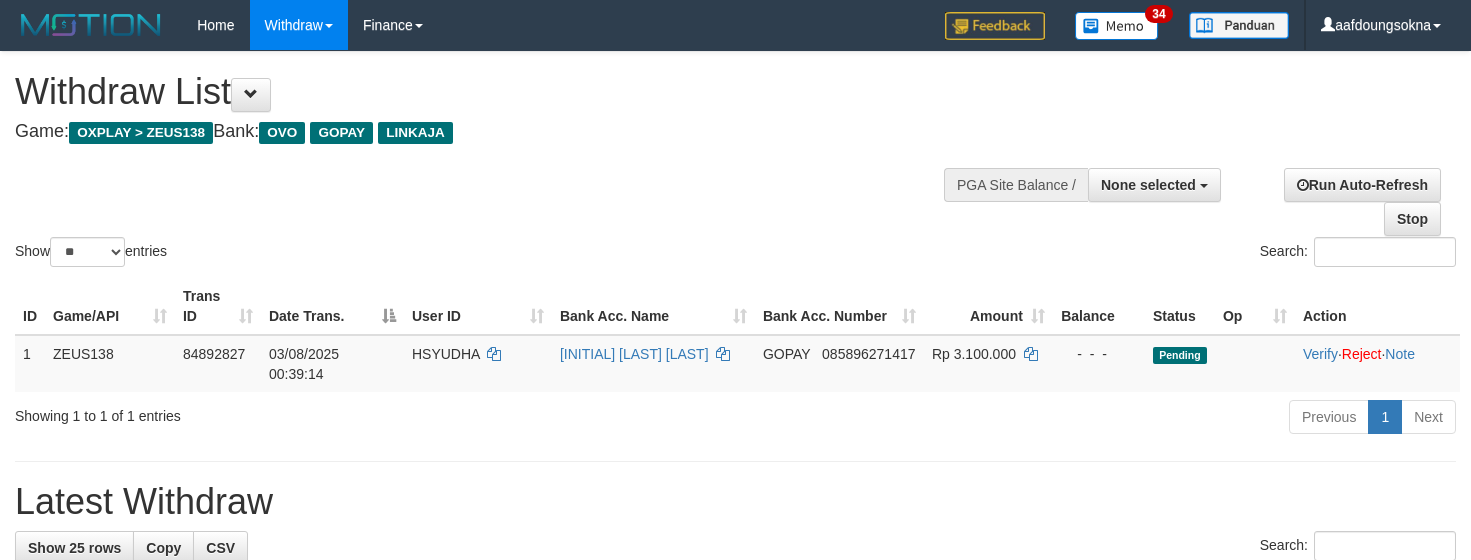 select 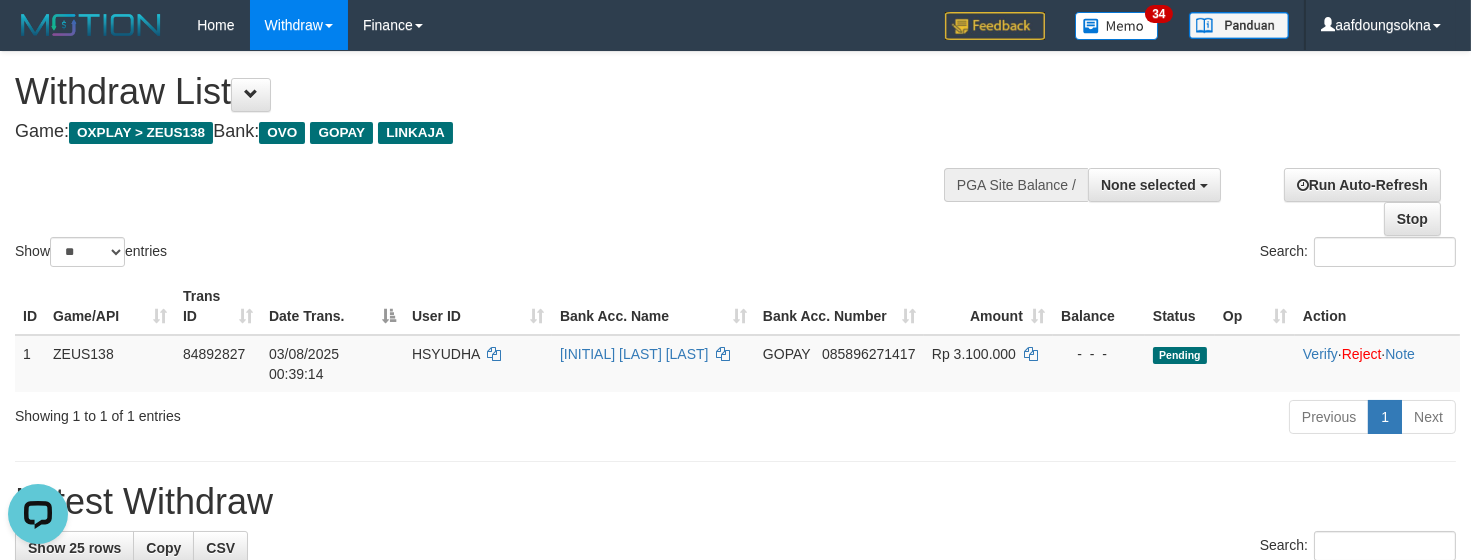 scroll, scrollTop: 0, scrollLeft: 0, axis: both 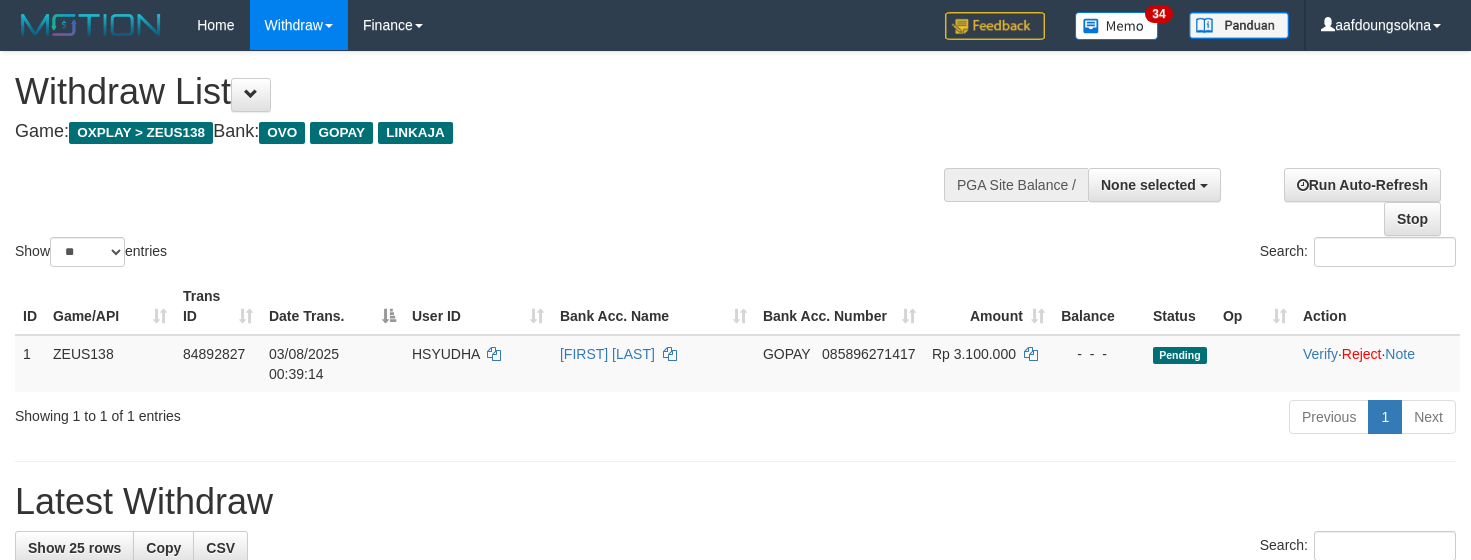 select 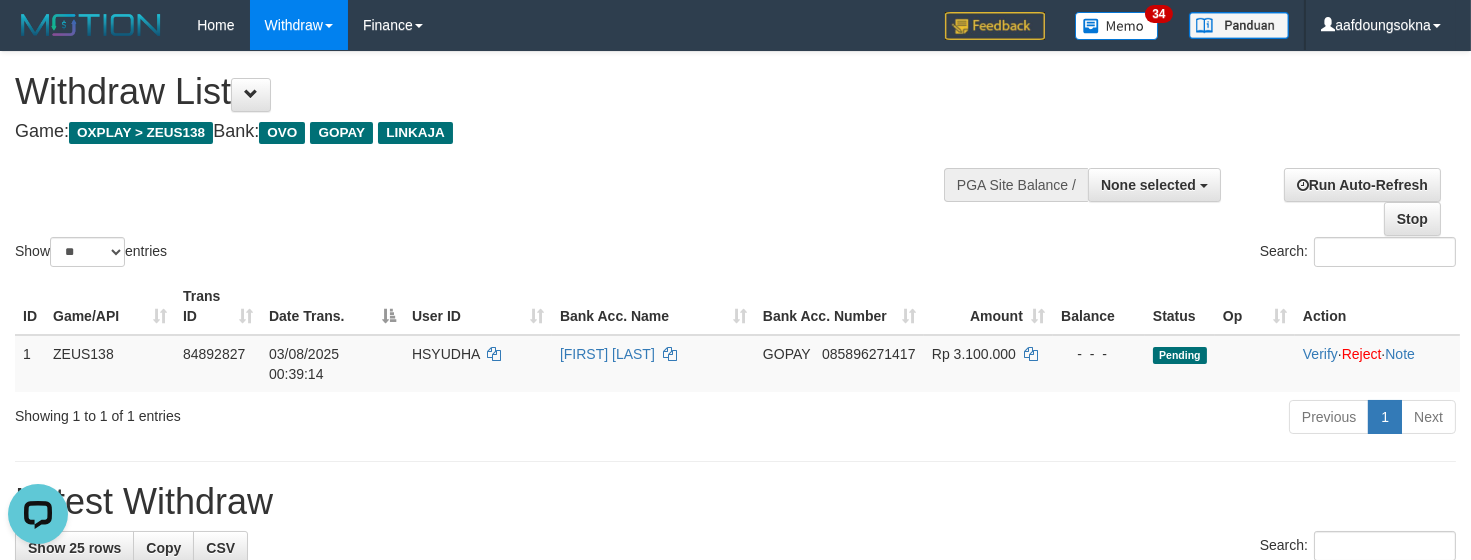 scroll, scrollTop: 0, scrollLeft: 0, axis: both 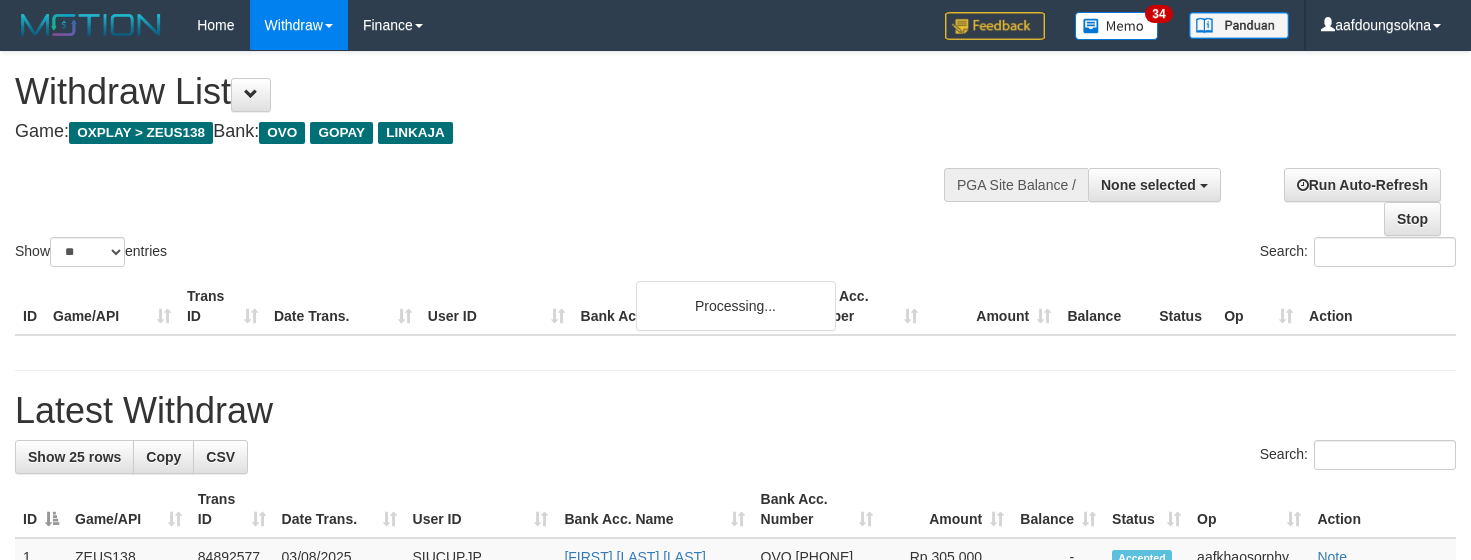 select 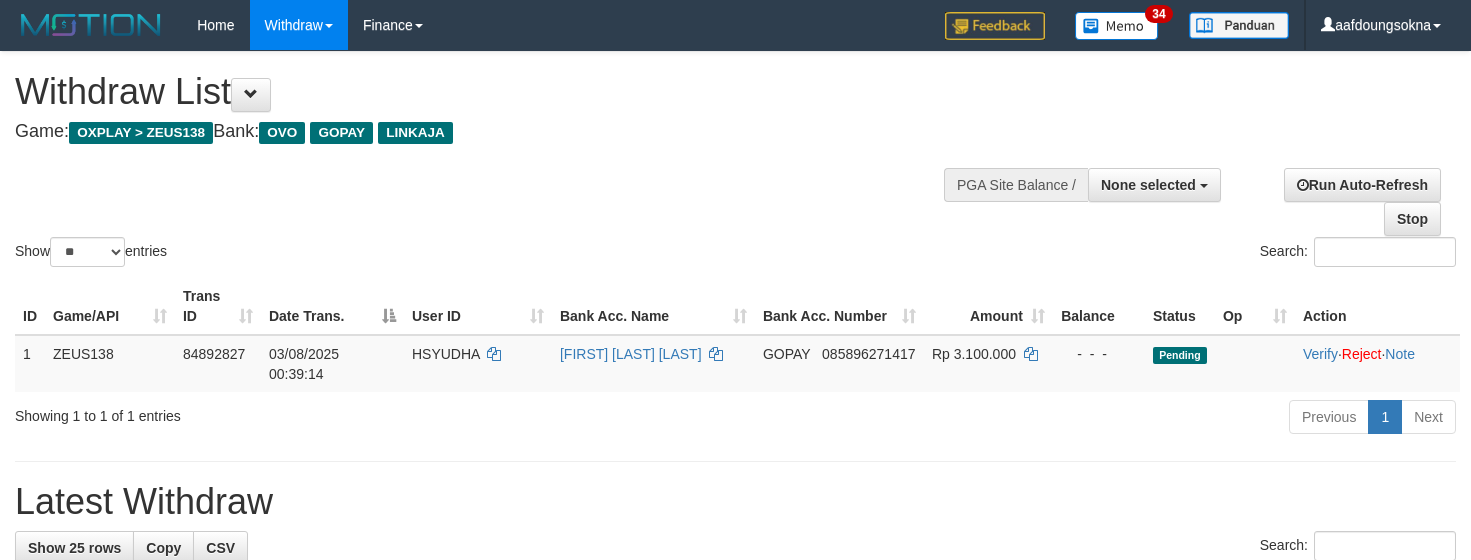 select 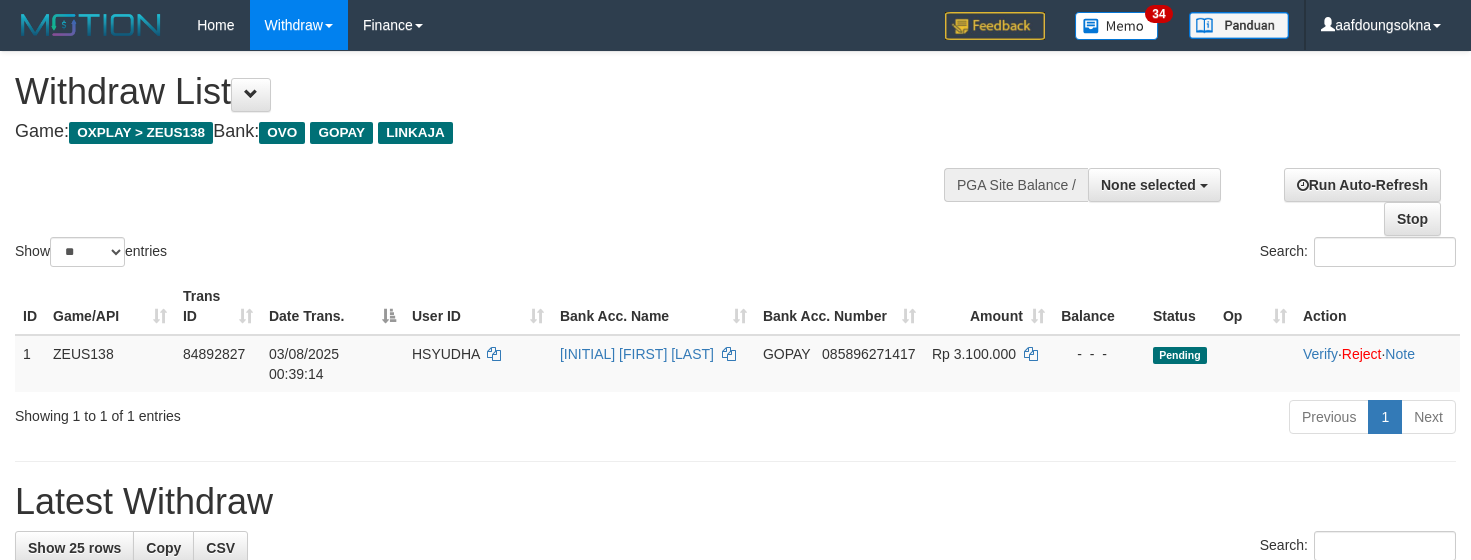 select 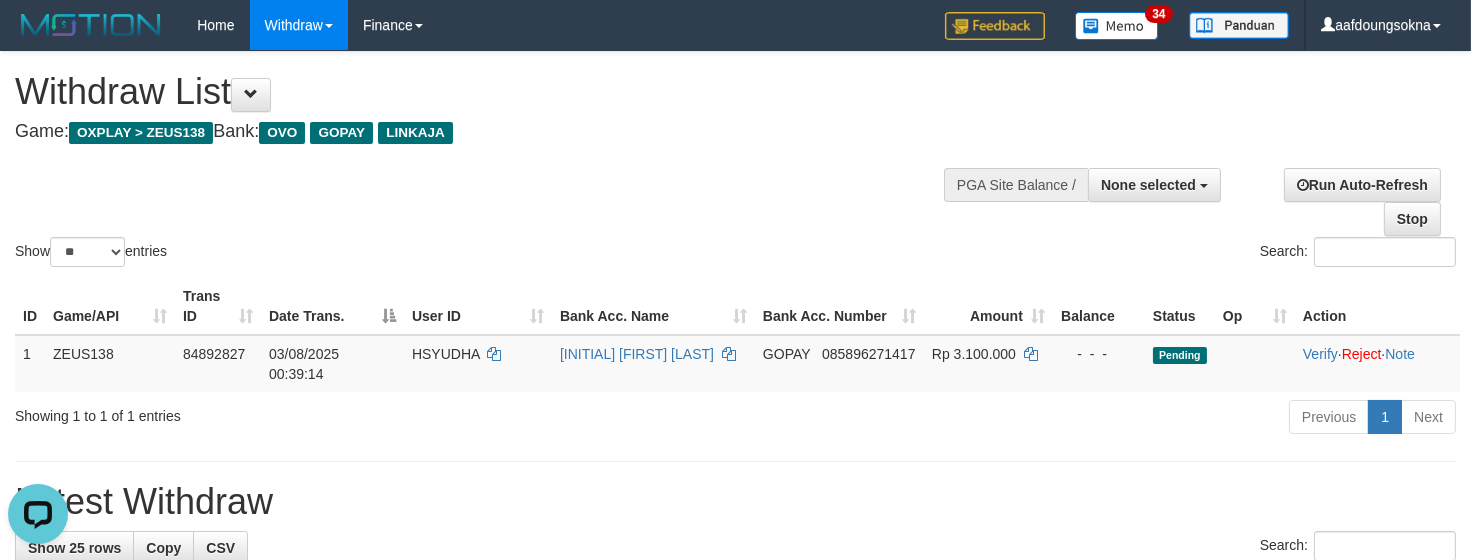 scroll, scrollTop: 0, scrollLeft: 0, axis: both 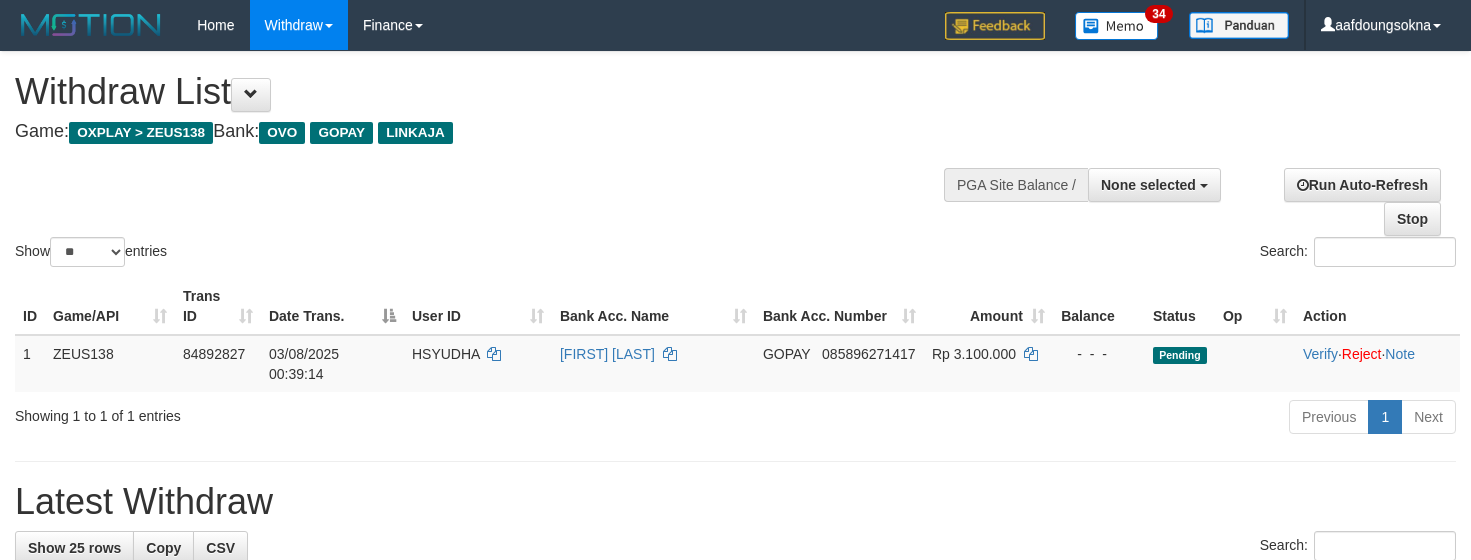 select 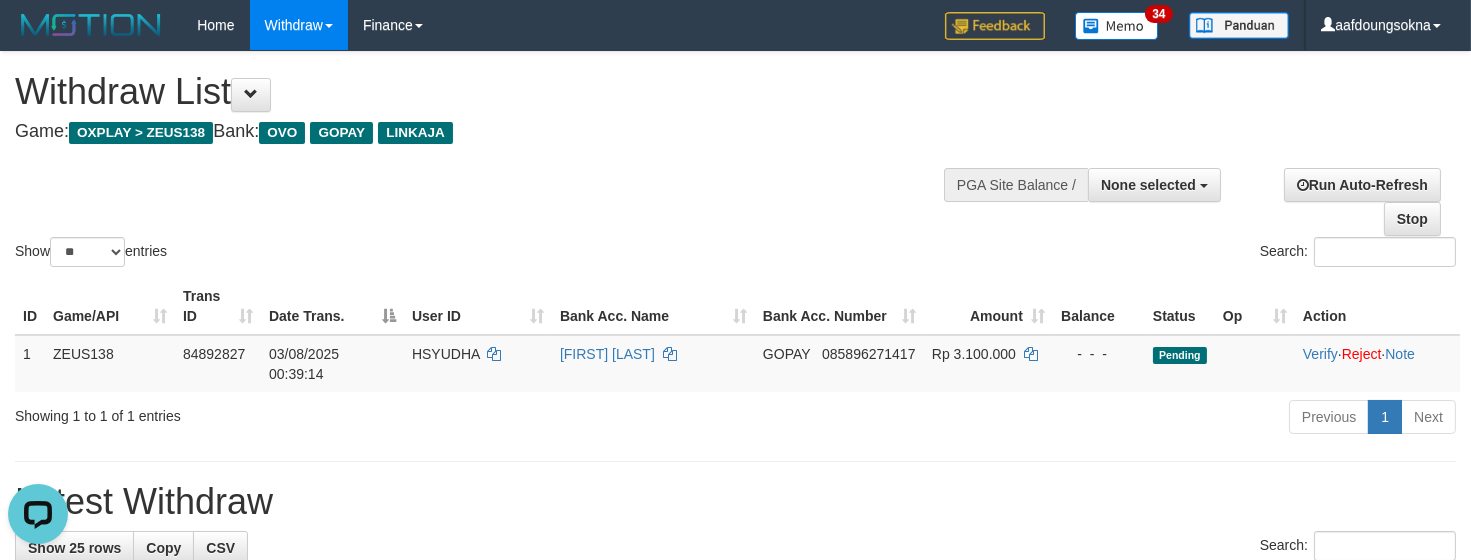 scroll, scrollTop: 0, scrollLeft: 0, axis: both 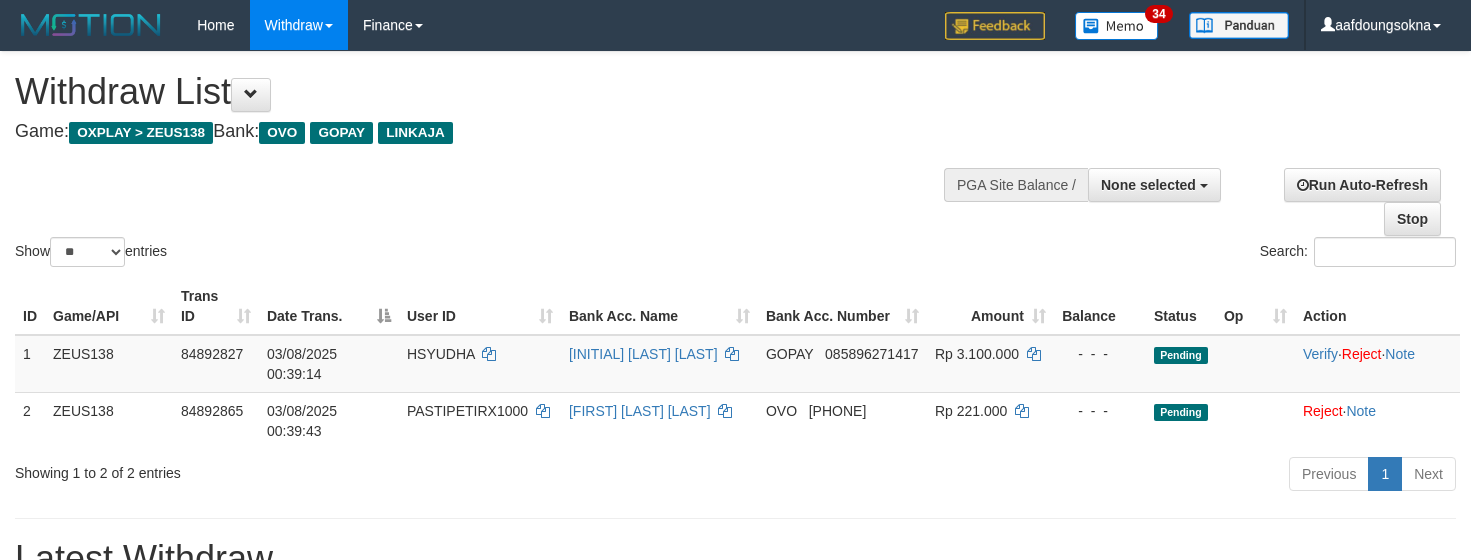 select 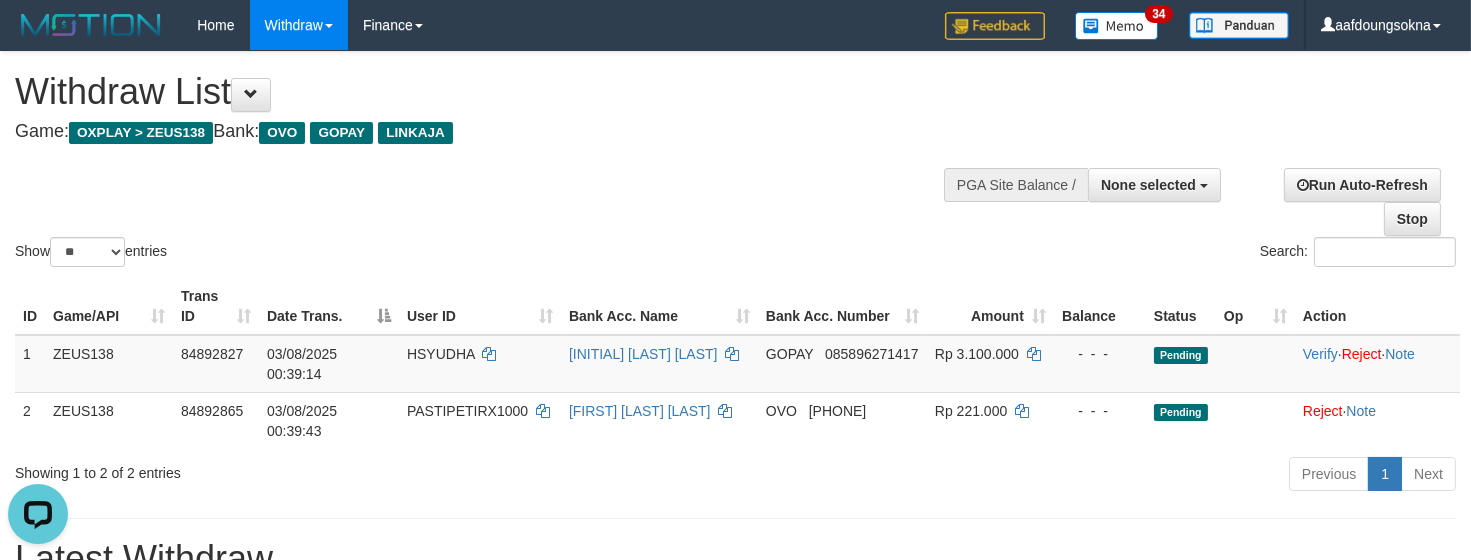 scroll, scrollTop: 0, scrollLeft: 0, axis: both 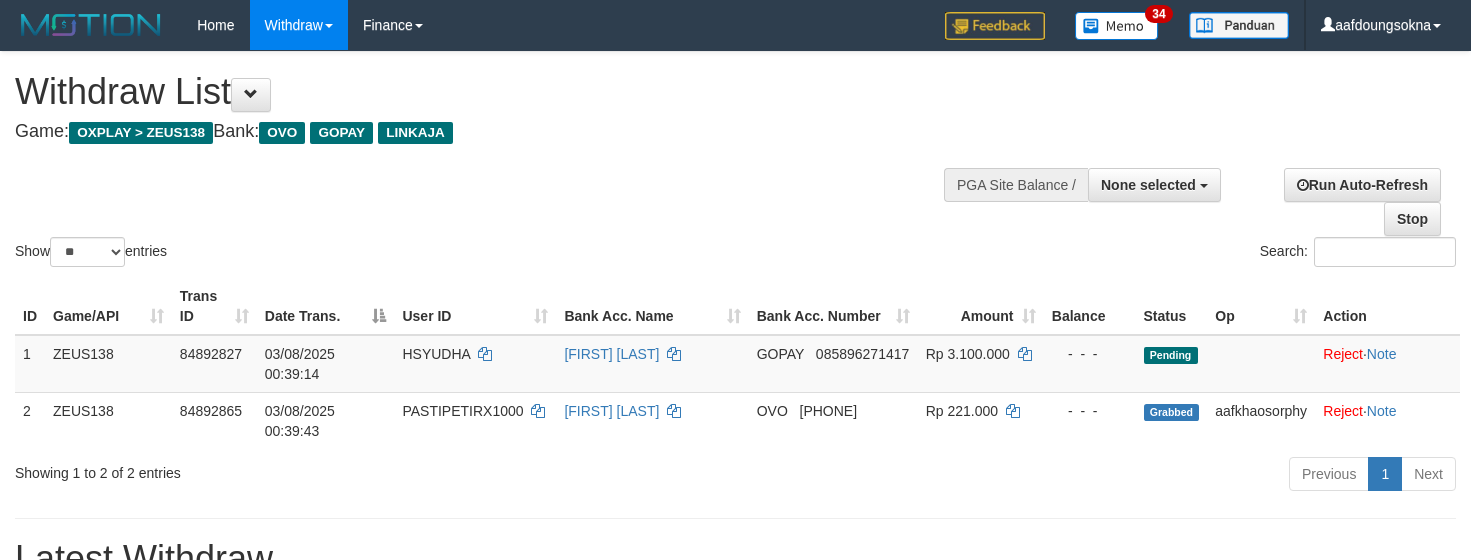select 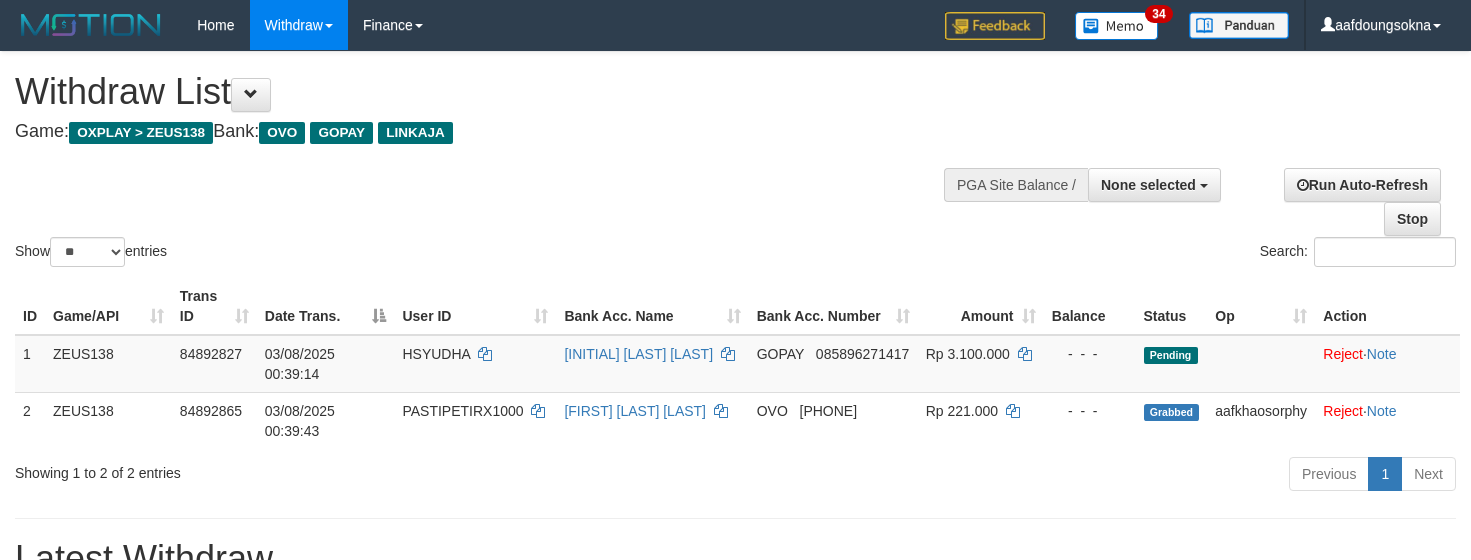 select 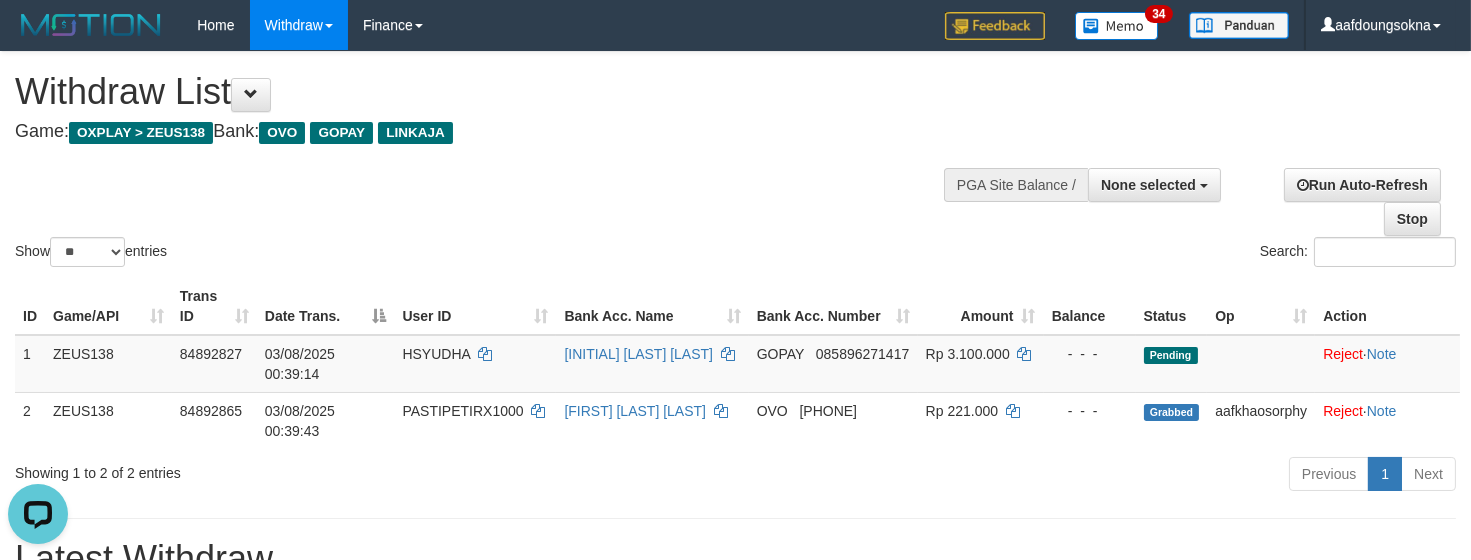 scroll, scrollTop: 0, scrollLeft: 0, axis: both 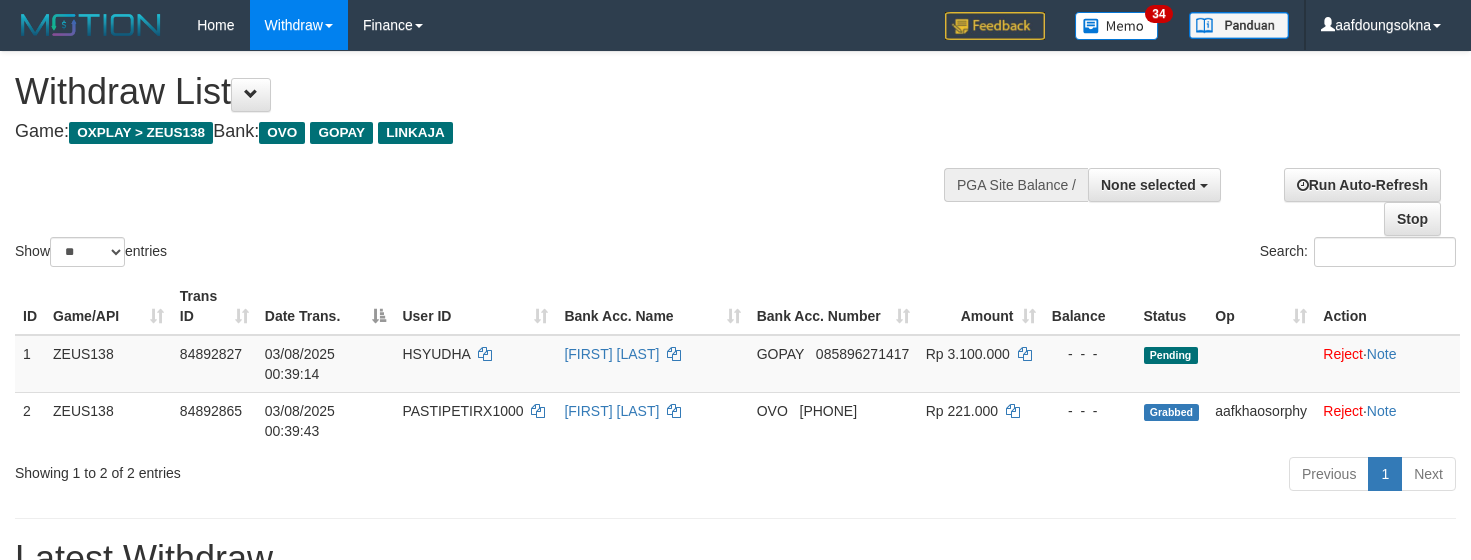 select 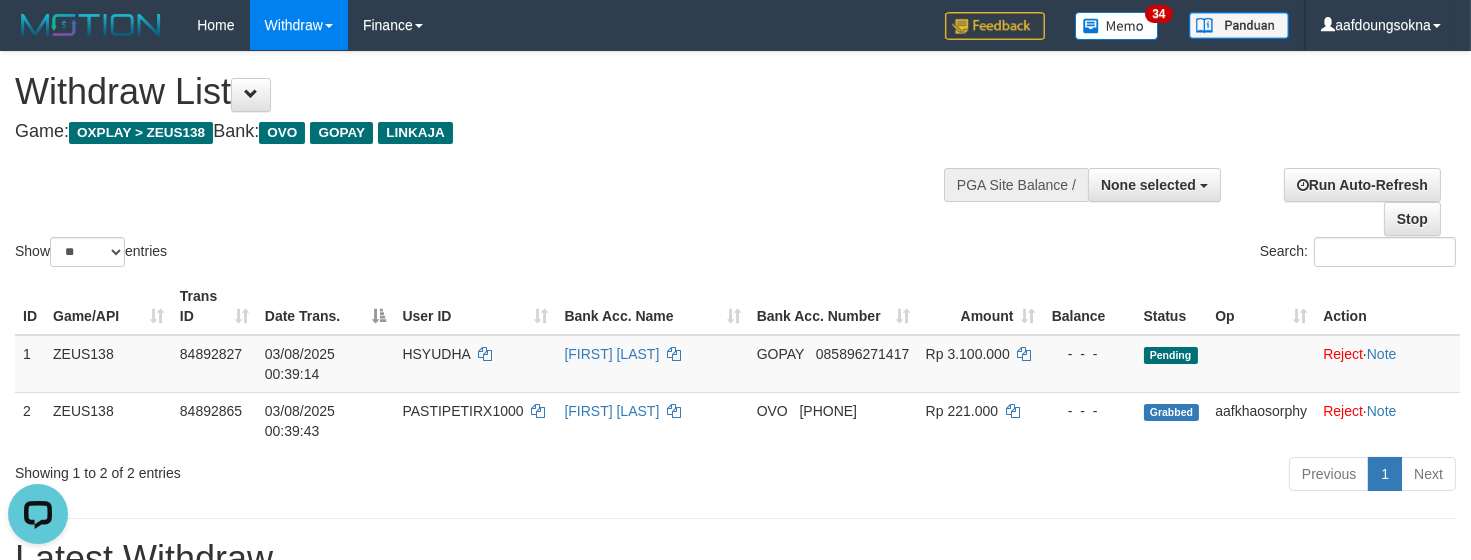 scroll, scrollTop: 0, scrollLeft: 0, axis: both 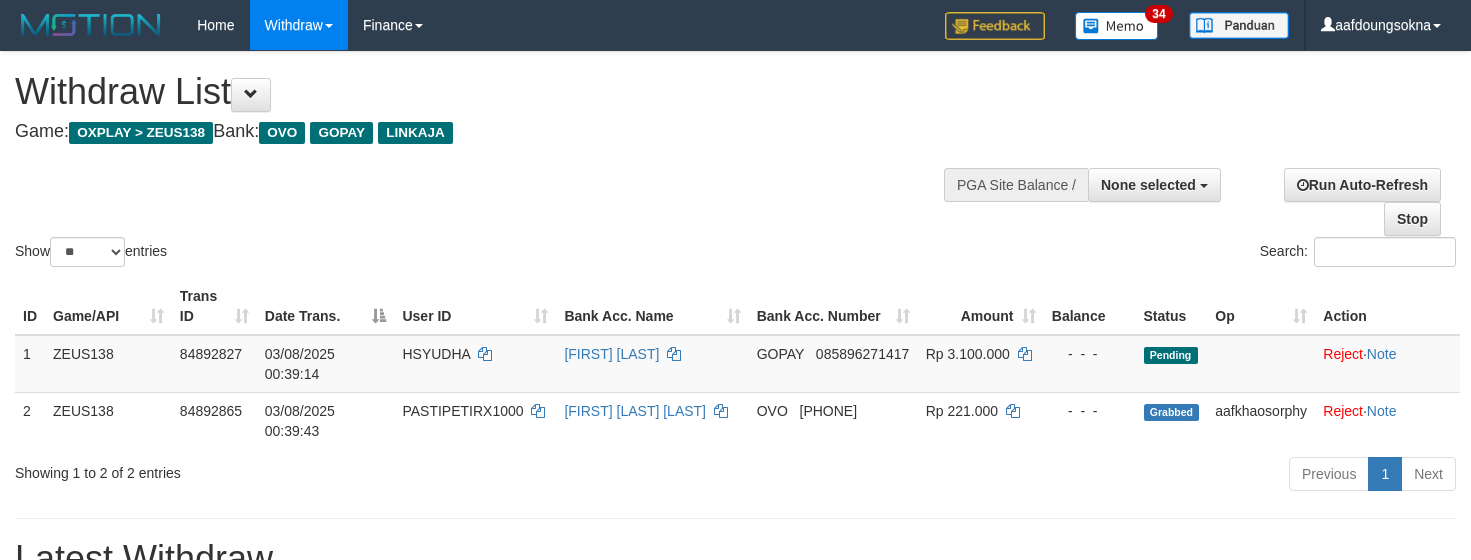 select 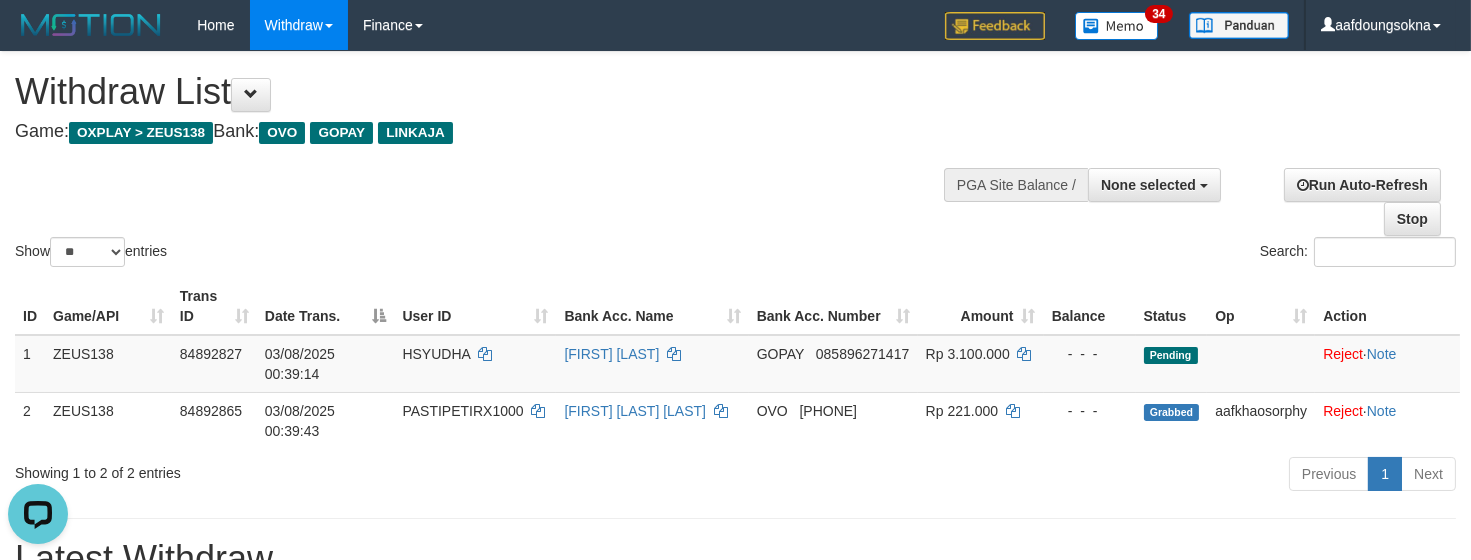 scroll, scrollTop: 0, scrollLeft: 0, axis: both 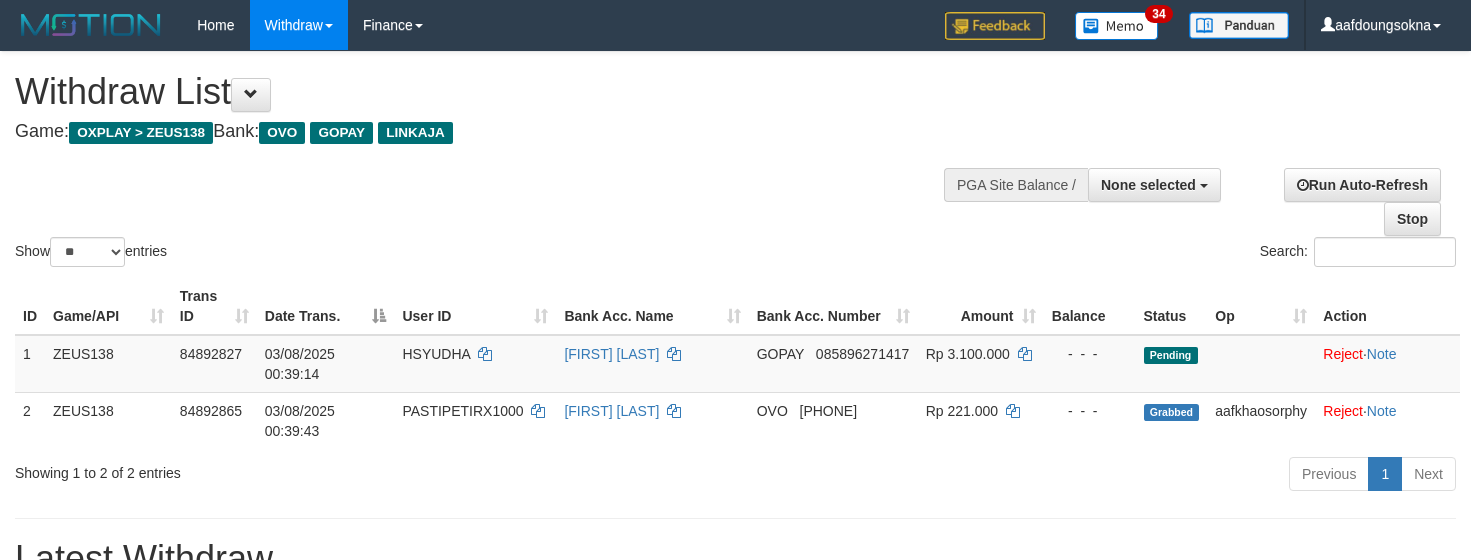 select 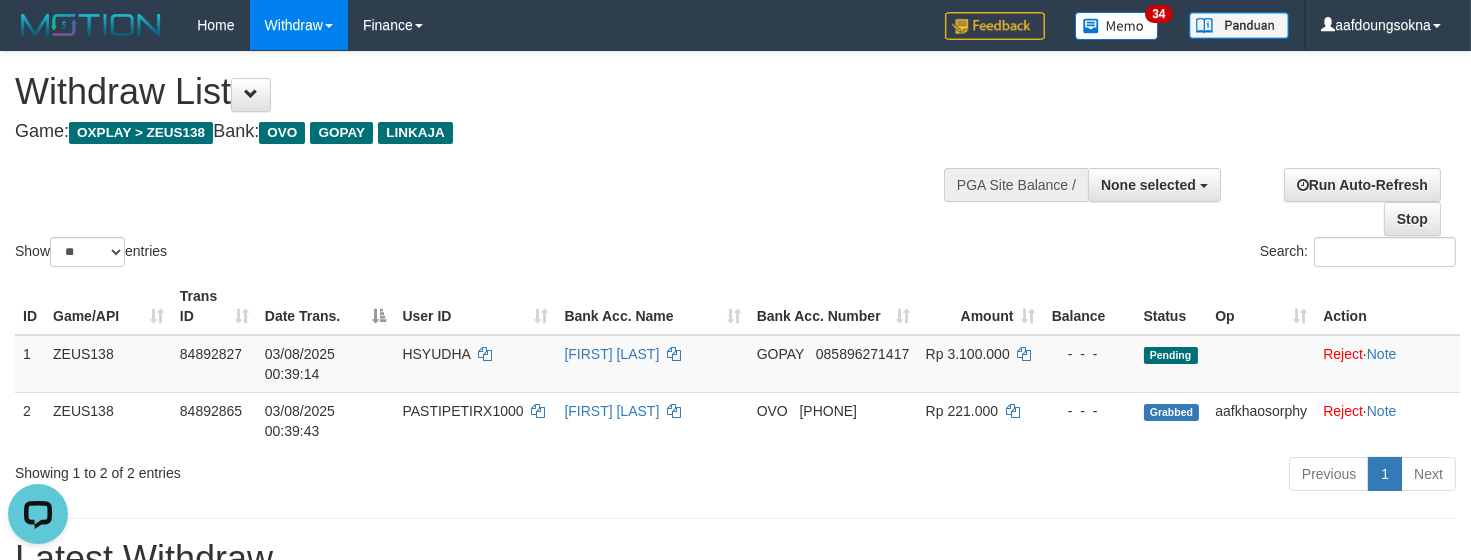 scroll, scrollTop: 0, scrollLeft: 0, axis: both 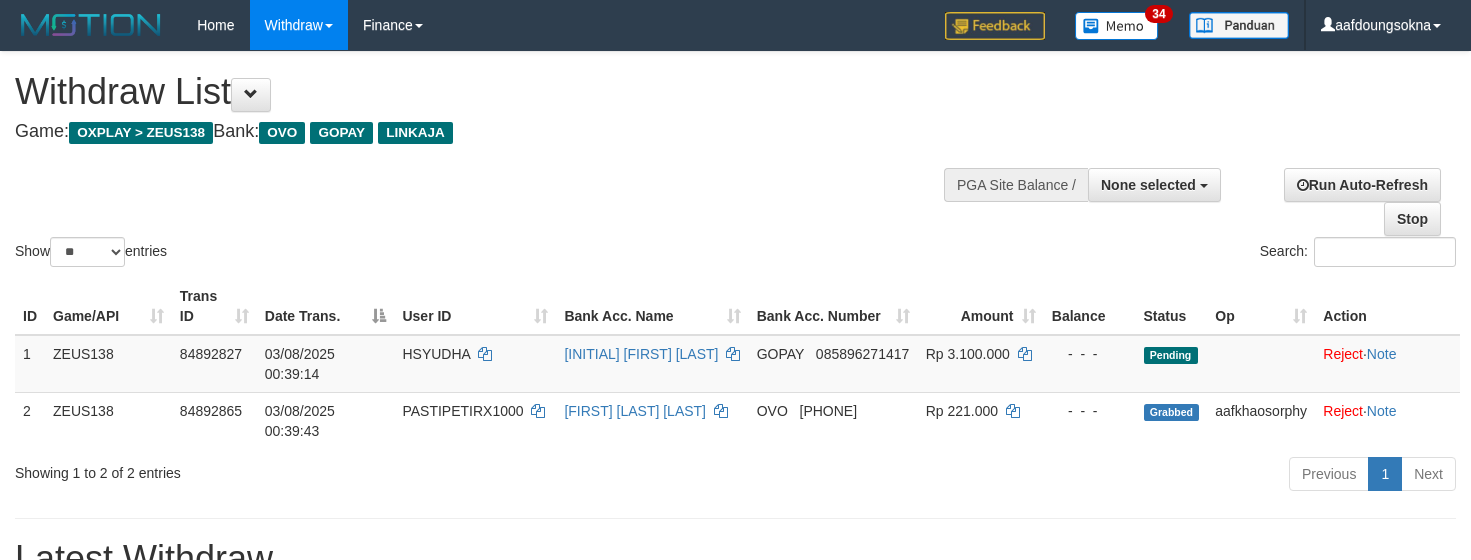 select 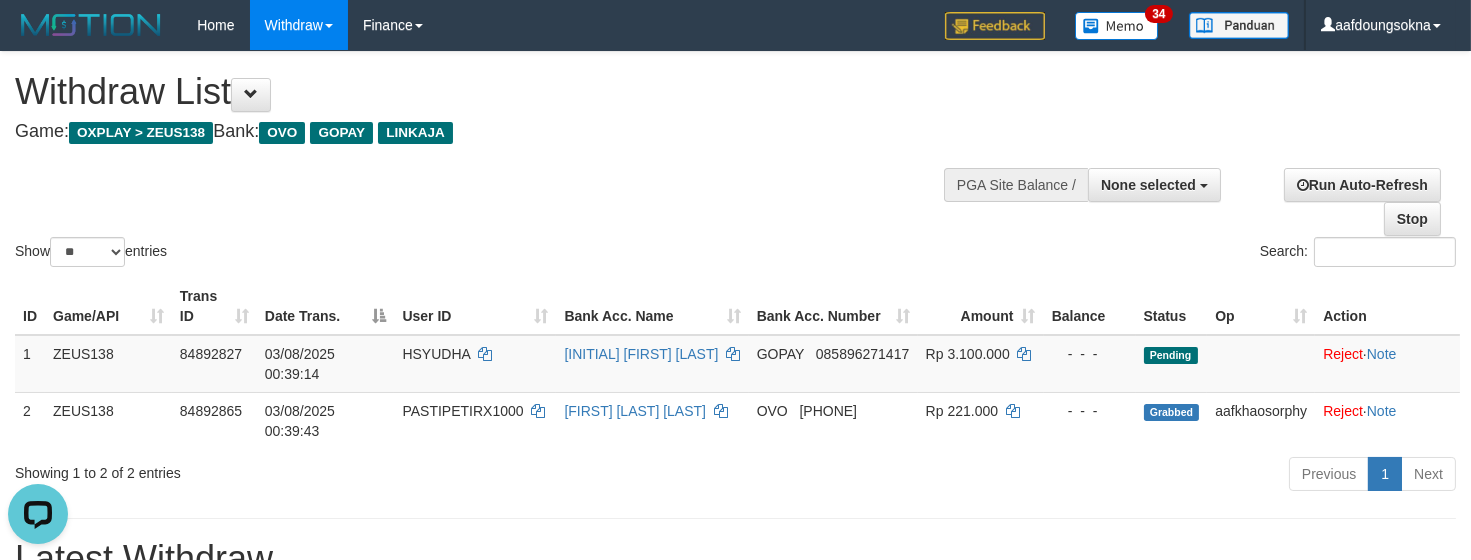 scroll, scrollTop: 0, scrollLeft: 0, axis: both 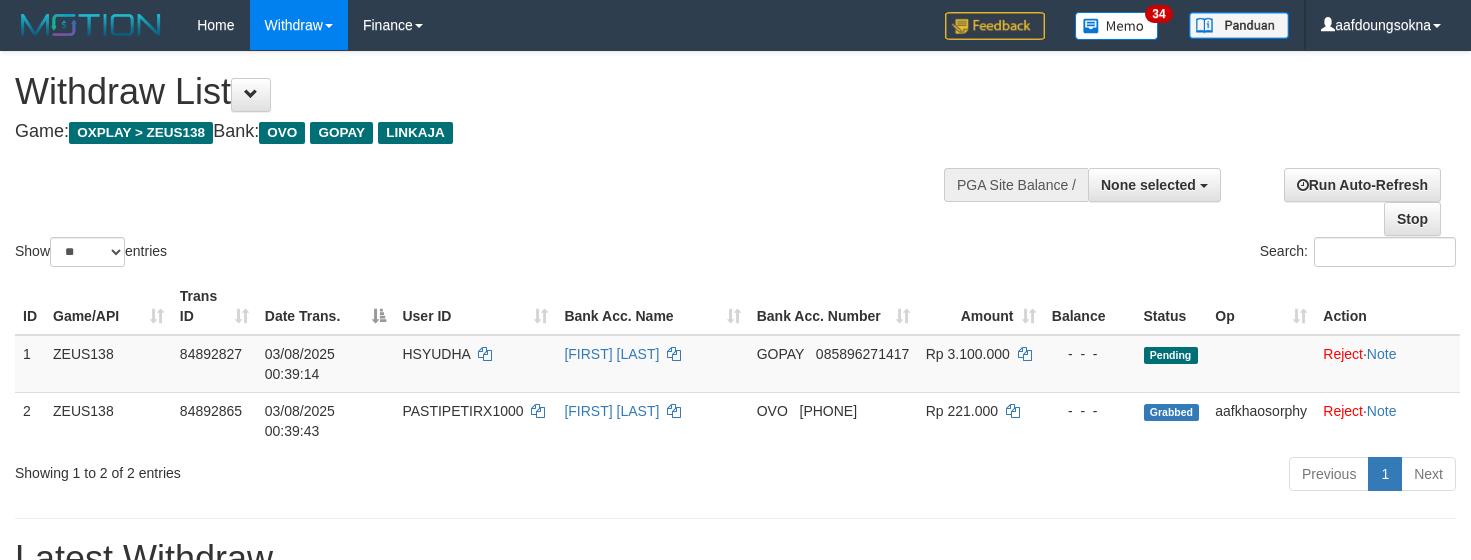 select 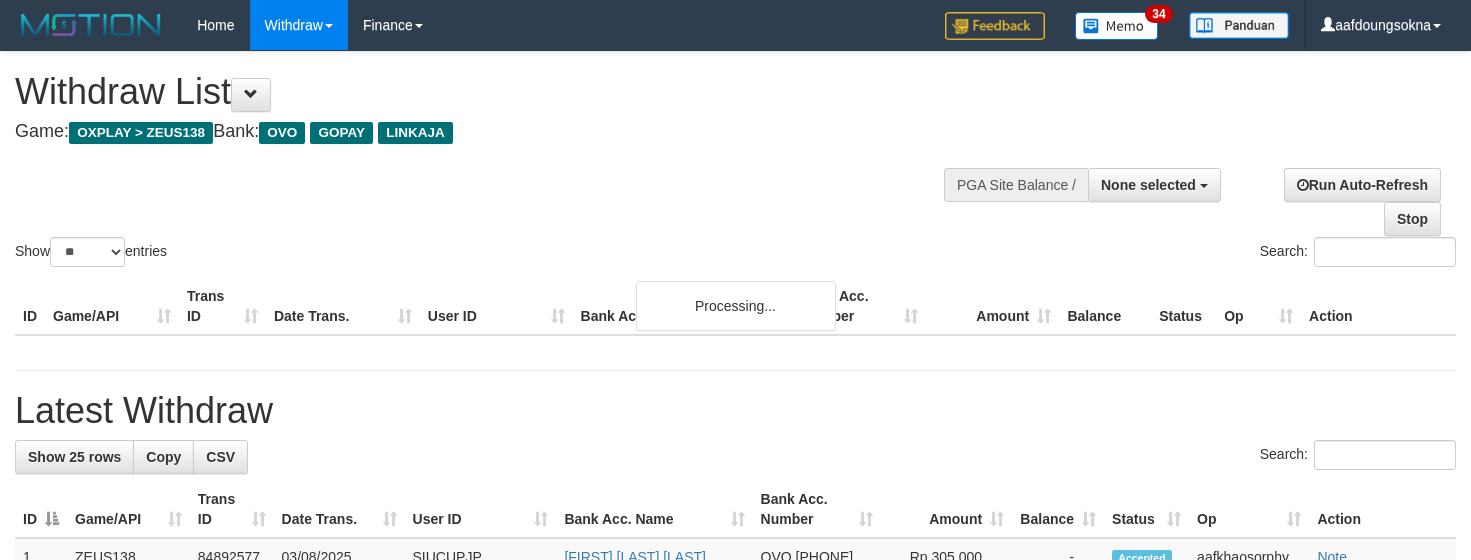 select 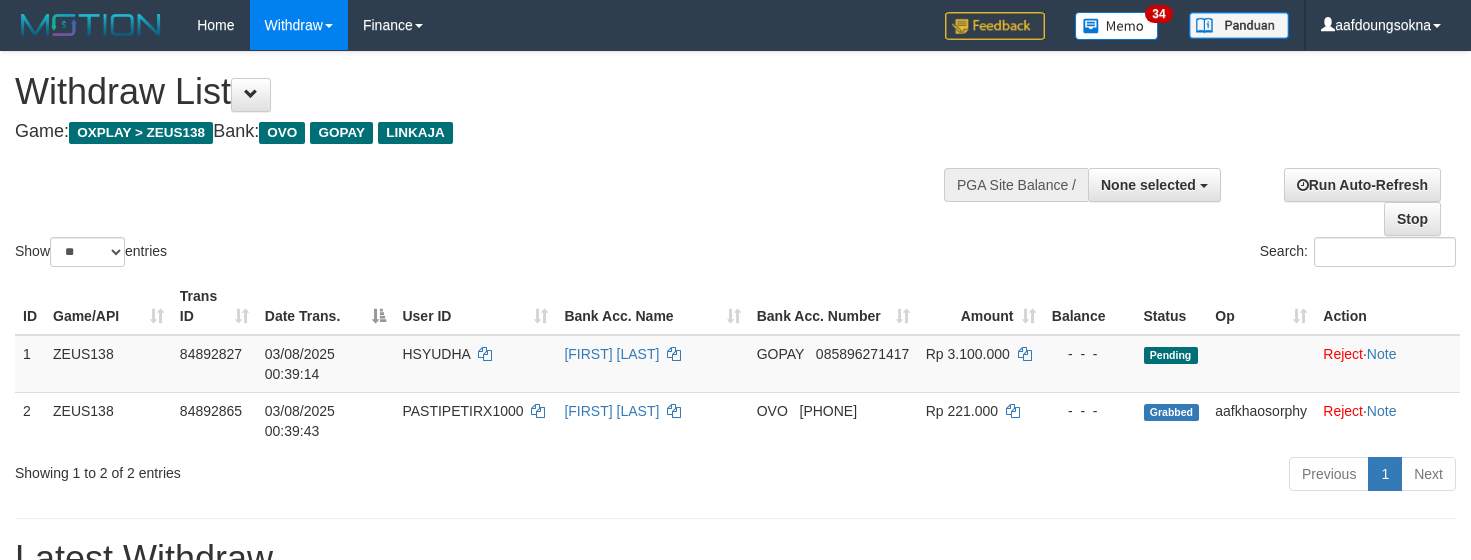 select 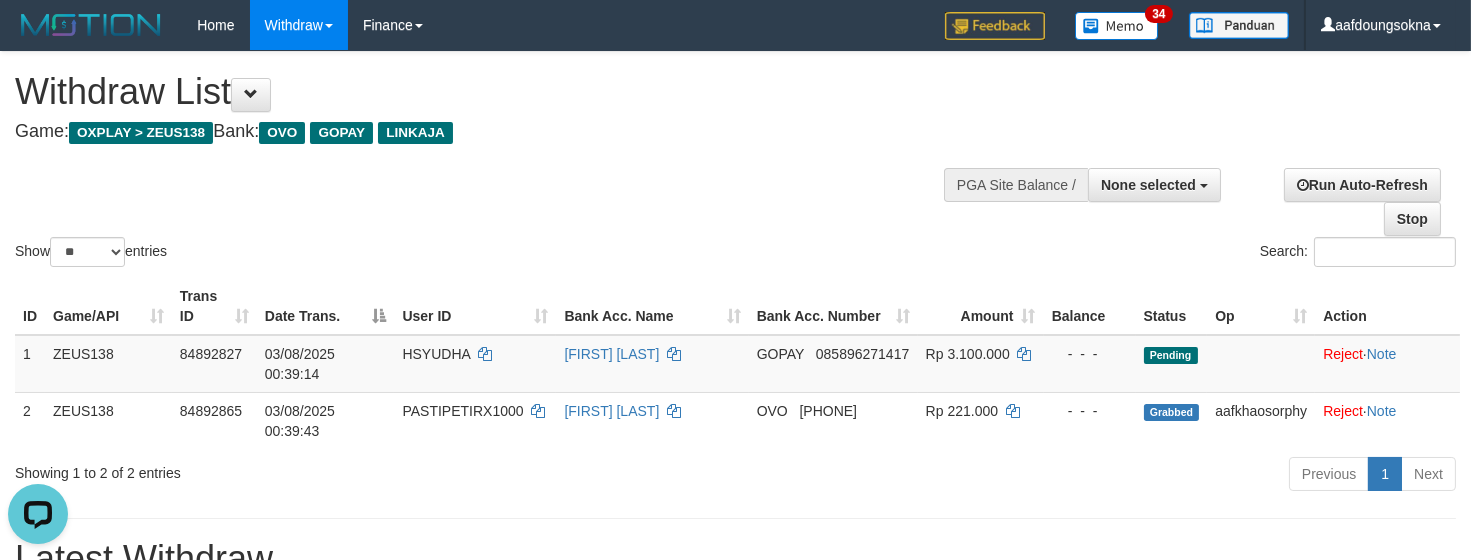 scroll, scrollTop: 0, scrollLeft: 0, axis: both 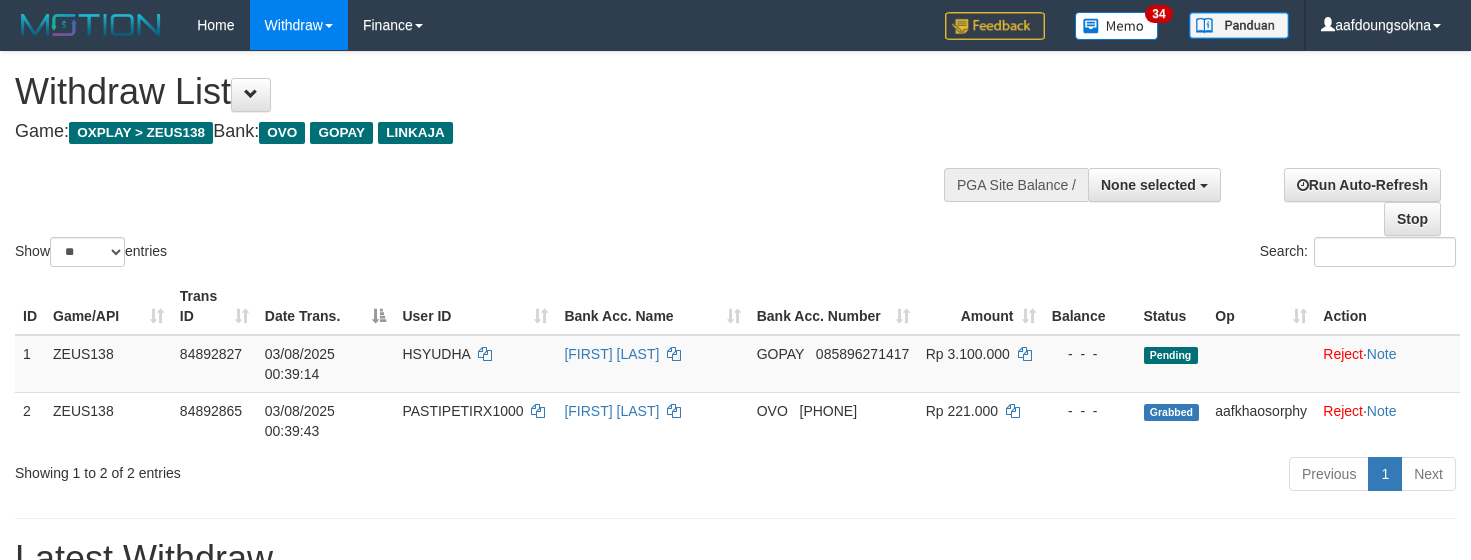 select 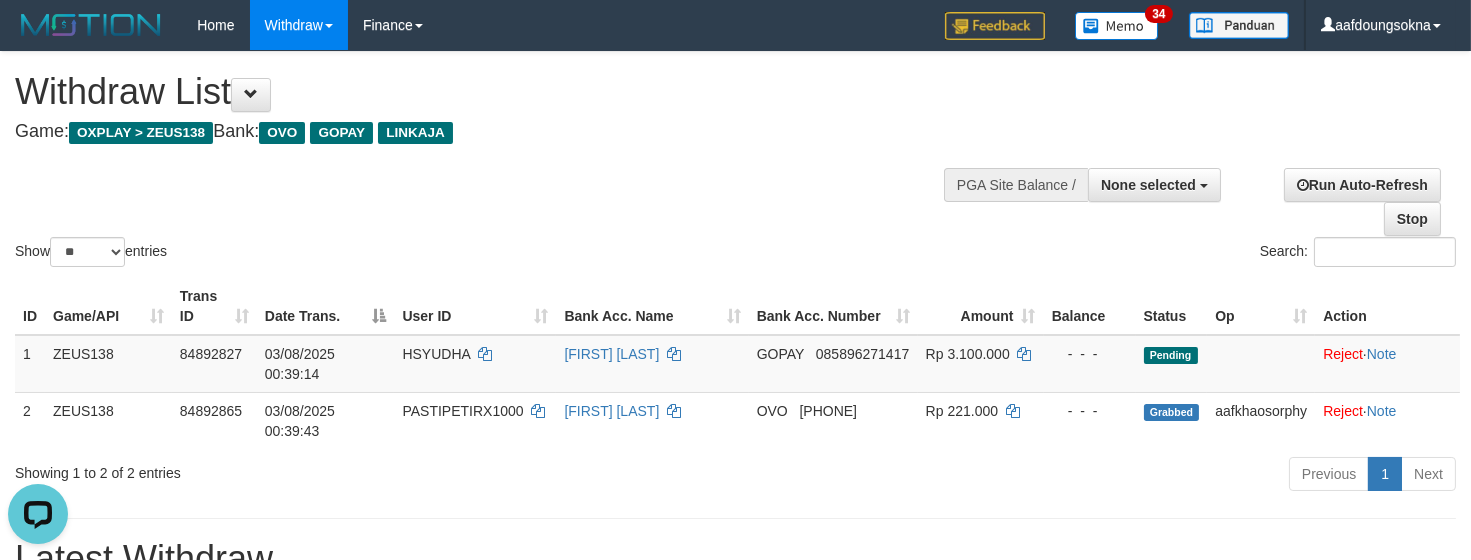 scroll, scrollTop: 0, scrollLeft: 0, axis: both 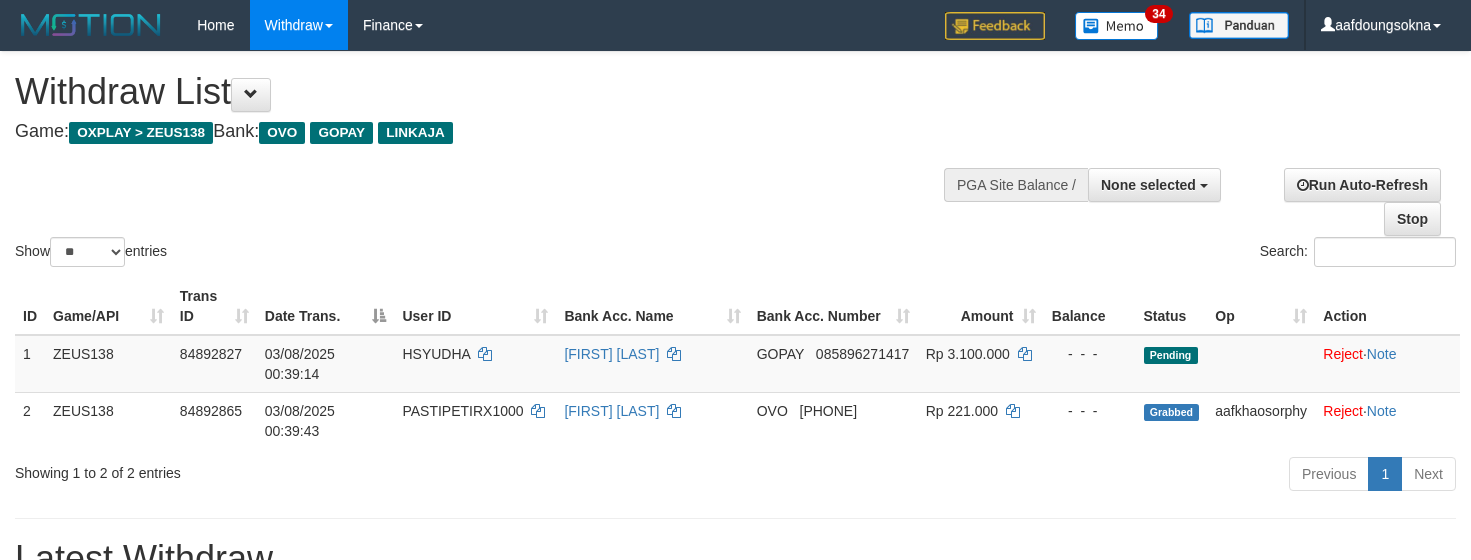 select 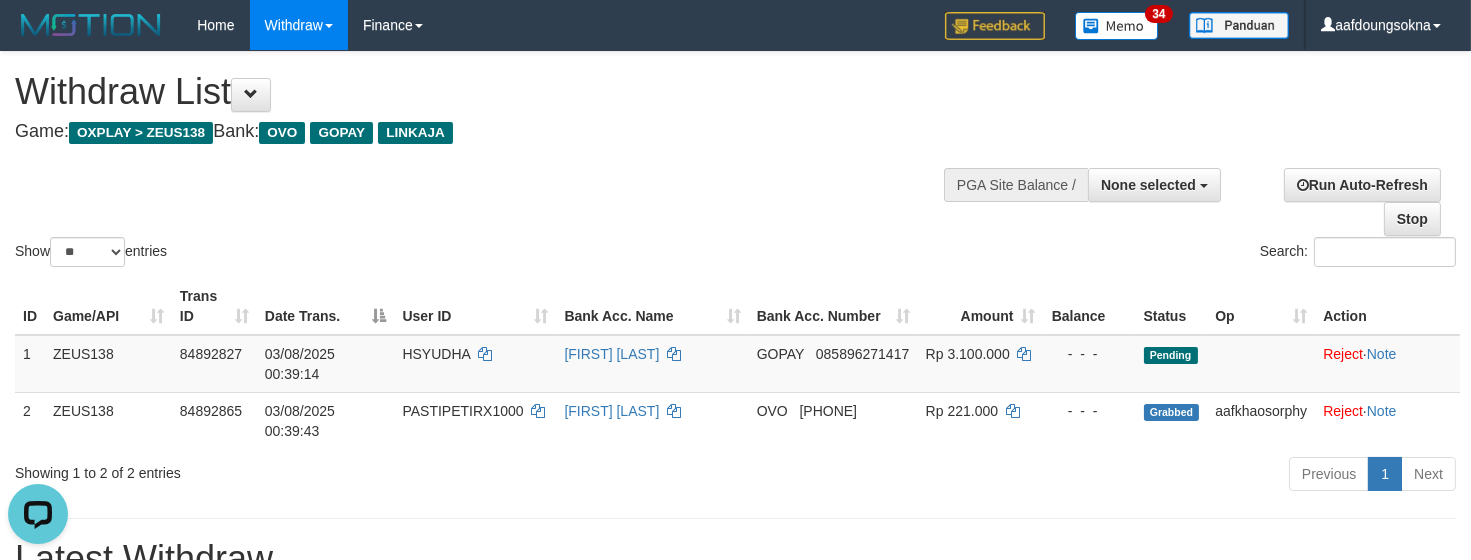 scroll, scrollTop: 0, scrollLeft: 0, axis: both 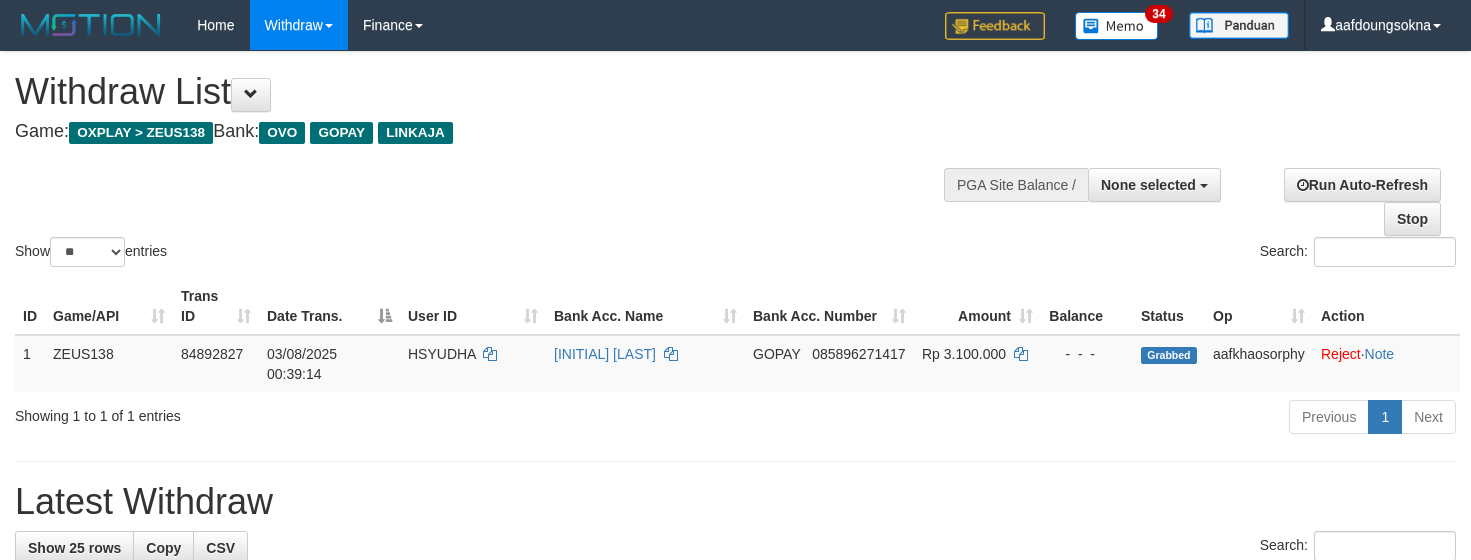 select 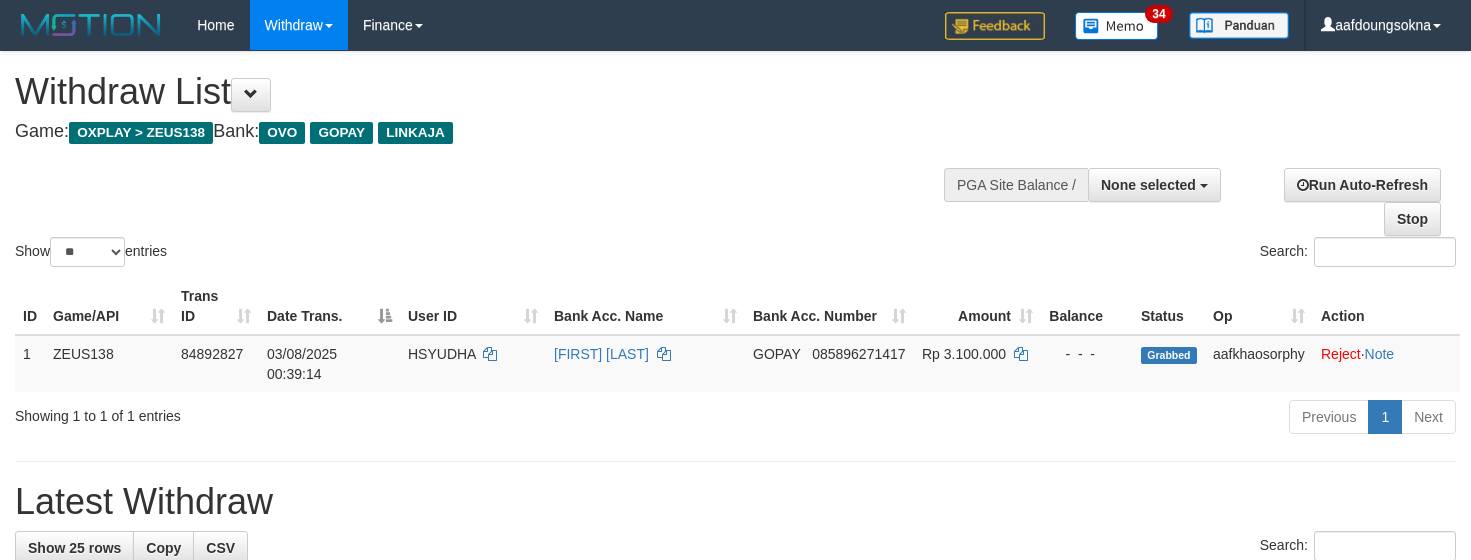 select 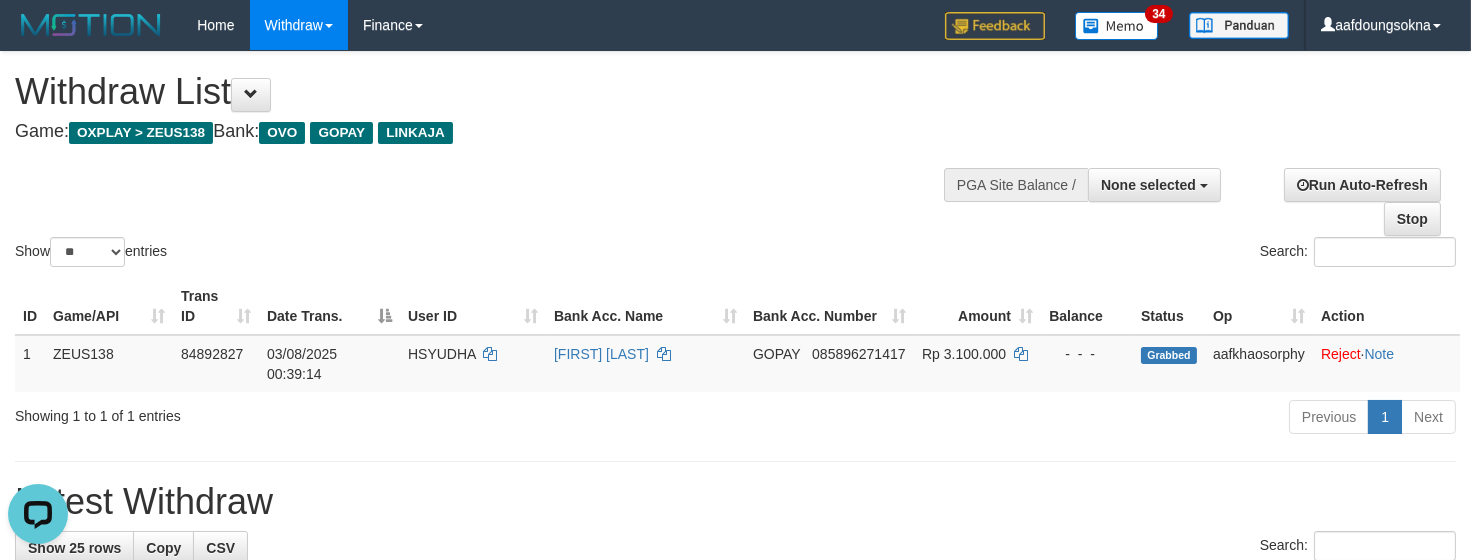 scroll, scrollTop: 0, scrollLeft: 0, axis: both 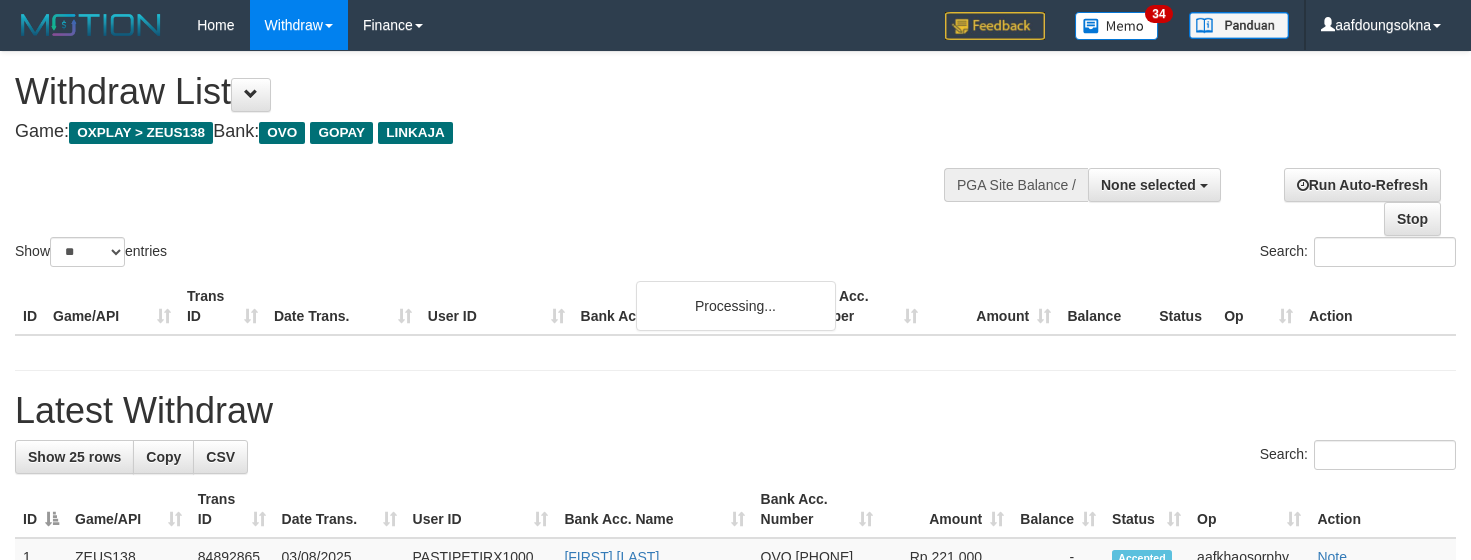 select 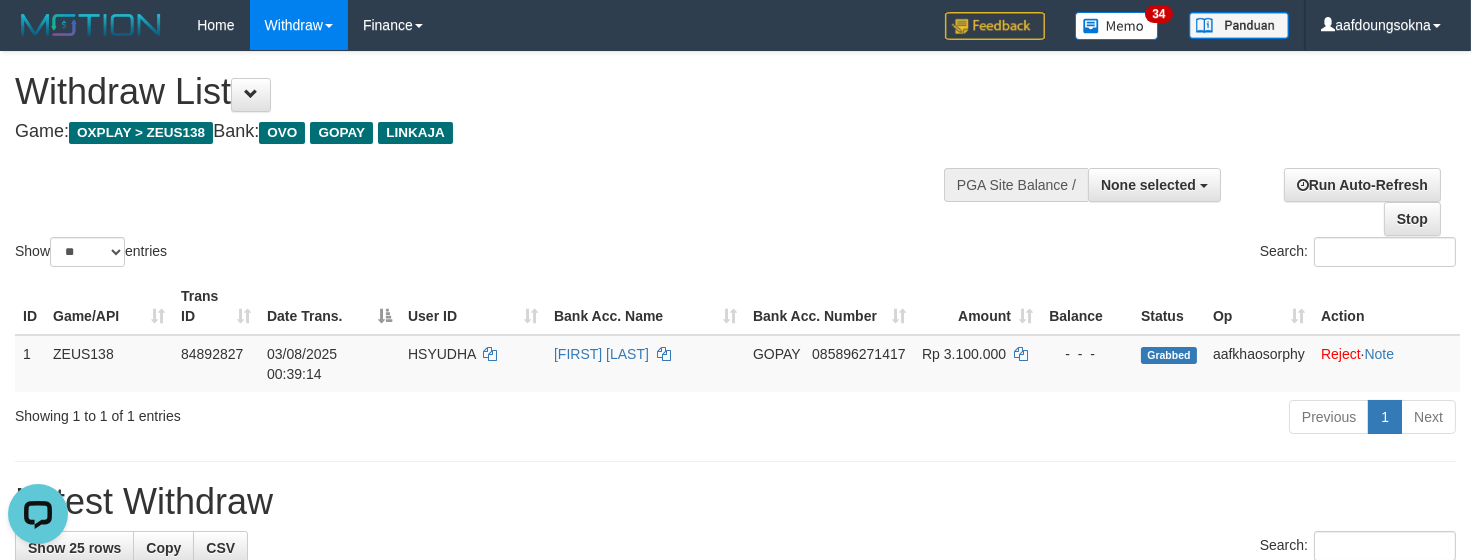 scroll, scrollTop: 0, scrollLeft: 0, axis: both 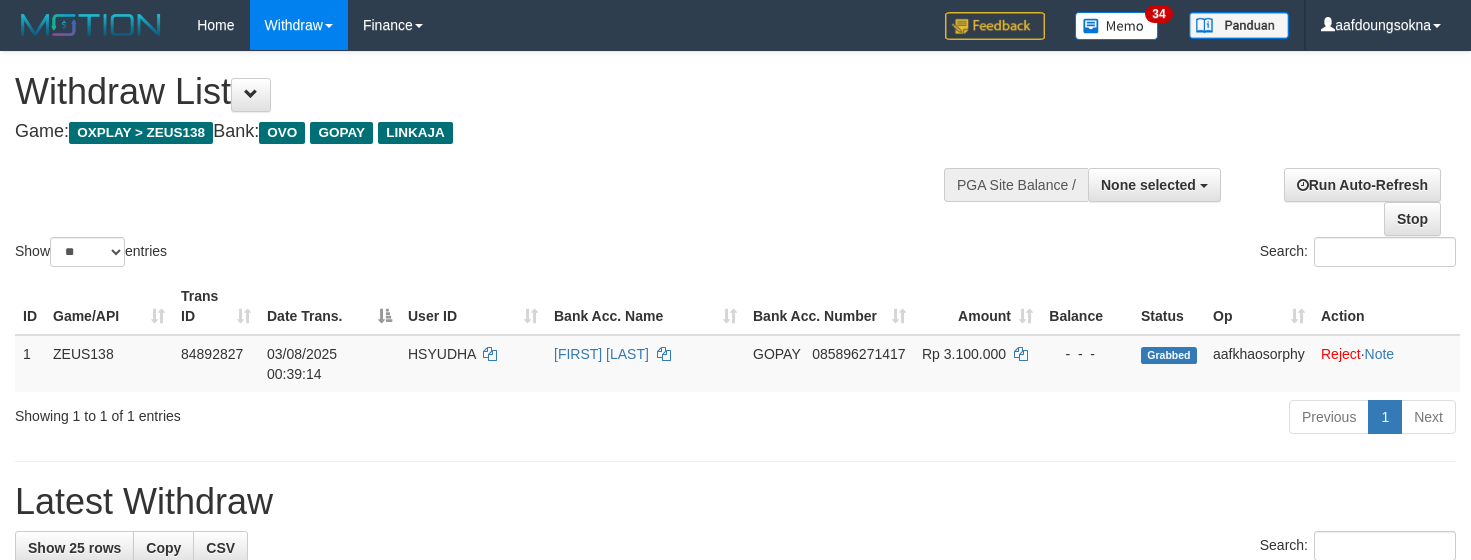 select 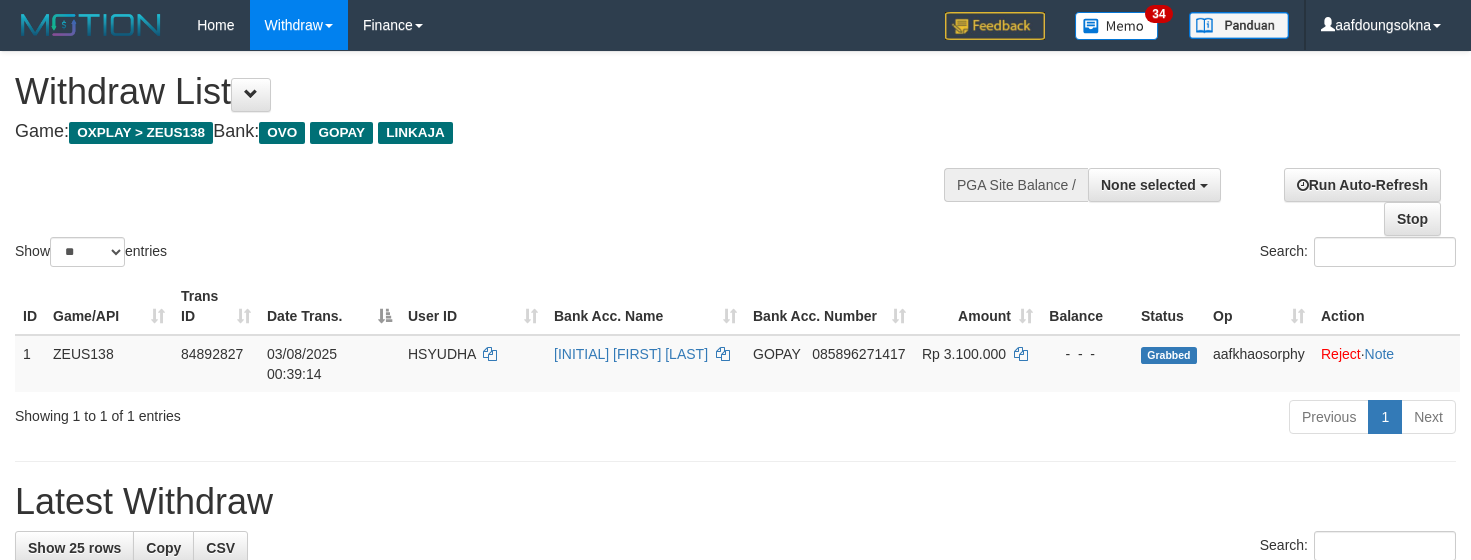 select 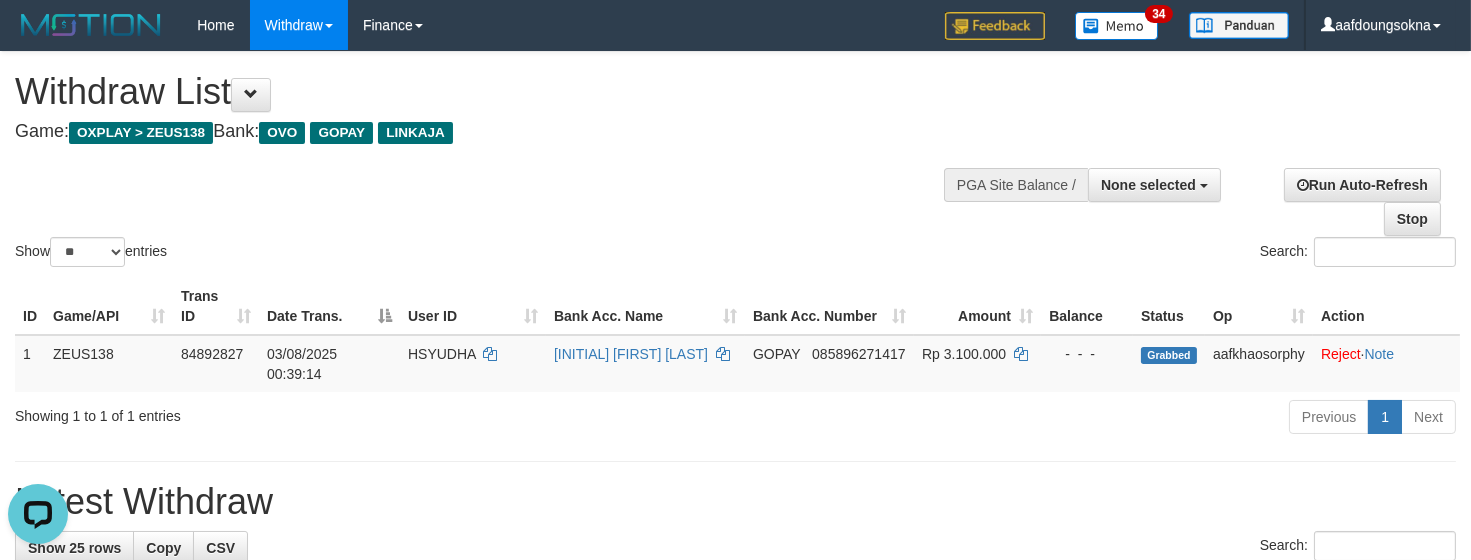 scroll, scrollTop: 0, scrollLeft: 0, axis: both 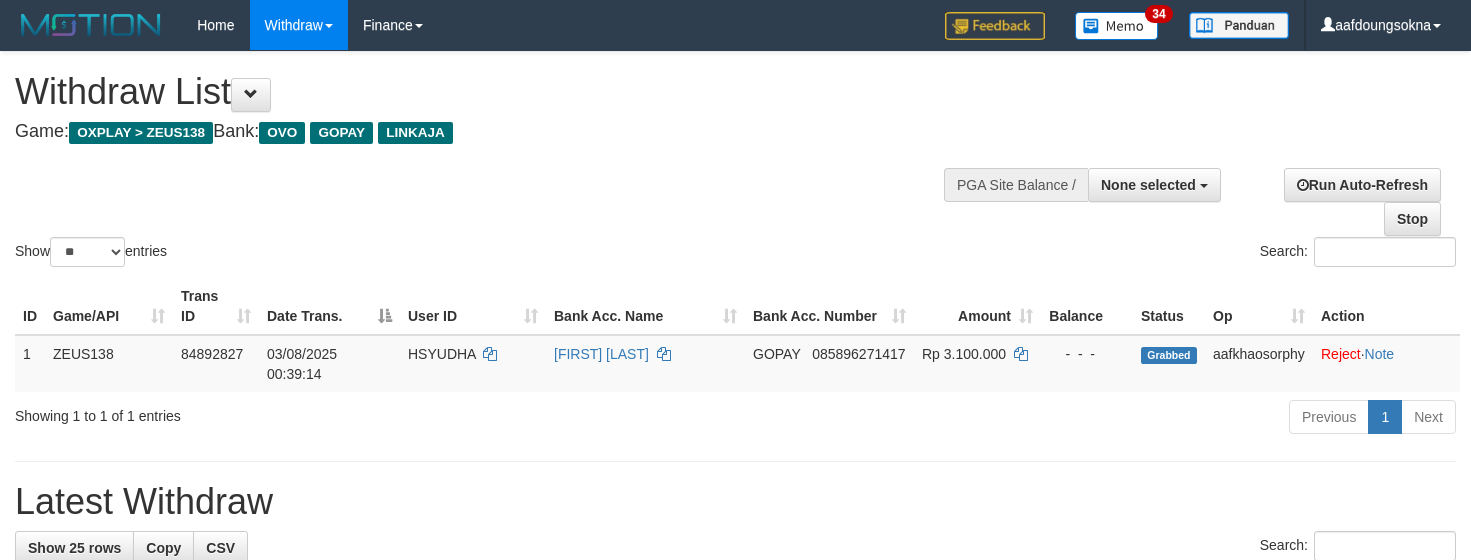 select 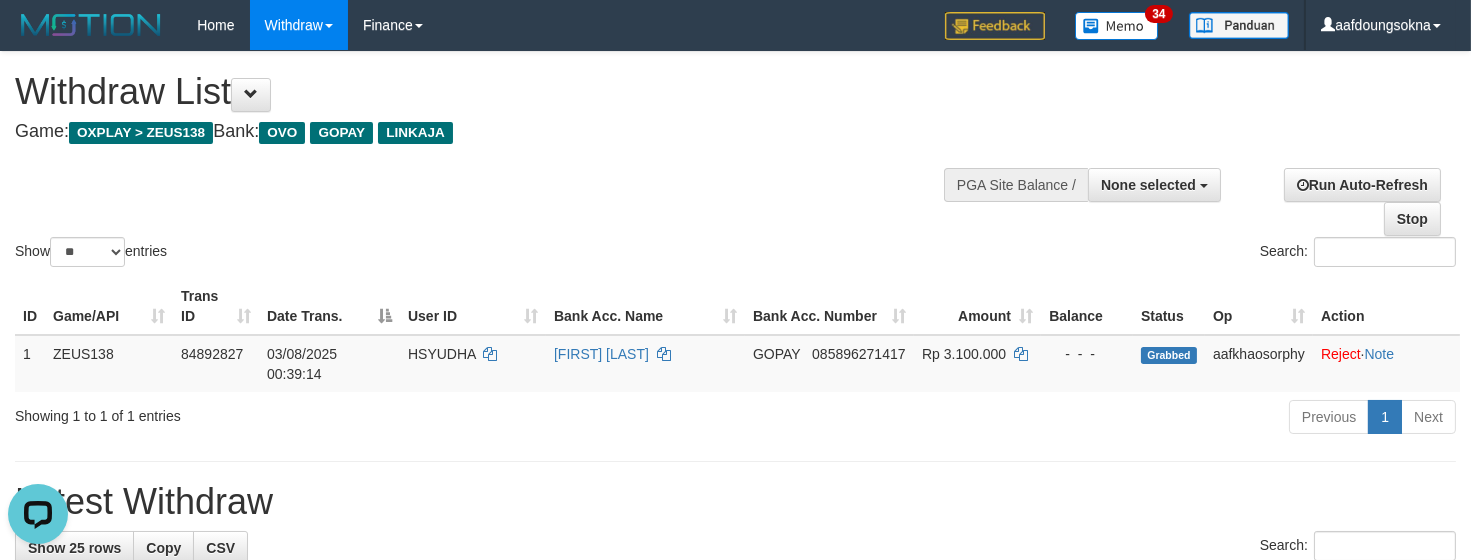 scroll, scrollTop: 0, scrollLeft: 0, axis: both 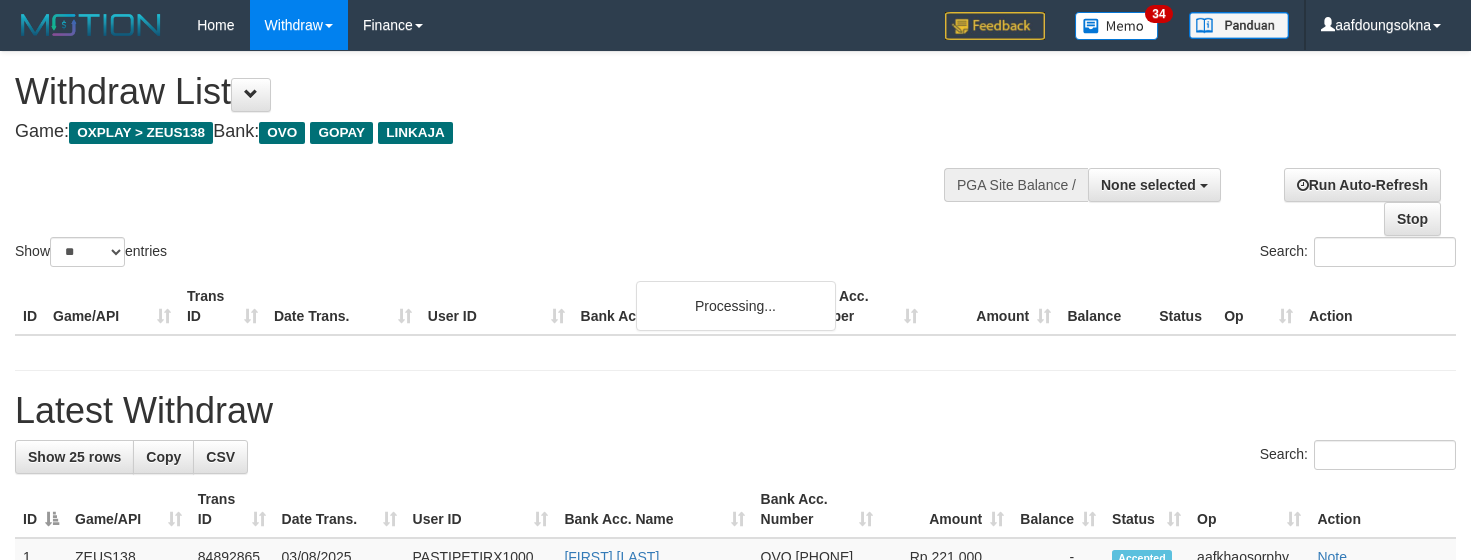 select 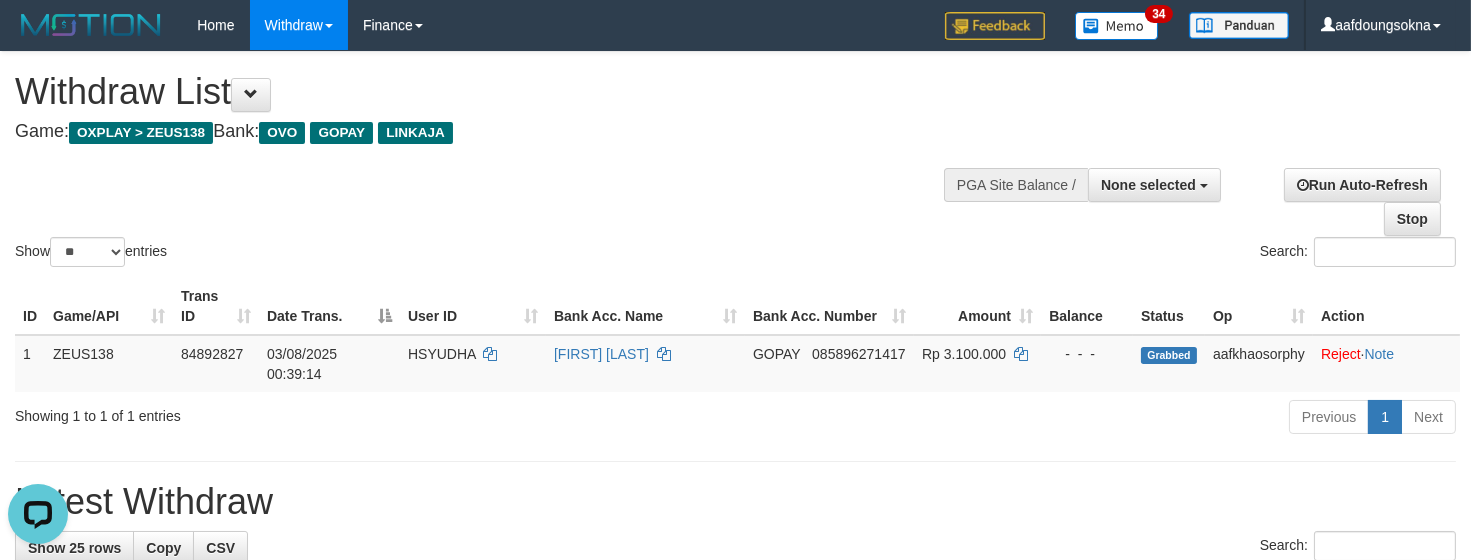 scroll, scrollTop: 0, scrollLeft: 0, axis: both 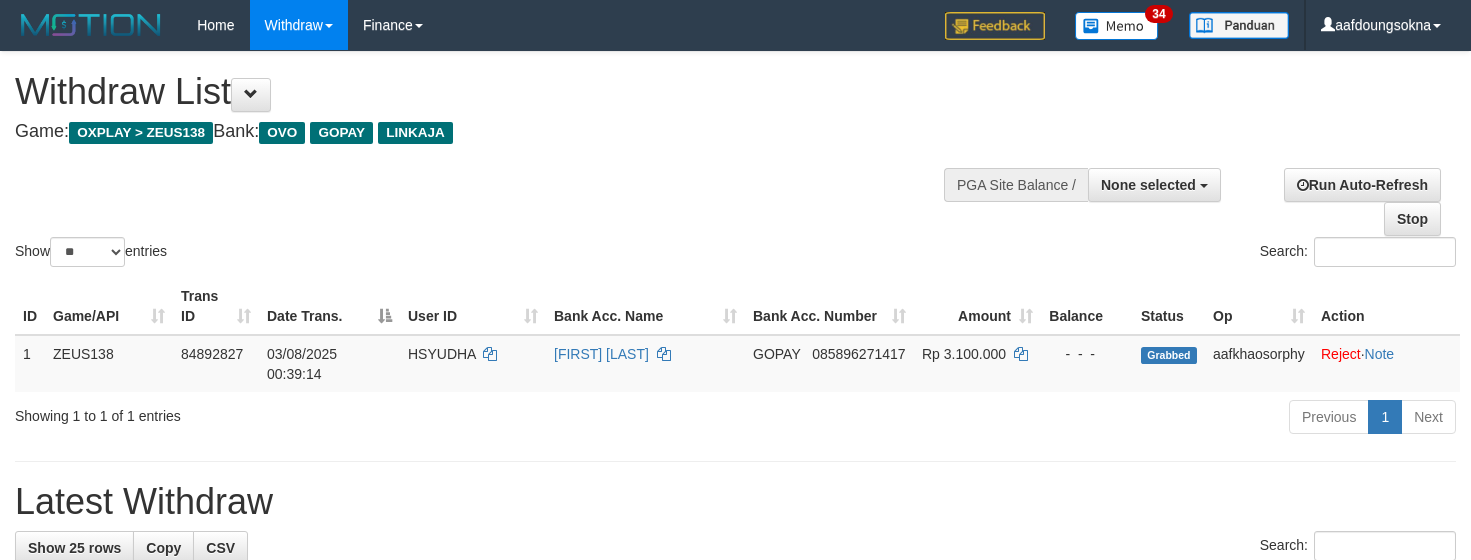 select 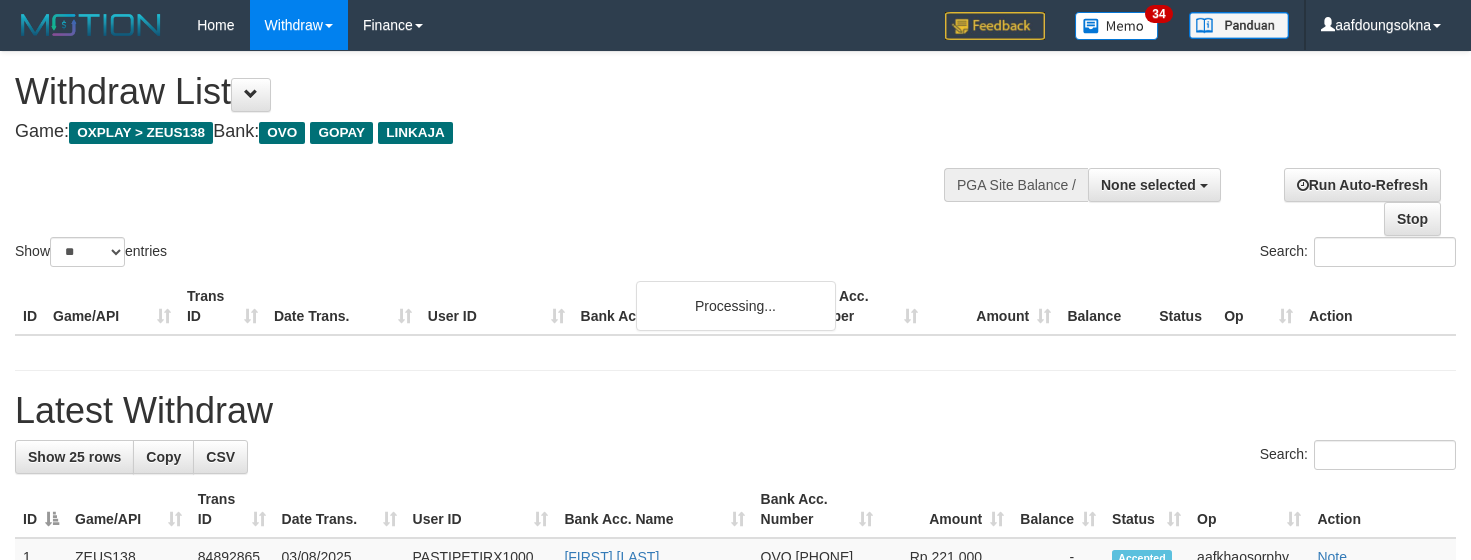 select 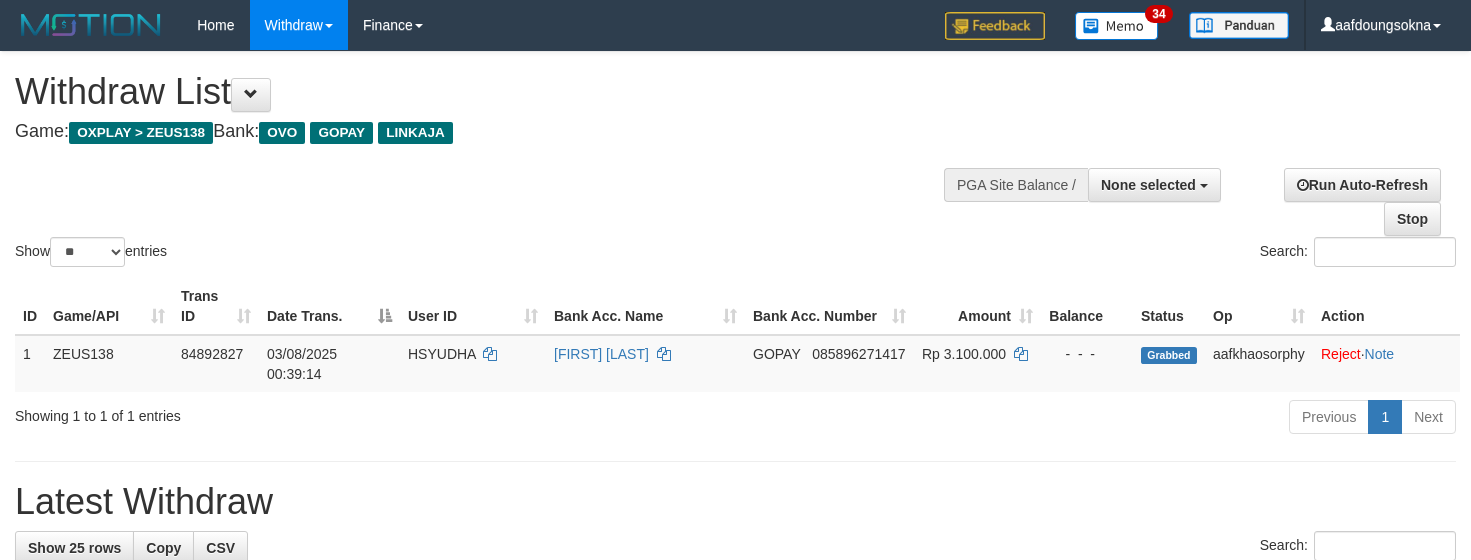 select 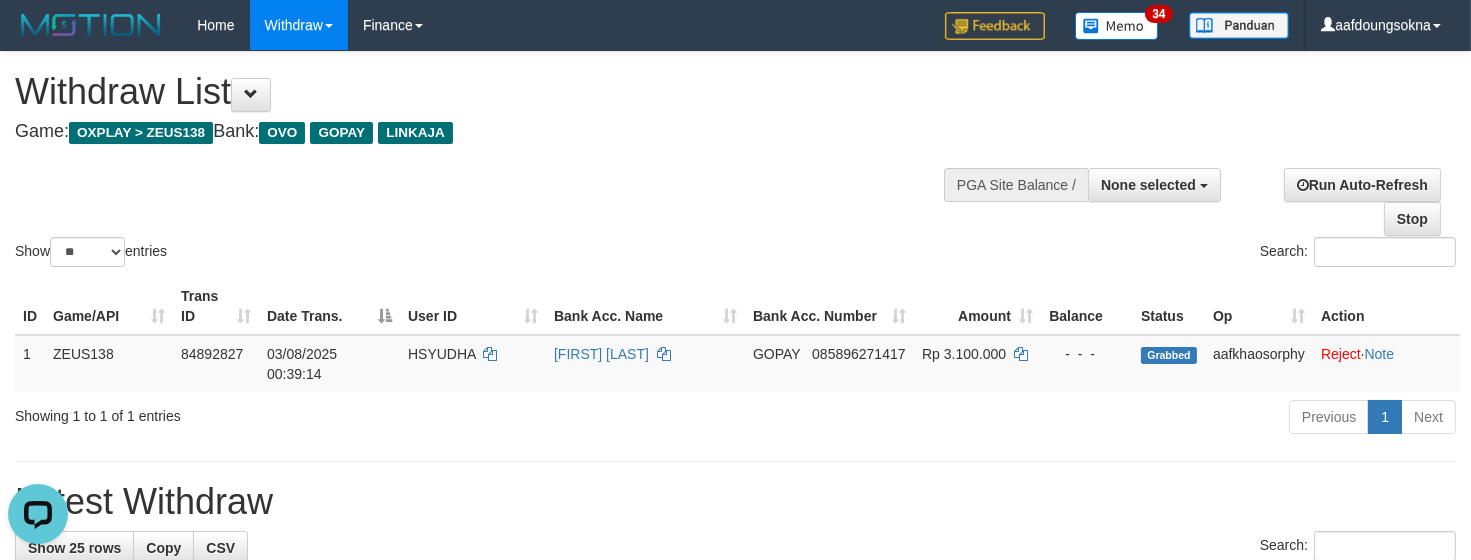 scroll, scrollTop: 0, scrollLeft: 0, axis: both 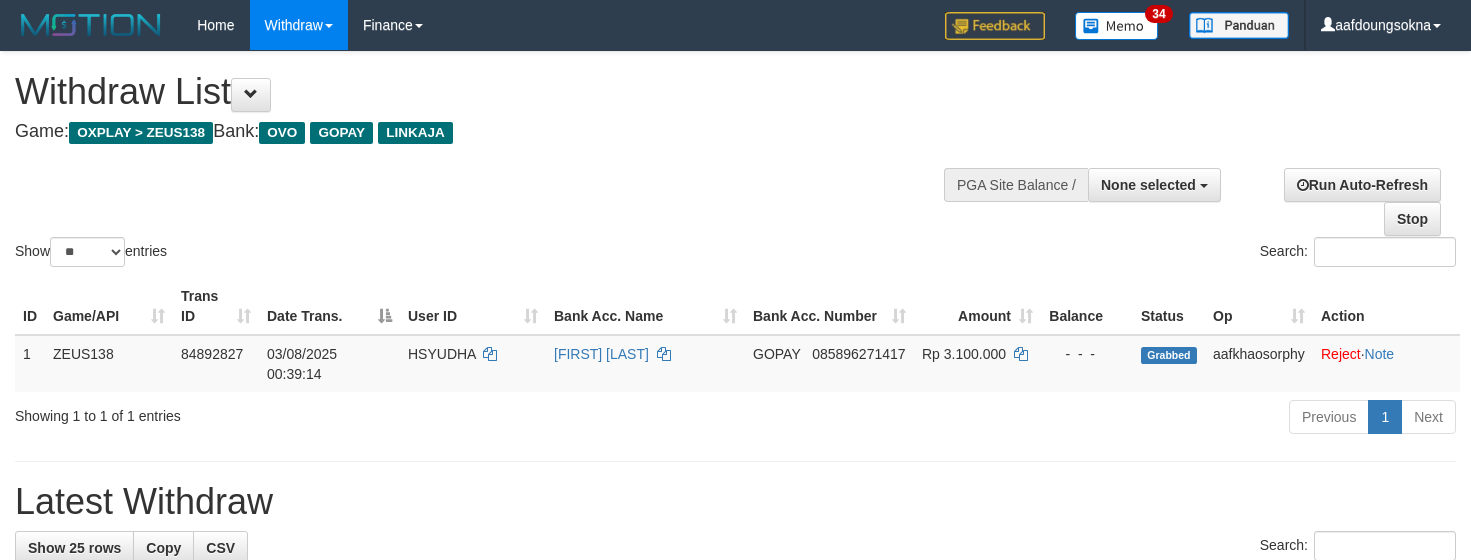 select 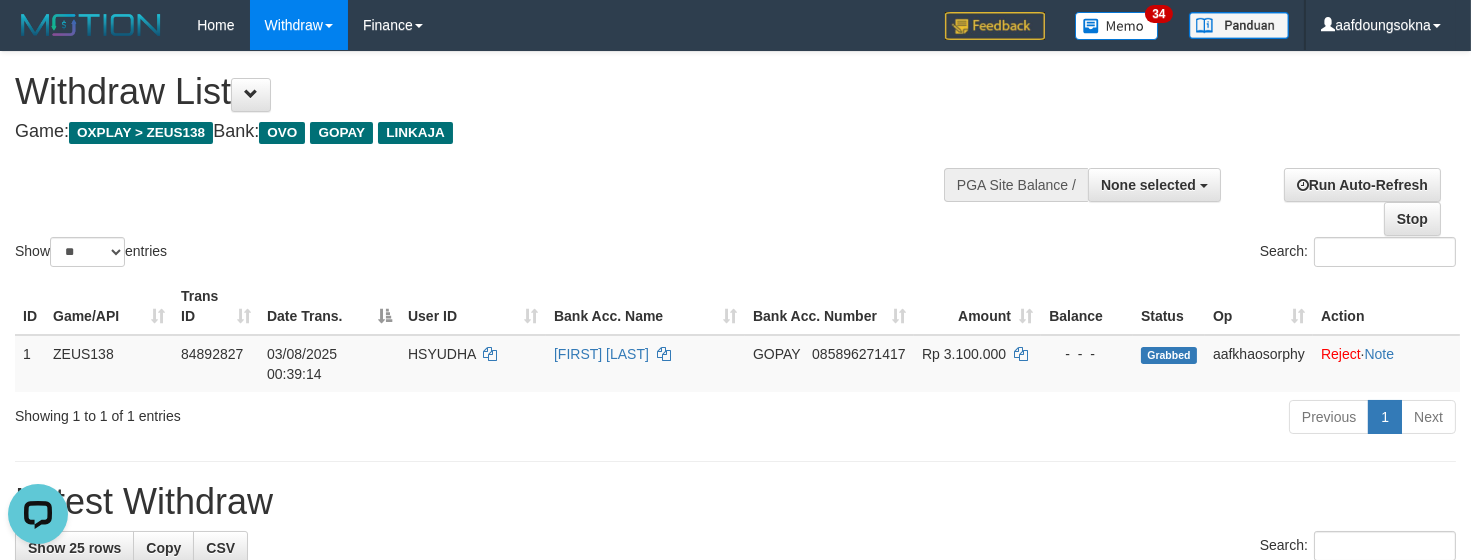 scroll, scrollTop: 0, scrollLeft: 0, axis: both 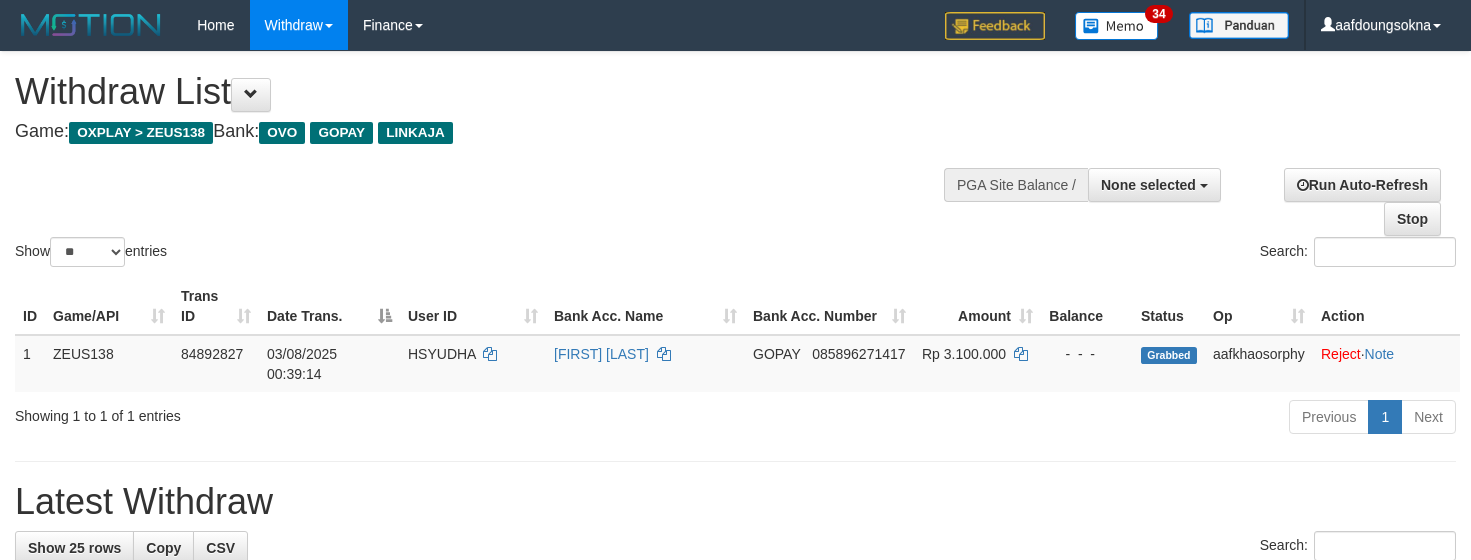 select 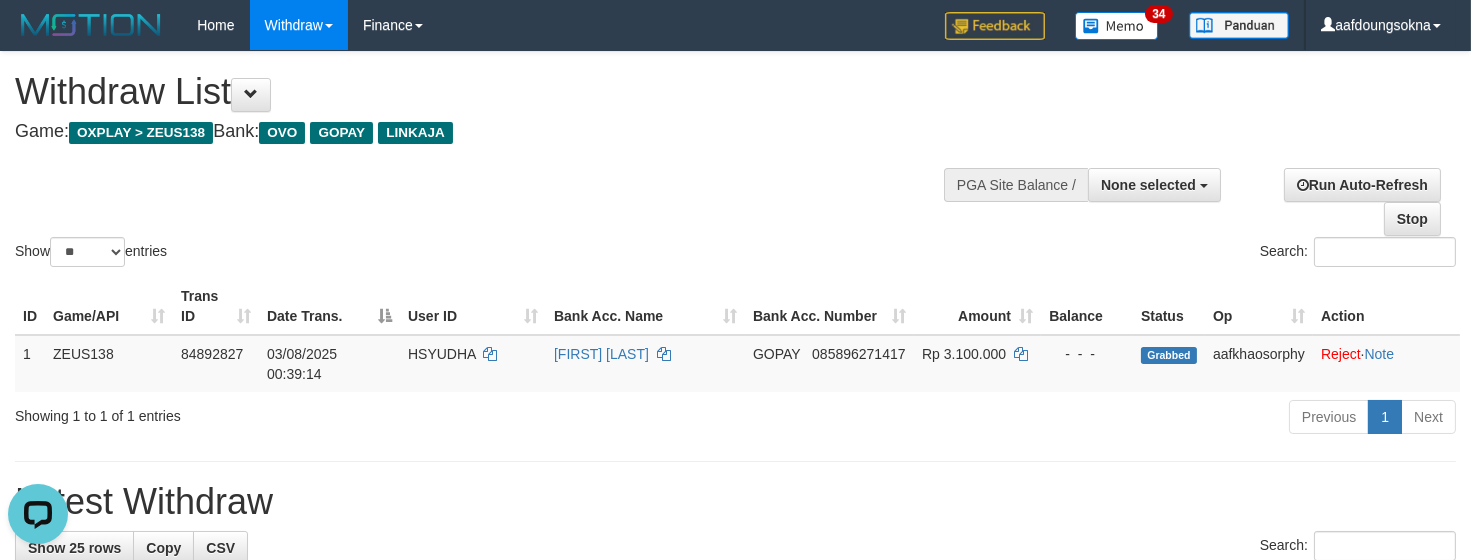scroll, scrollTop: 0, scrollLeft: 0, axis: both 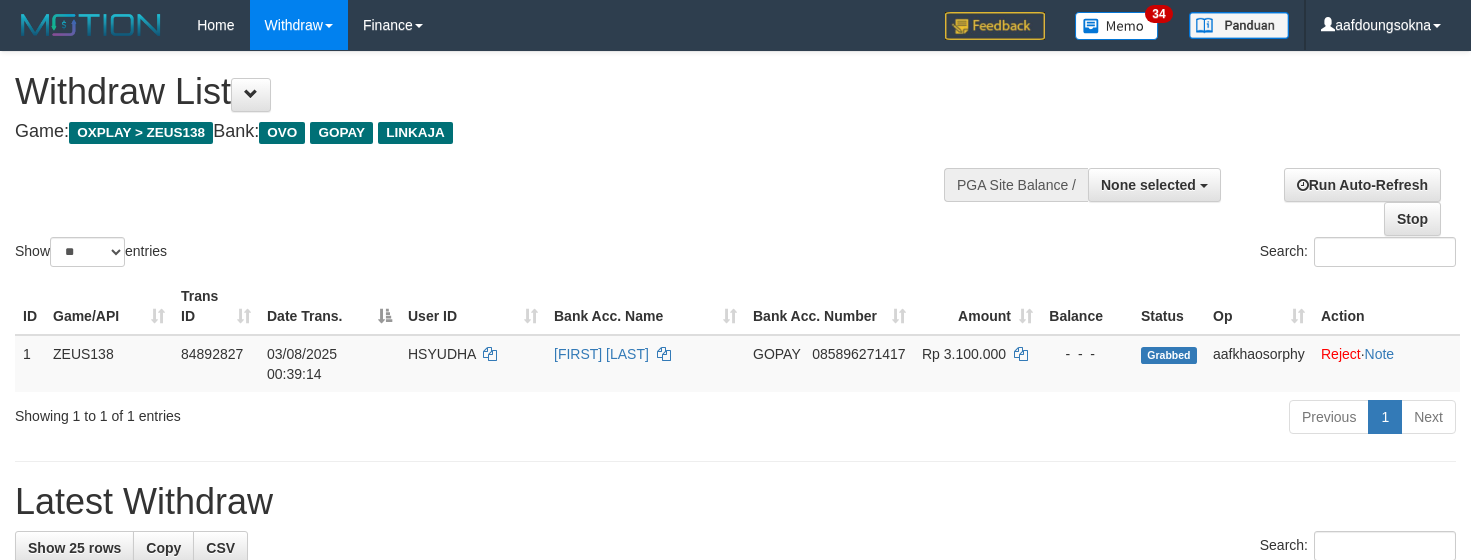 select 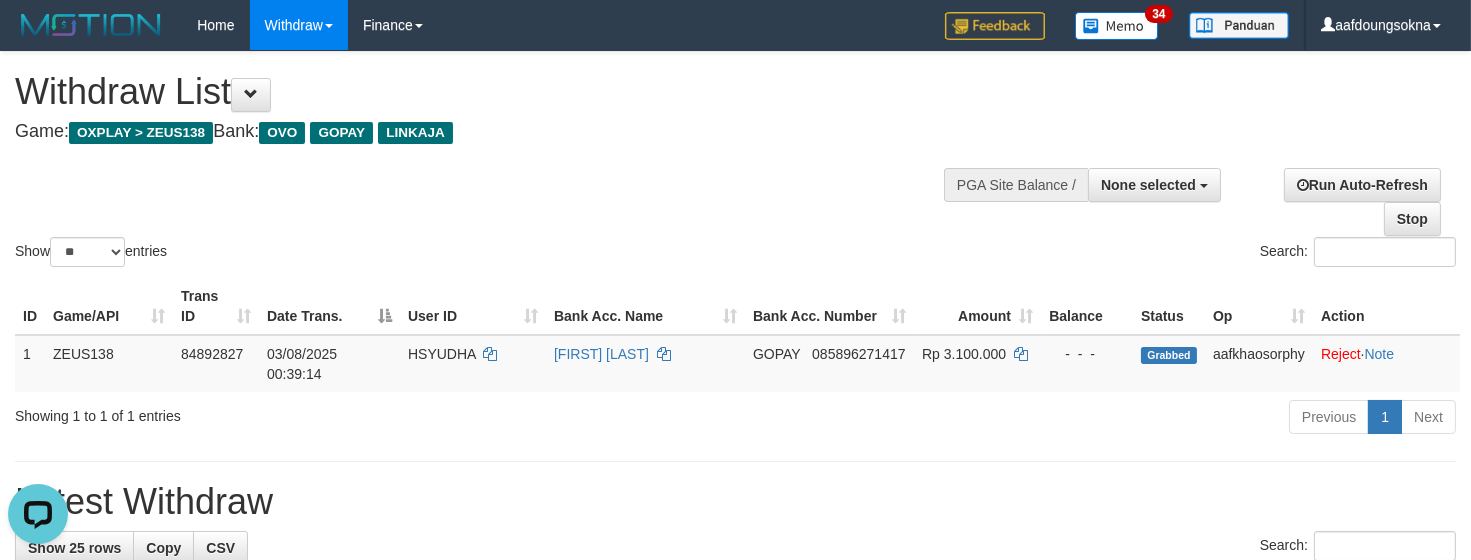 scroll, scrollTop: 0, scrollLeft: 0, axis: both 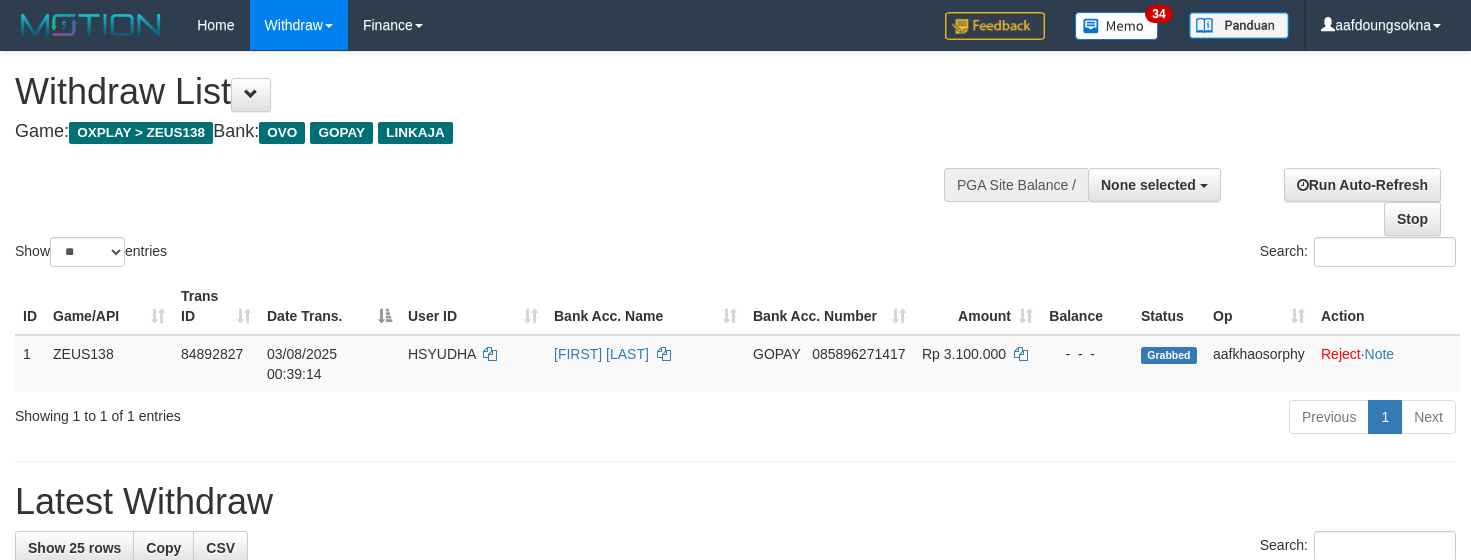select 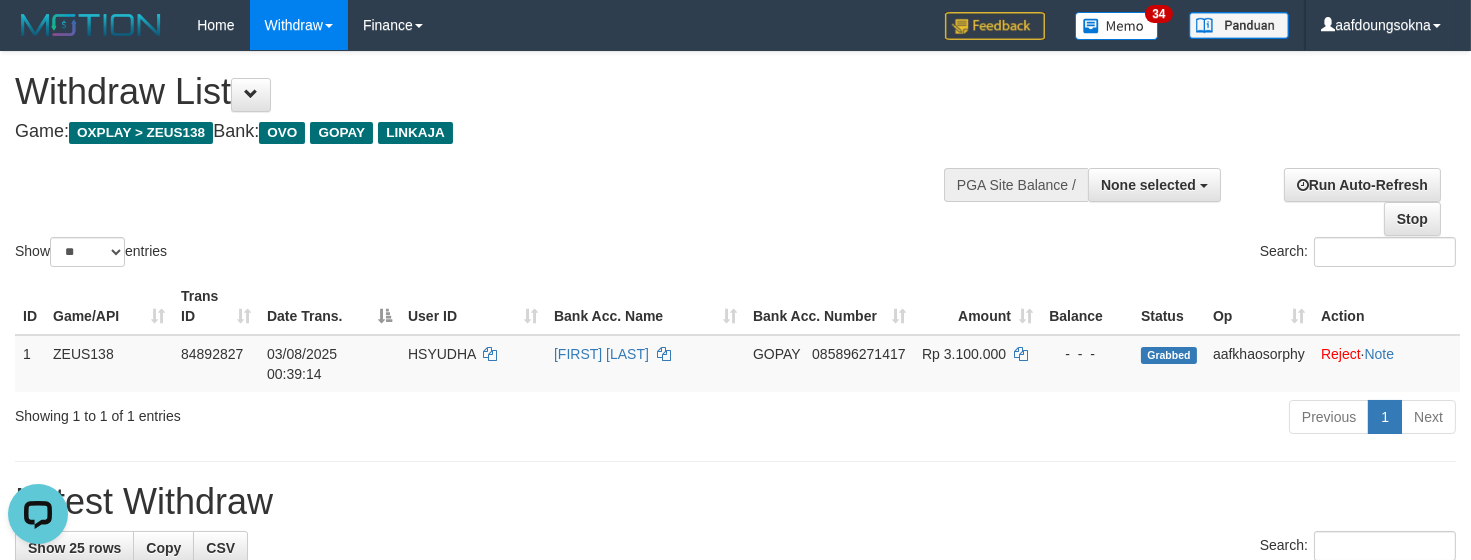 scroll, scrollTop: 0, scrollLeft: 0, axis: both 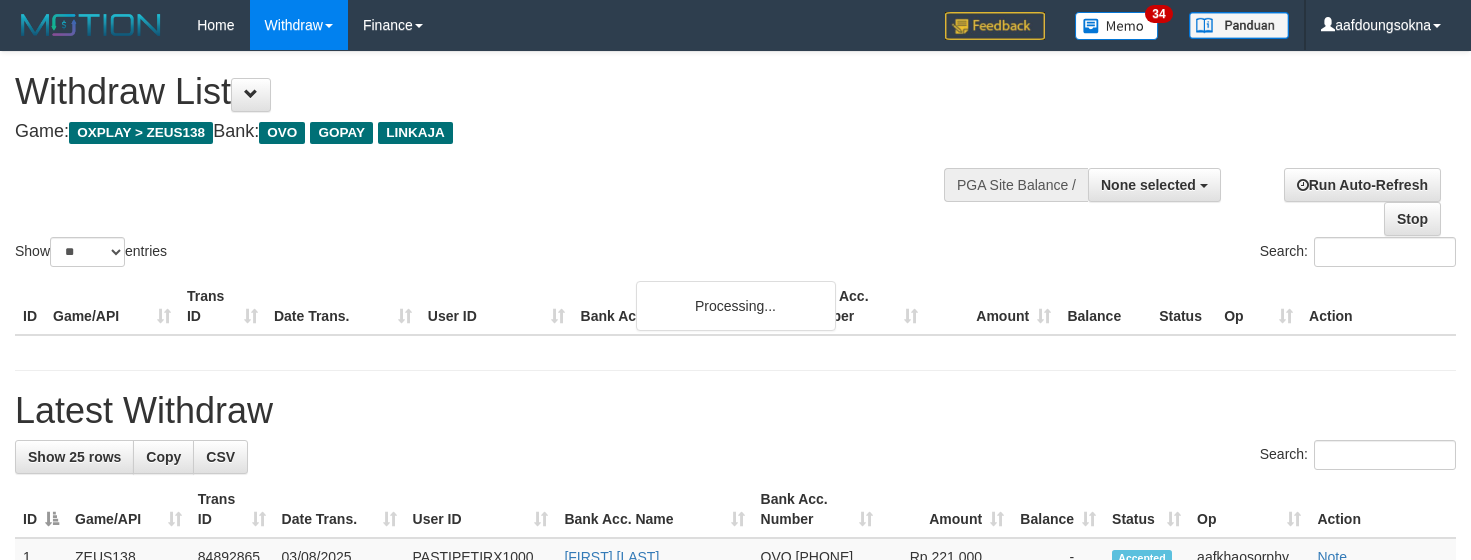select 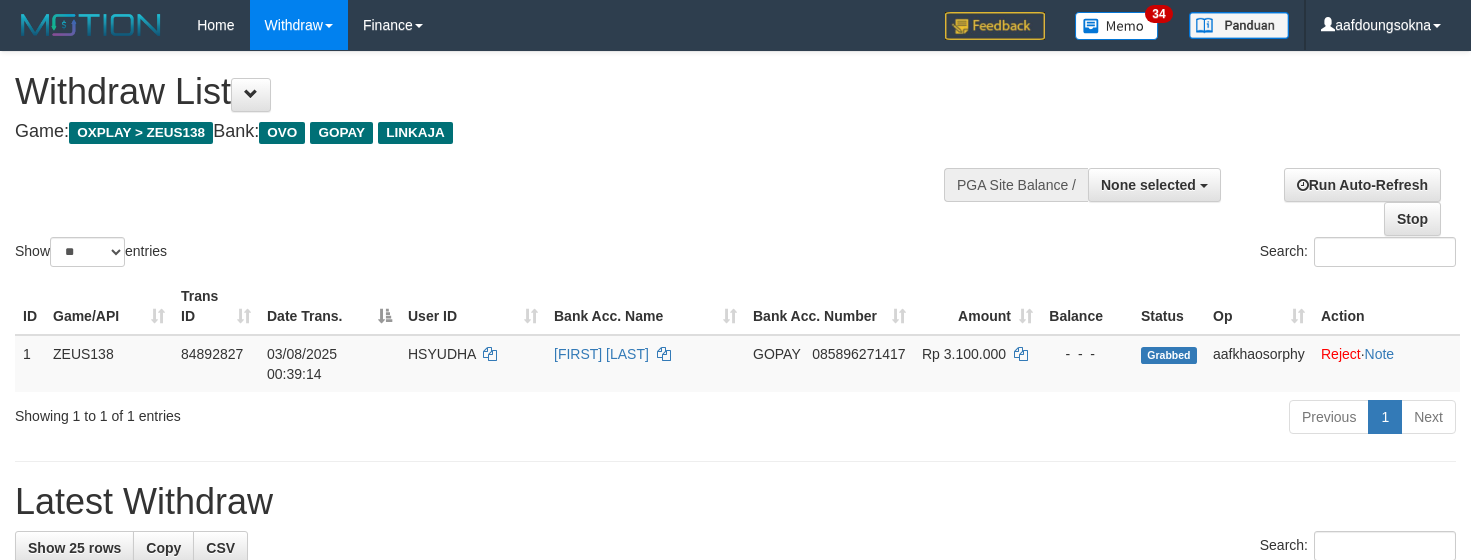 select 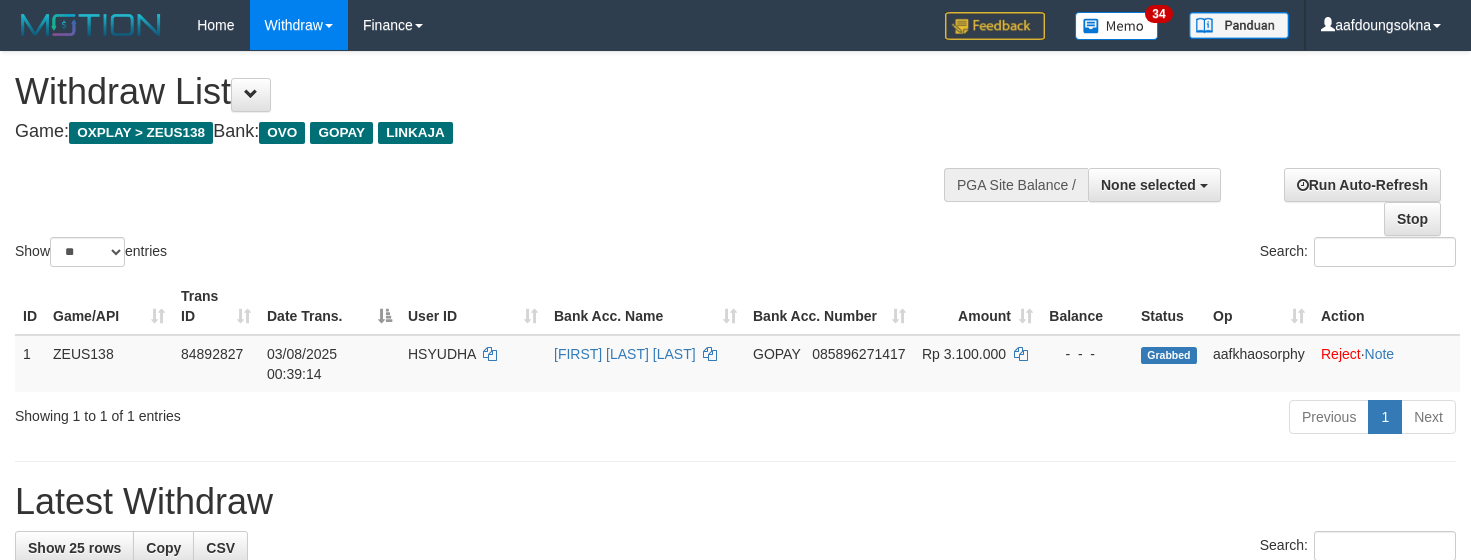 select 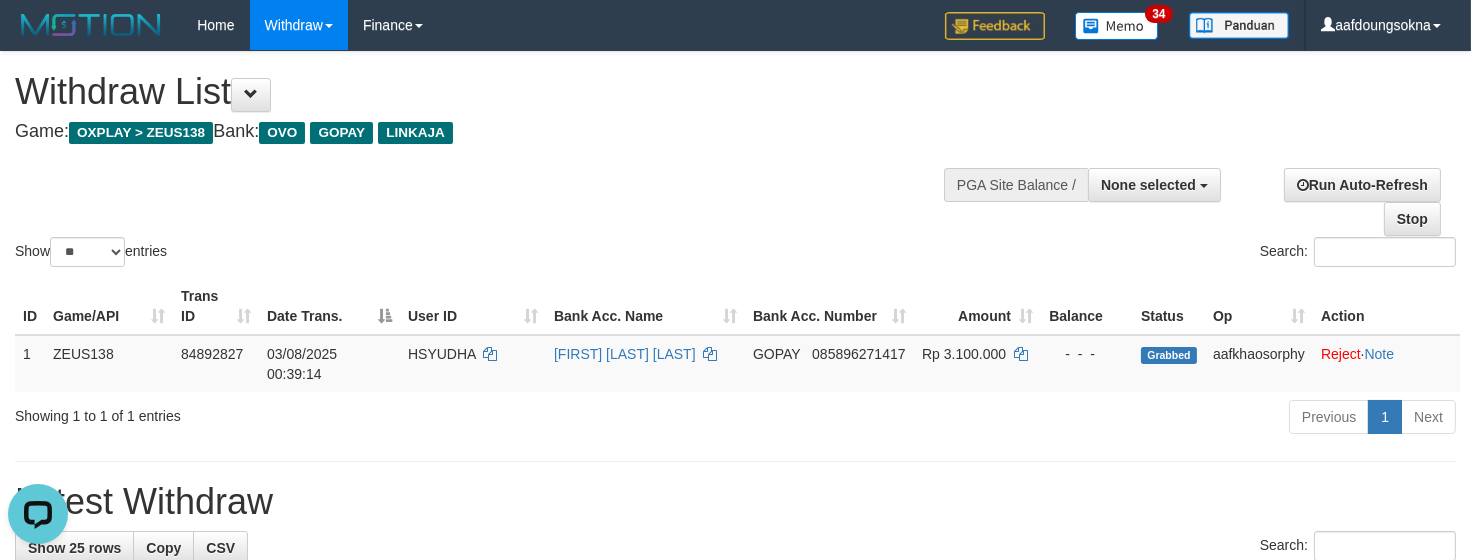 scroll, scrollTop: 0, scrollLeft: 0, axis: both 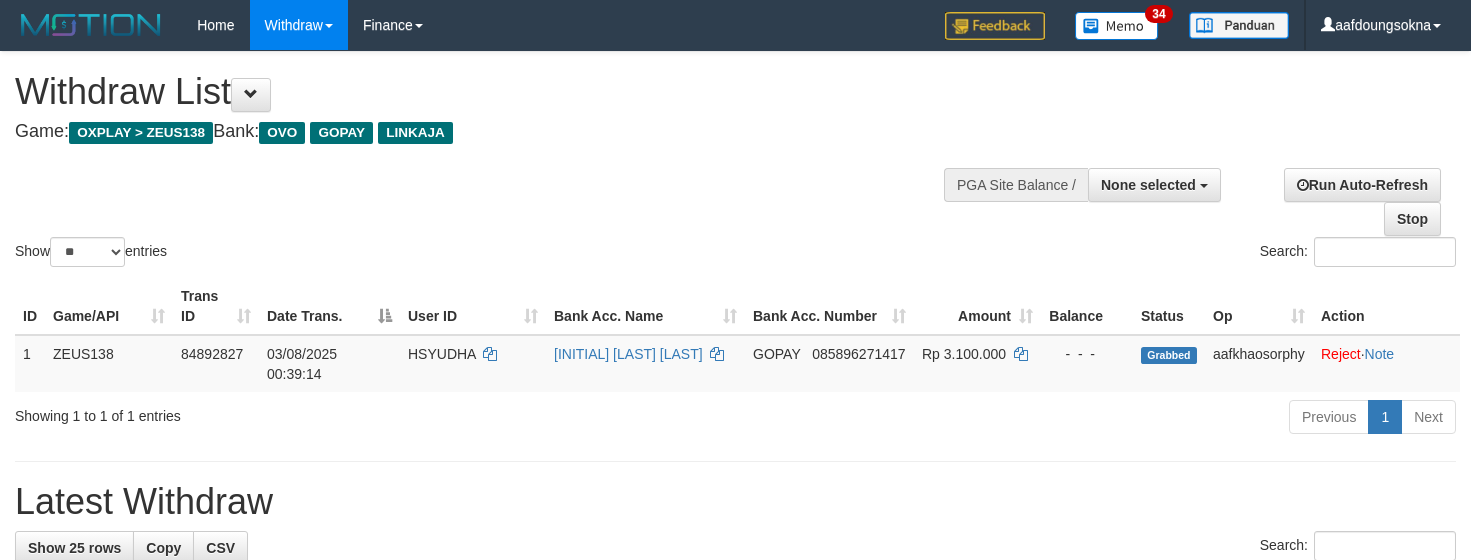 select 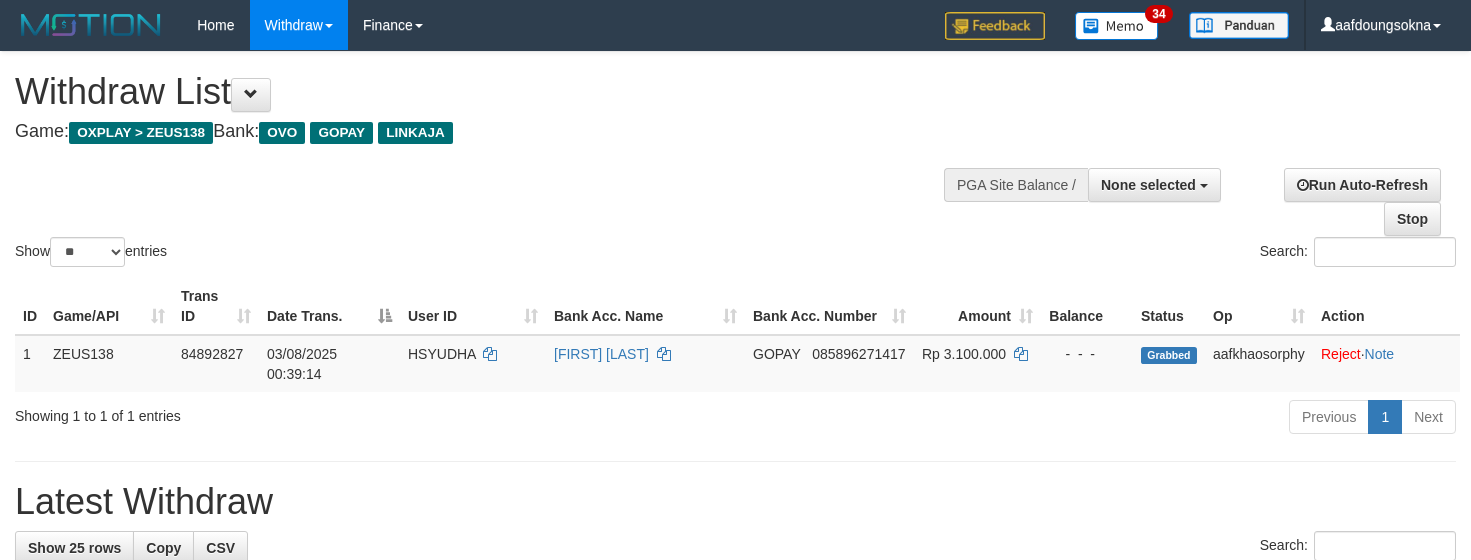 select 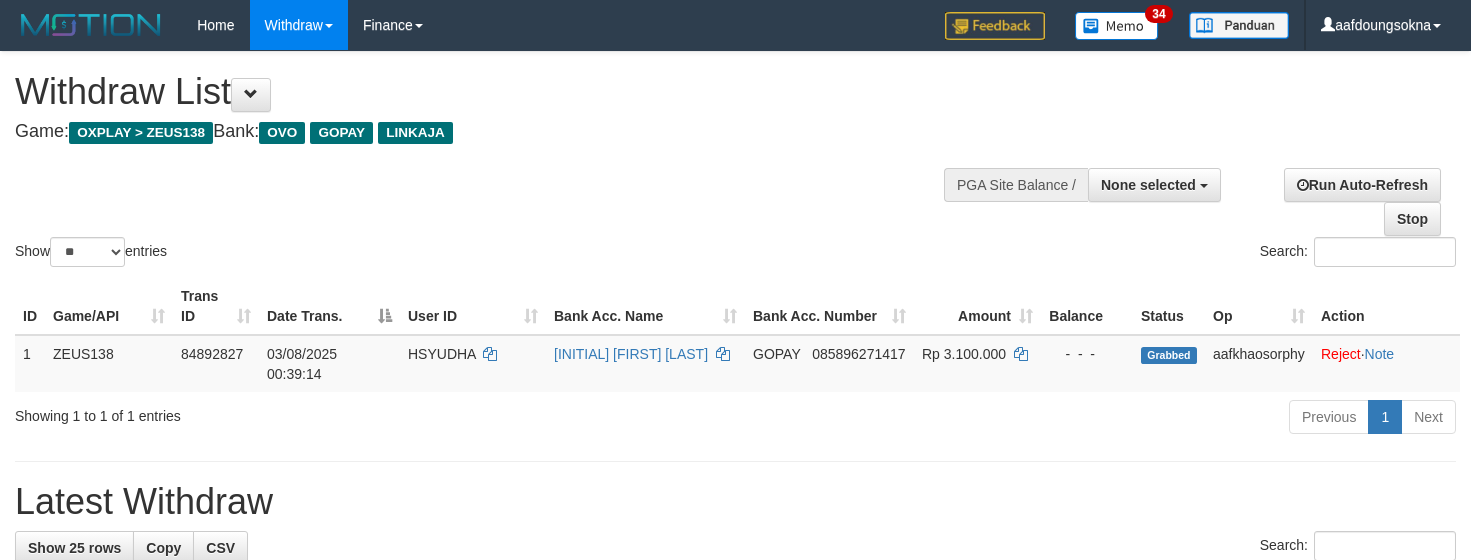 select 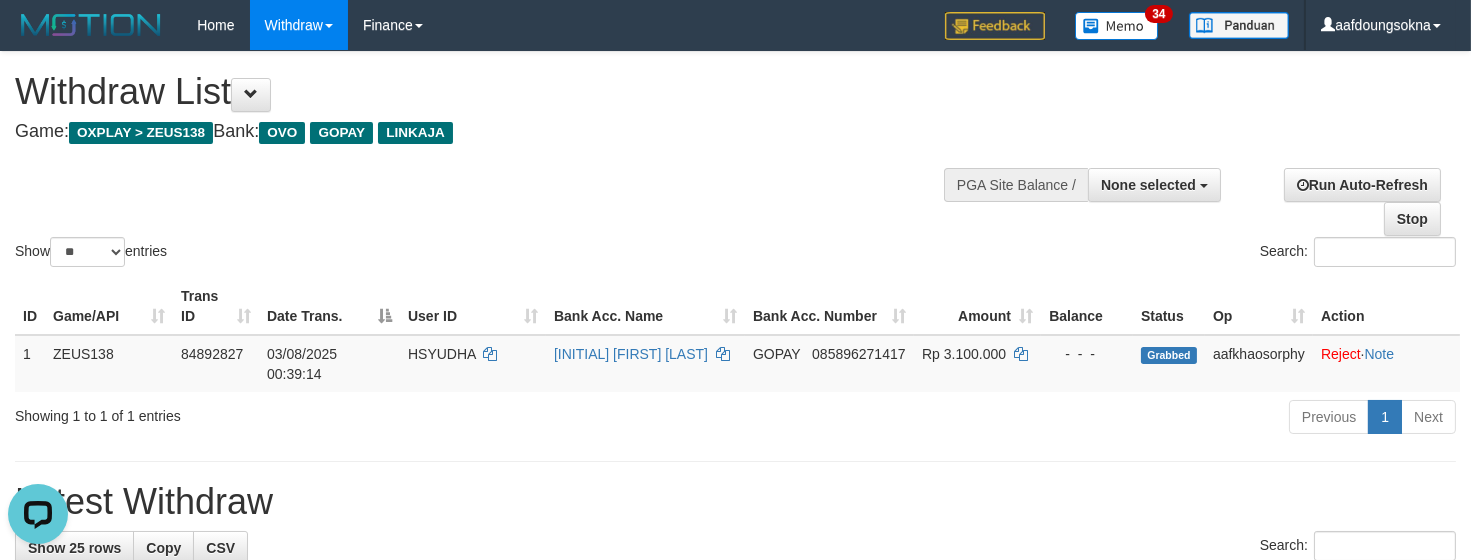 scroll, scrollTop: 0, scrollLeft: 0, axis: both 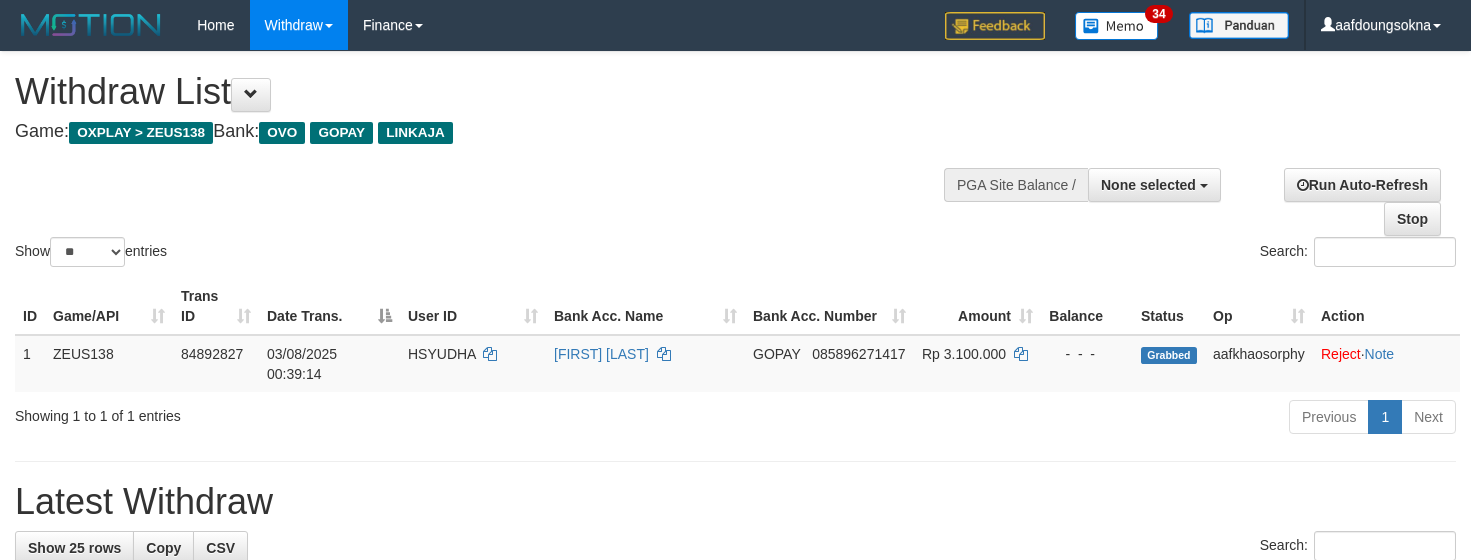 select 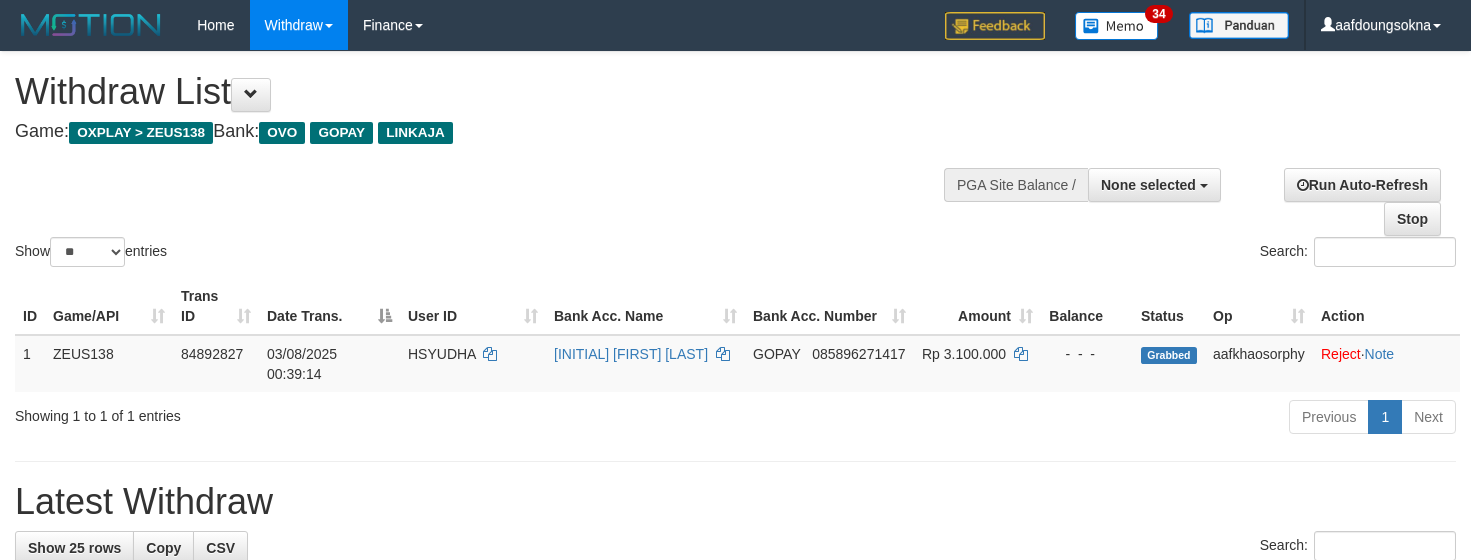 select 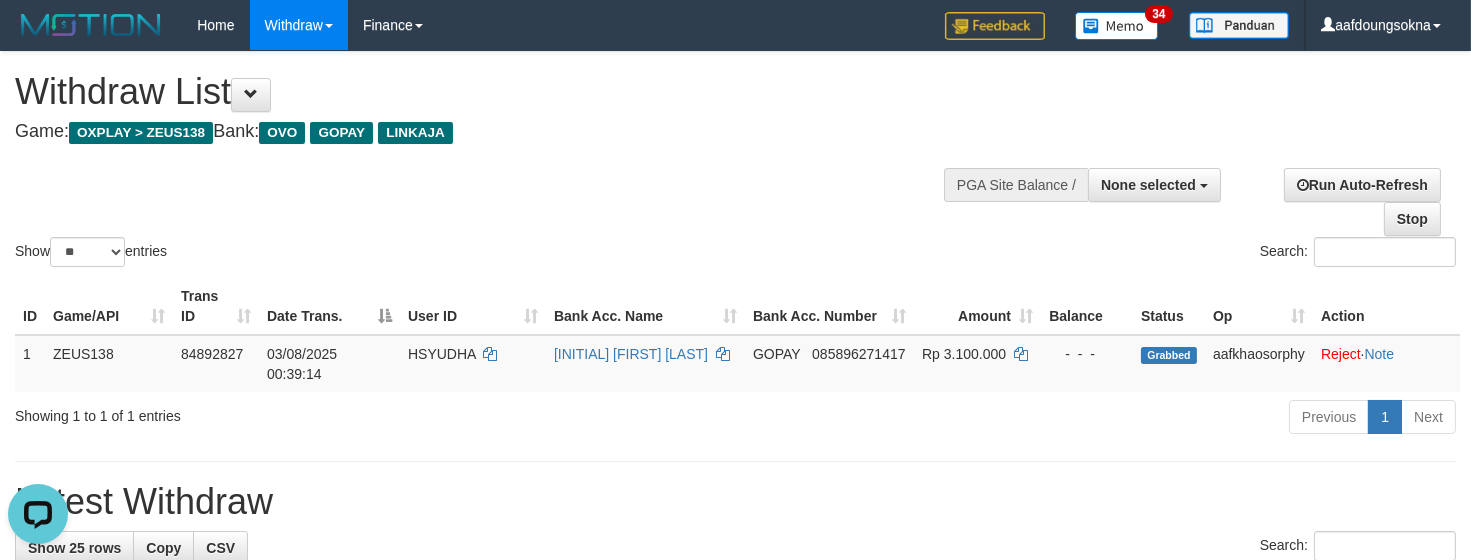 scroll, scrollTop: 0, scrollLeft: 0, axis: both 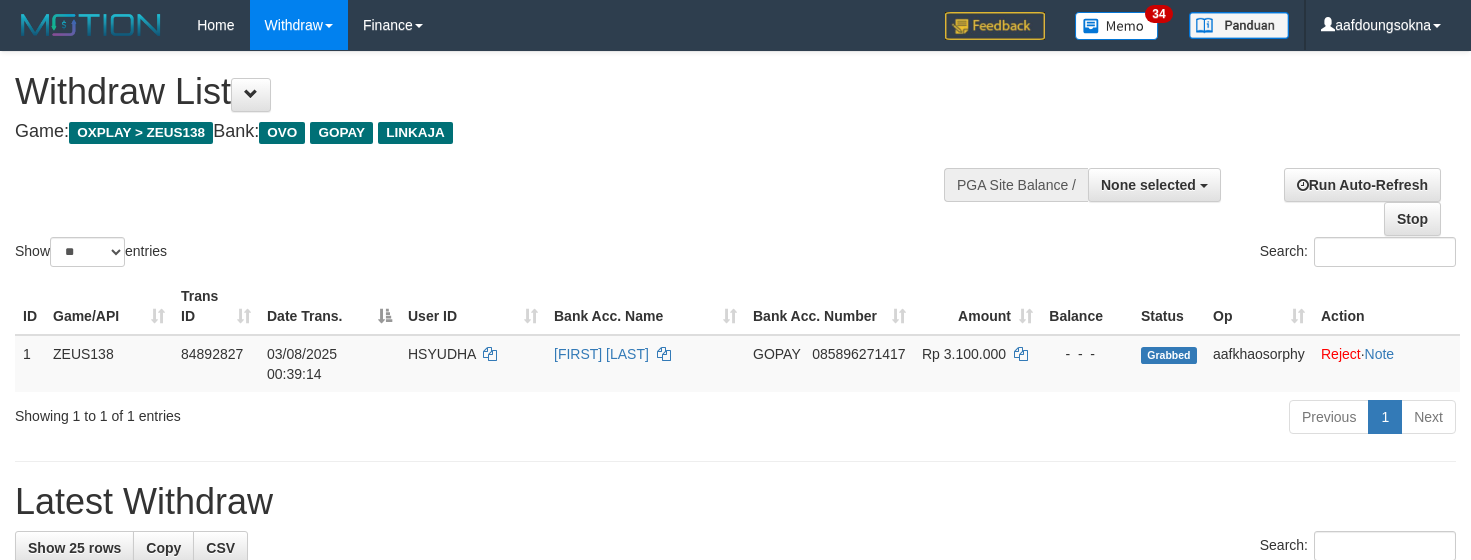 select 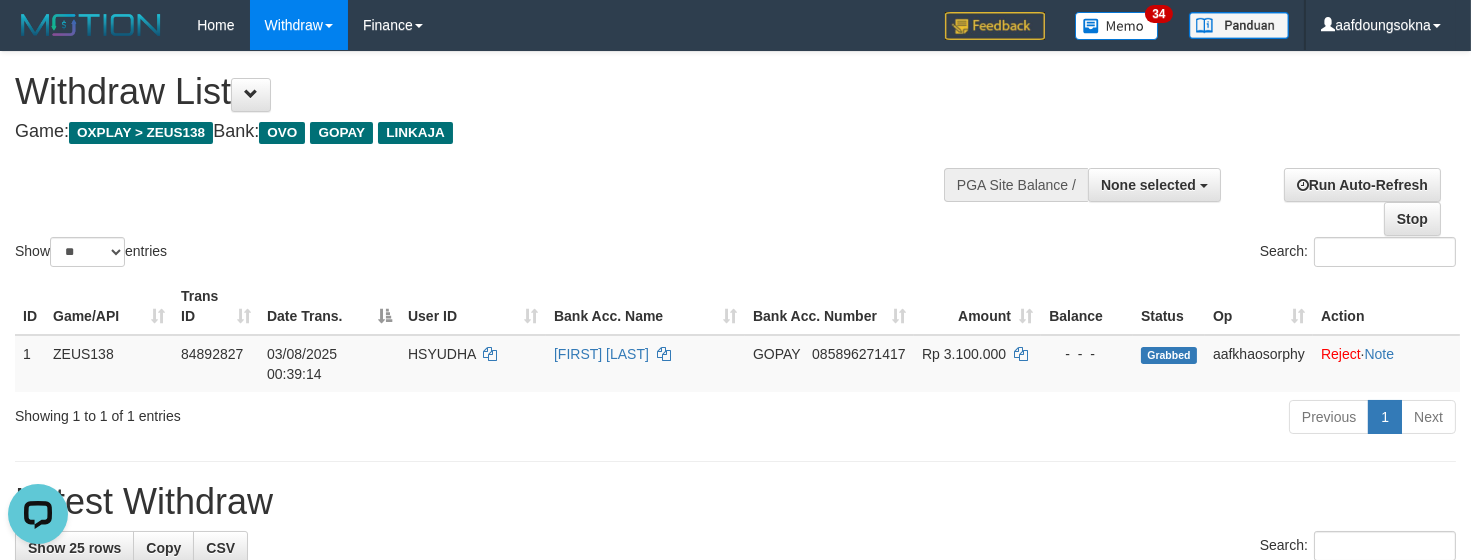 scroll, scrollTop: 0, scrollLeft: 0, axis: both 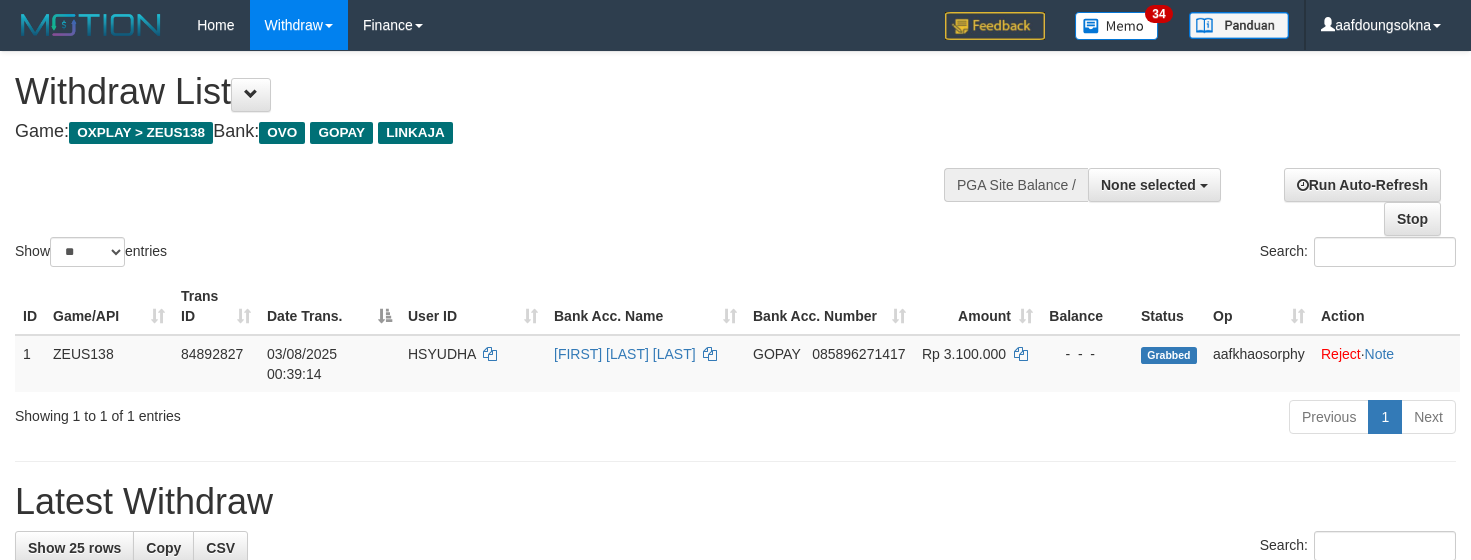 select 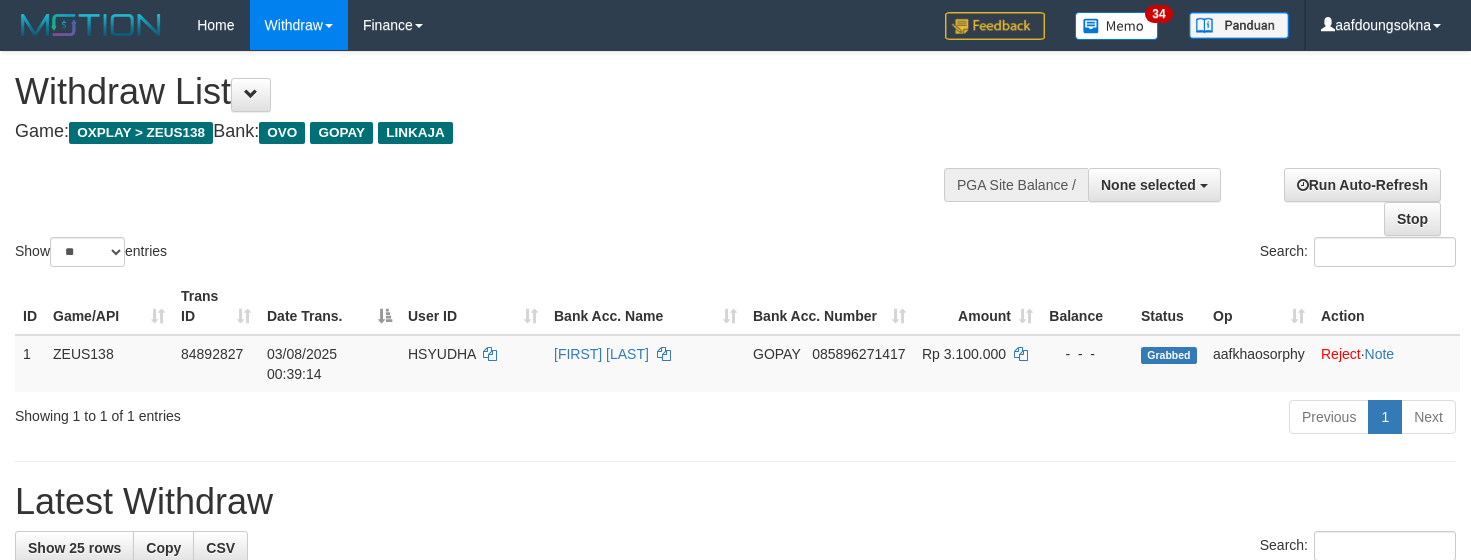 select 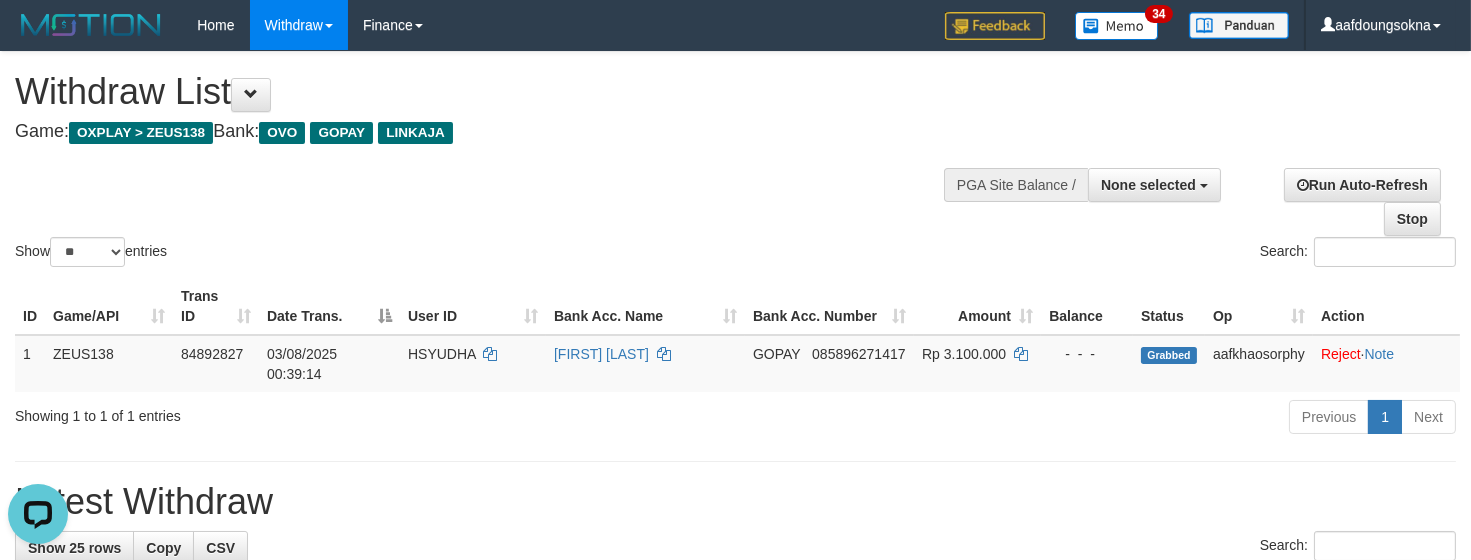 scroll, scrollTop: 0, scrollLeft: 0, axis: both 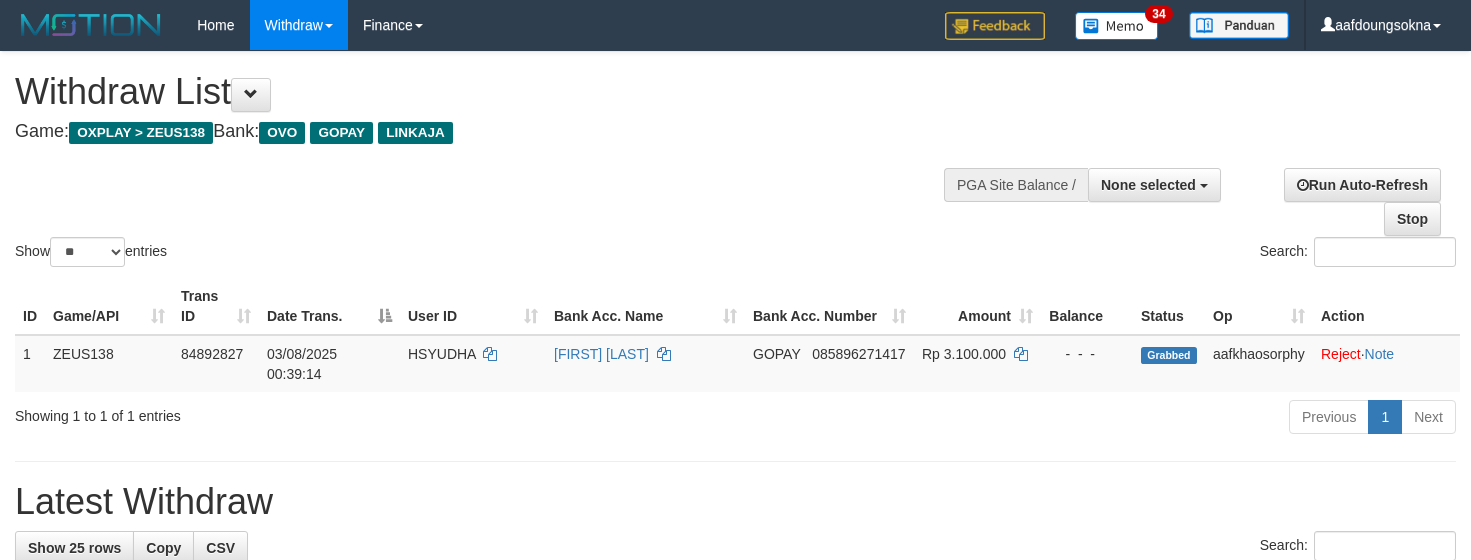 select 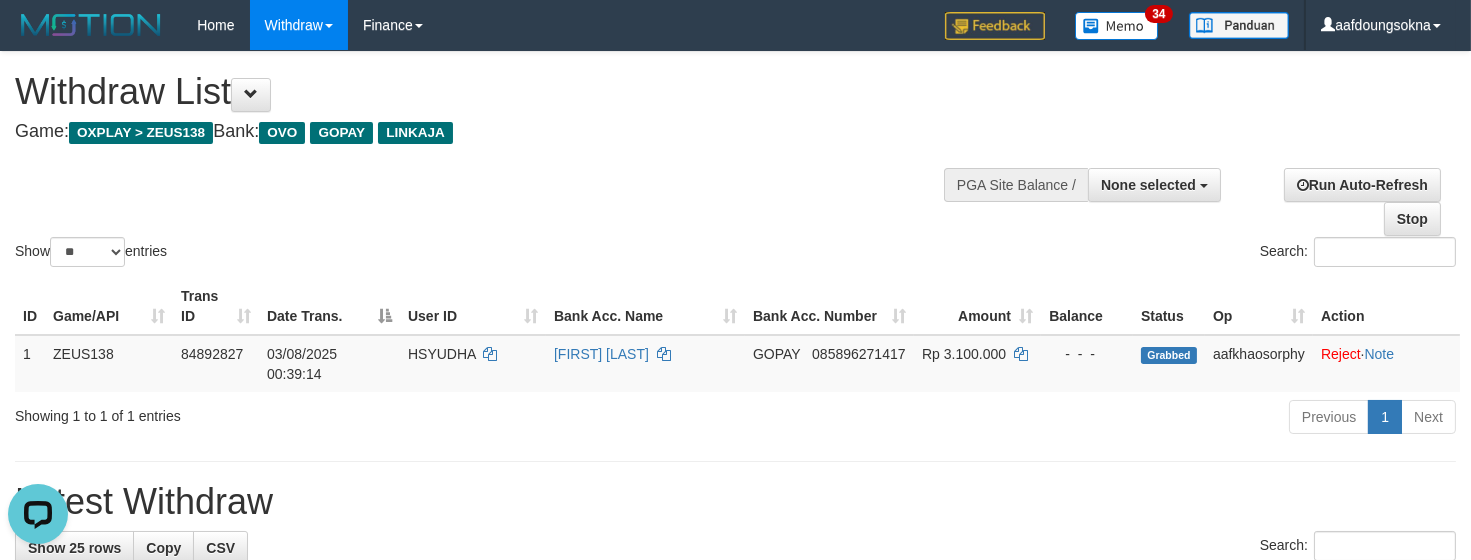 scroll, scrollTop: 0, scrollLeft: 0, axis: both 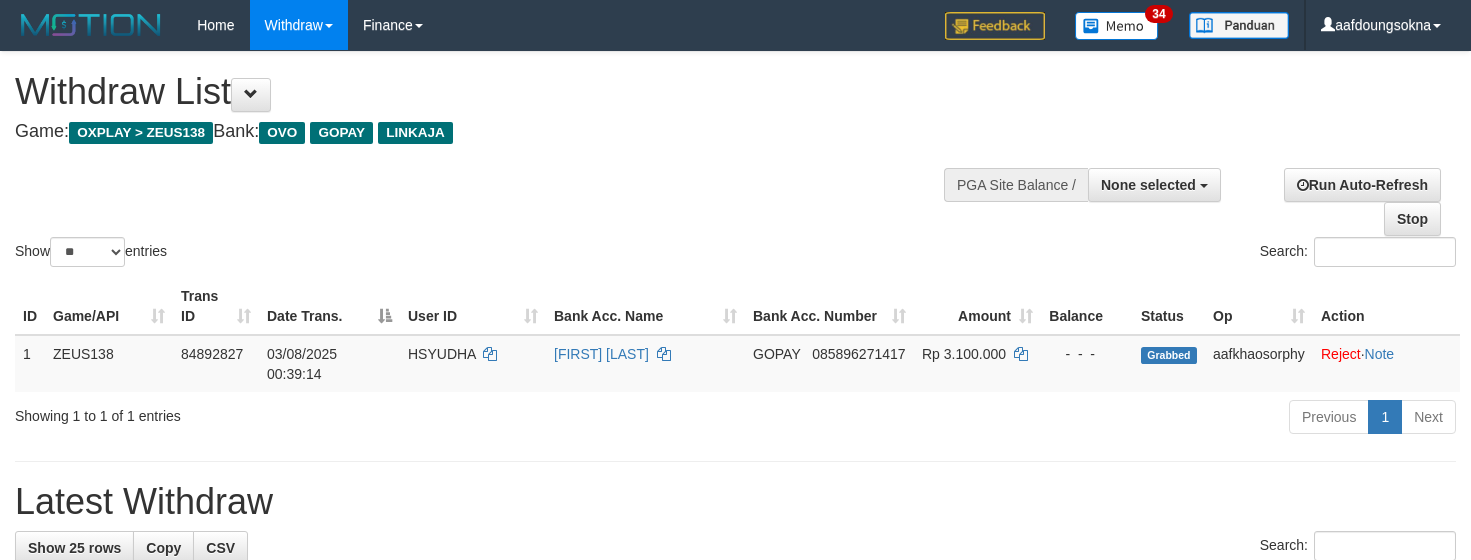 select 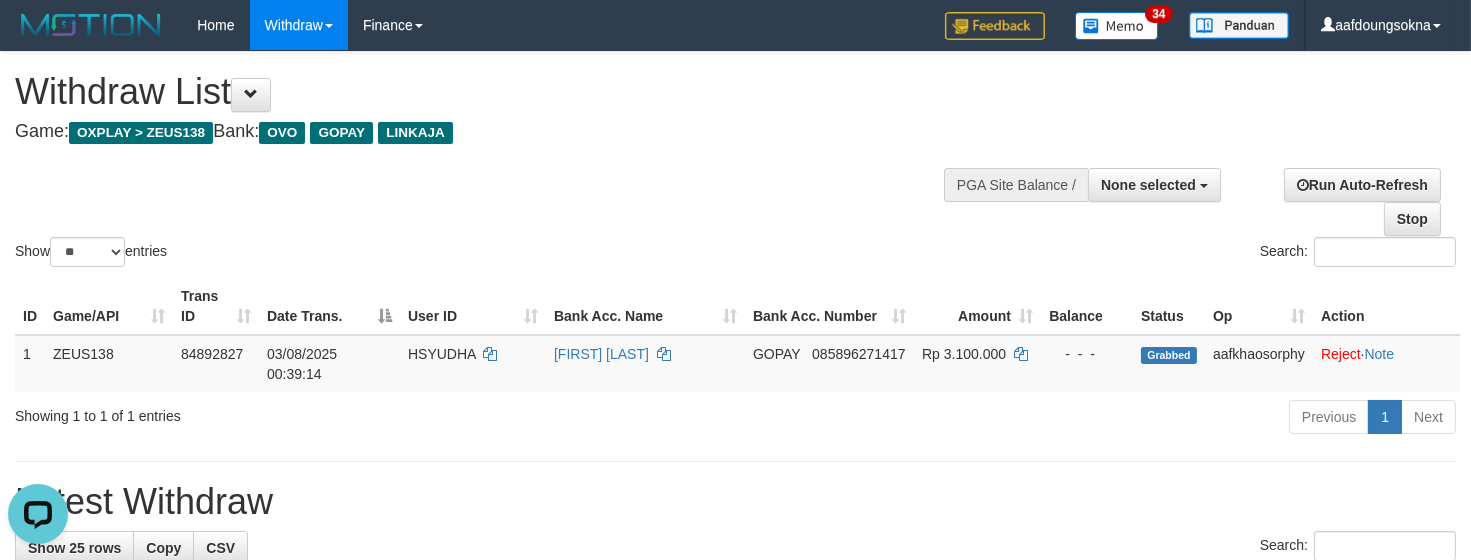 scroll, scrollTop: 0, scrollLeft: 0, axis: both 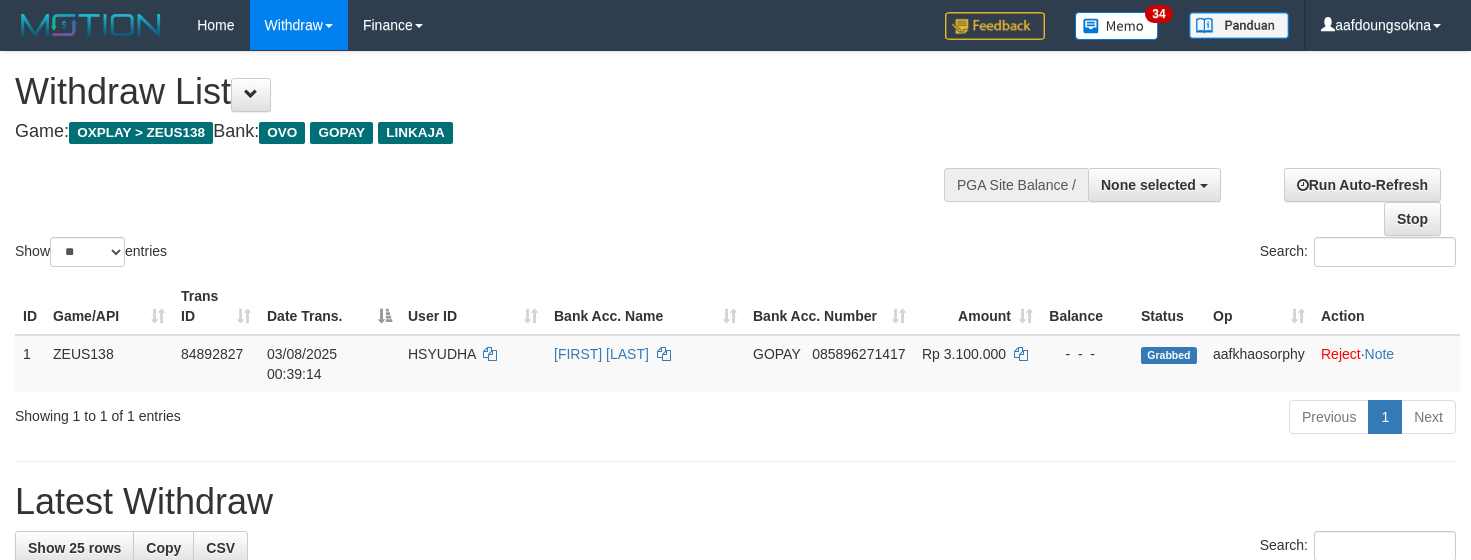 select 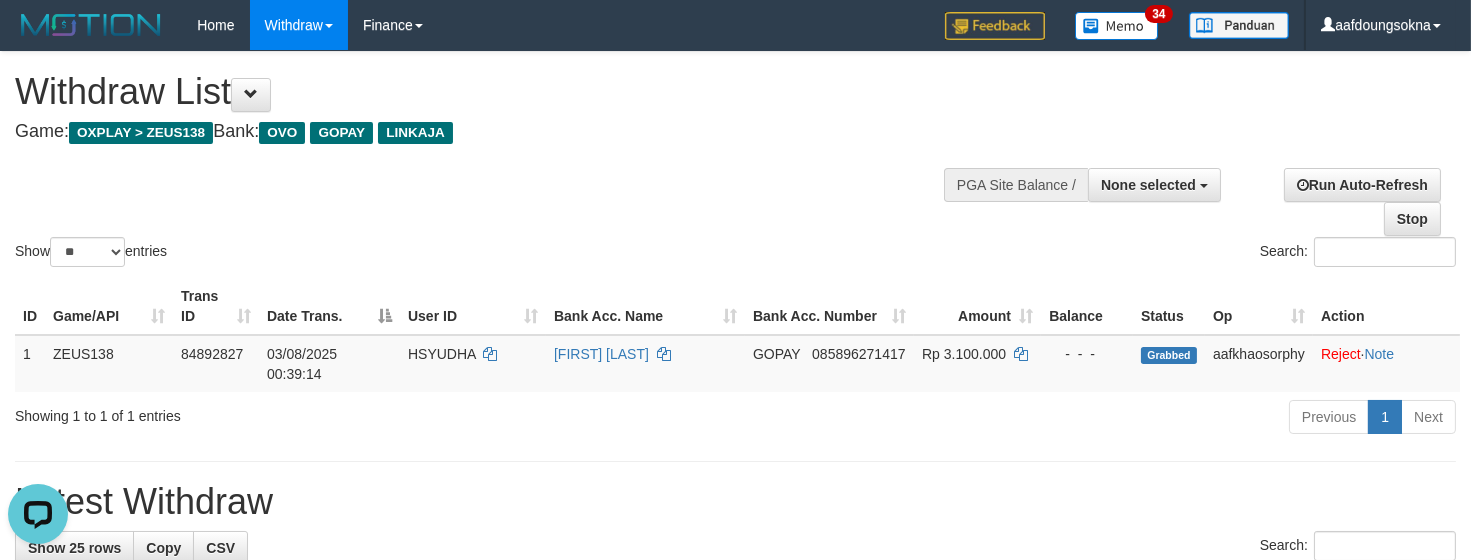 scroll, scrollTop: 0, scrollLeft: 0, axis: both 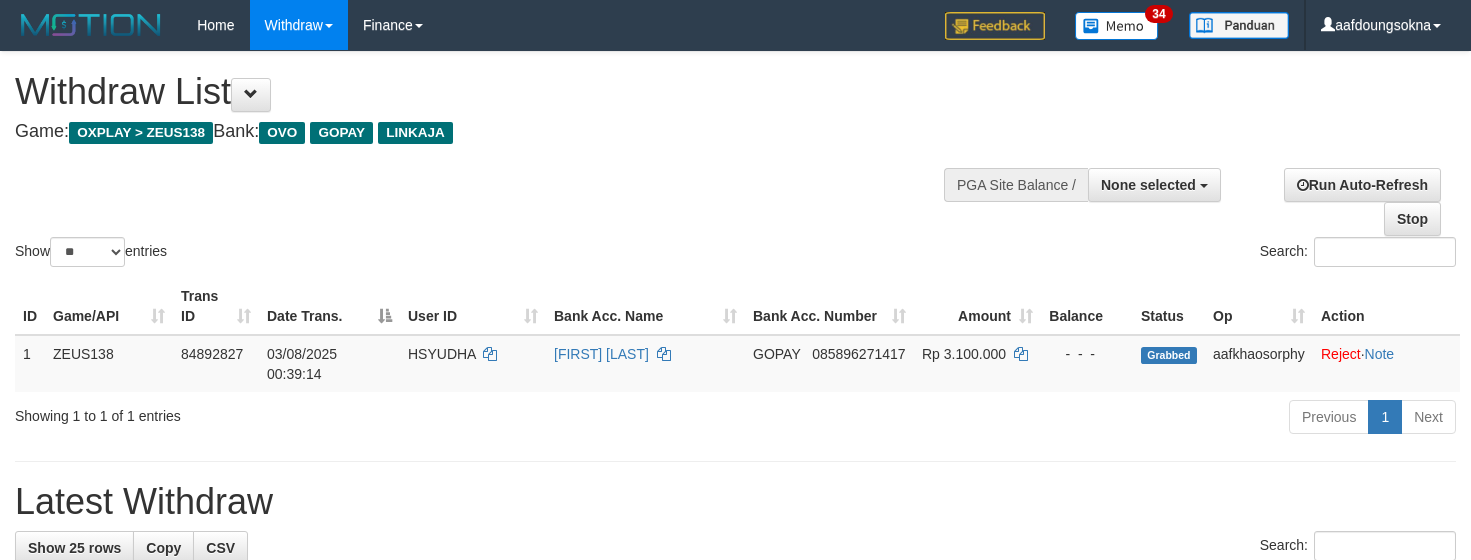 select 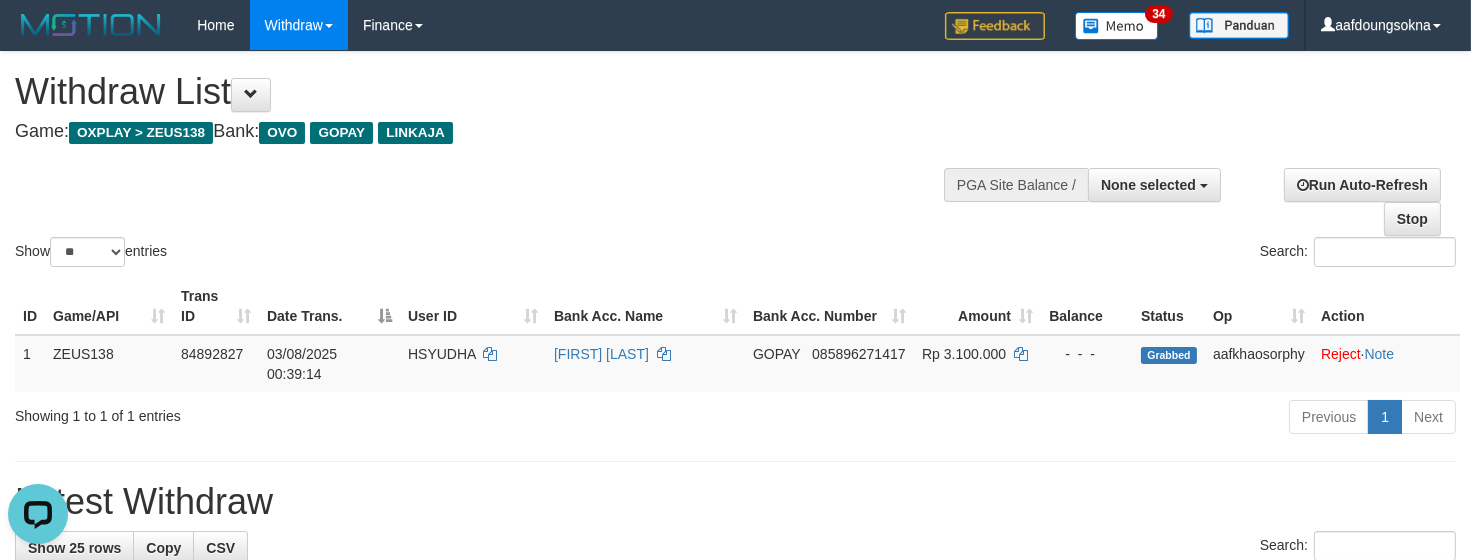 scroll, scrollTop: 0, scrollLeft: 0, axis: both 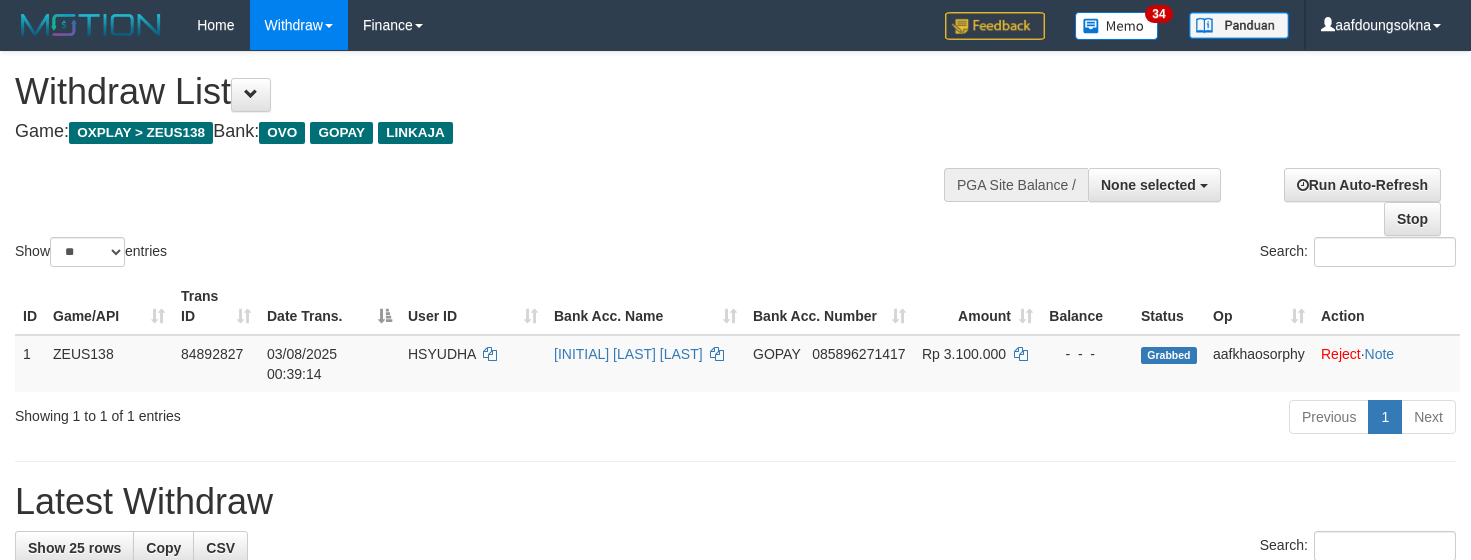 select 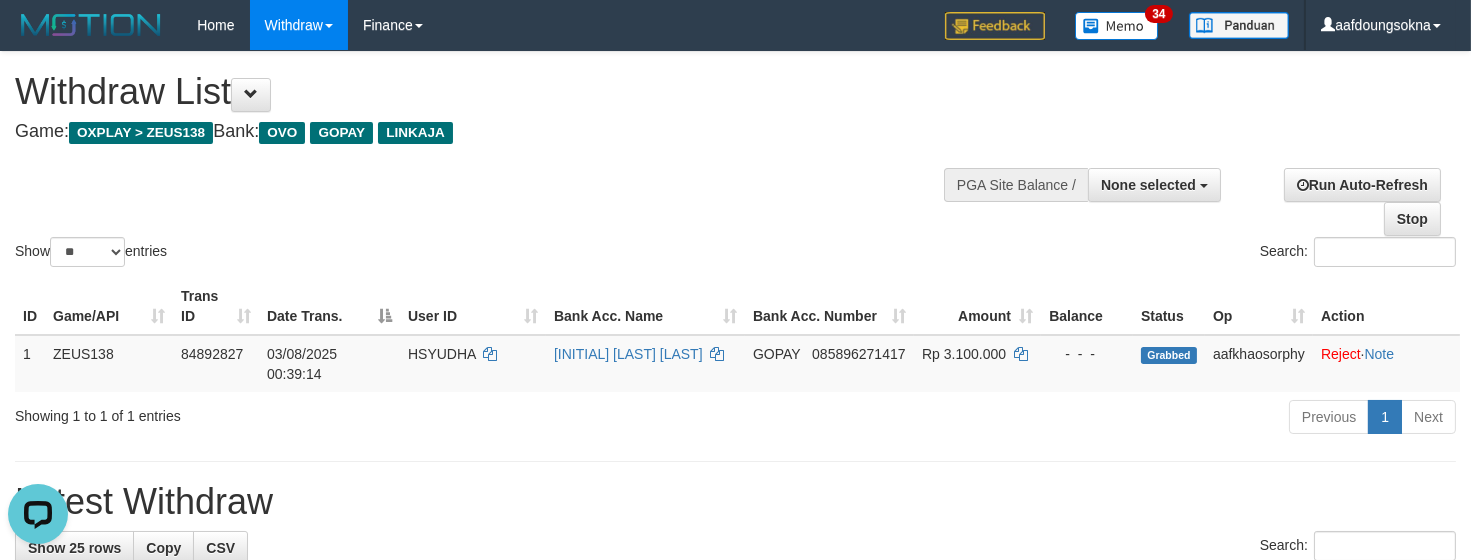 scroll, scrollTop: 0, scrollLeft: 0, axis: both 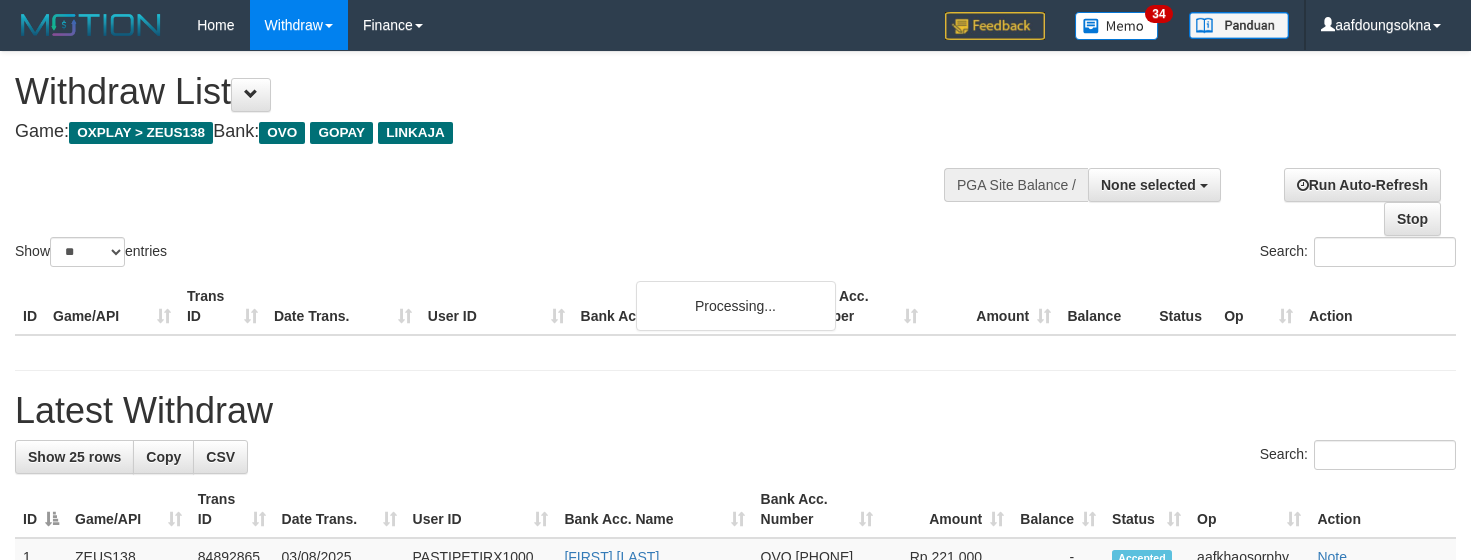 select 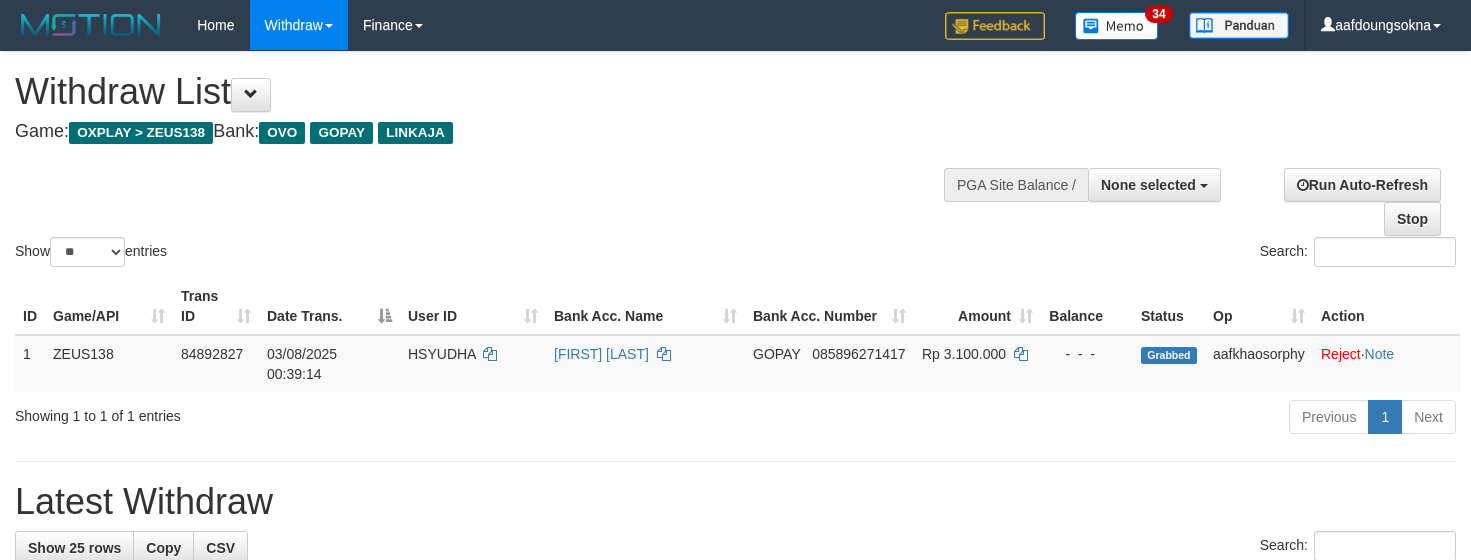 select 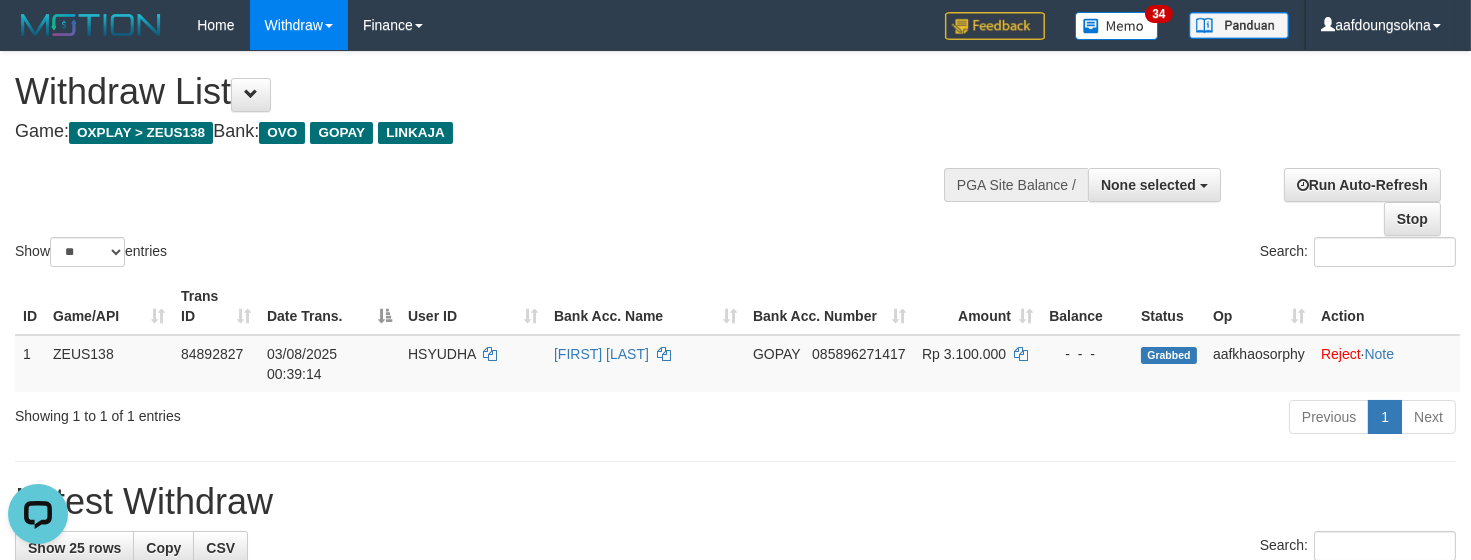scroll, scrollTop: 0, scrollLeft: 0, axis: both 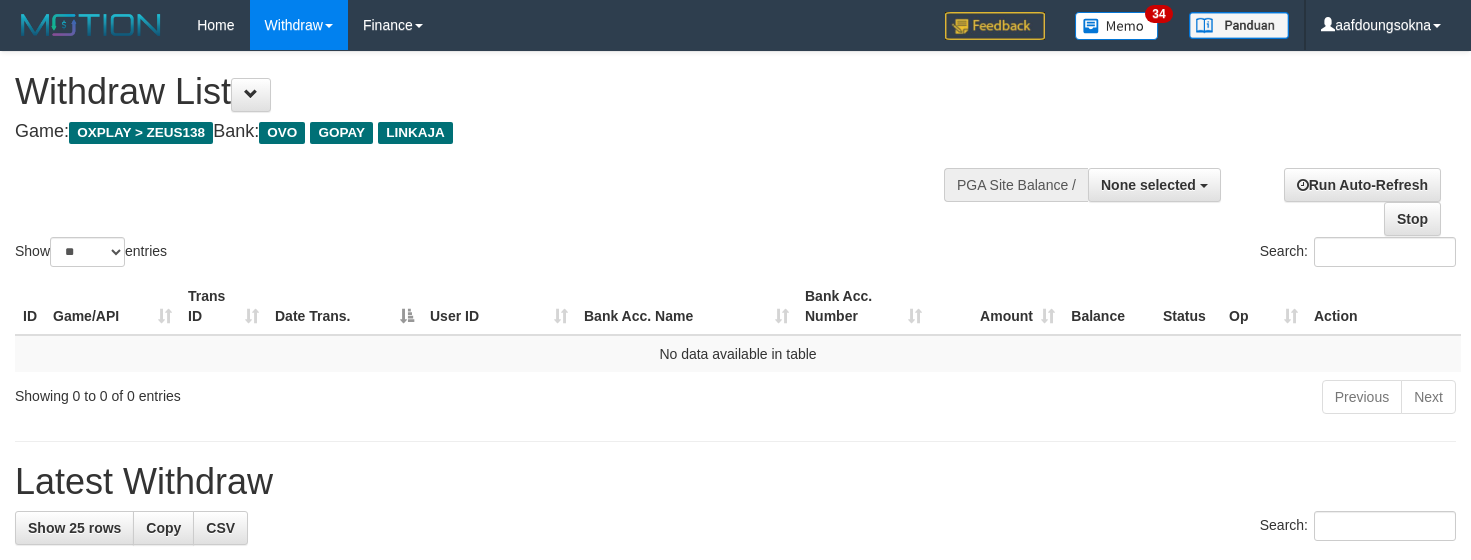 select 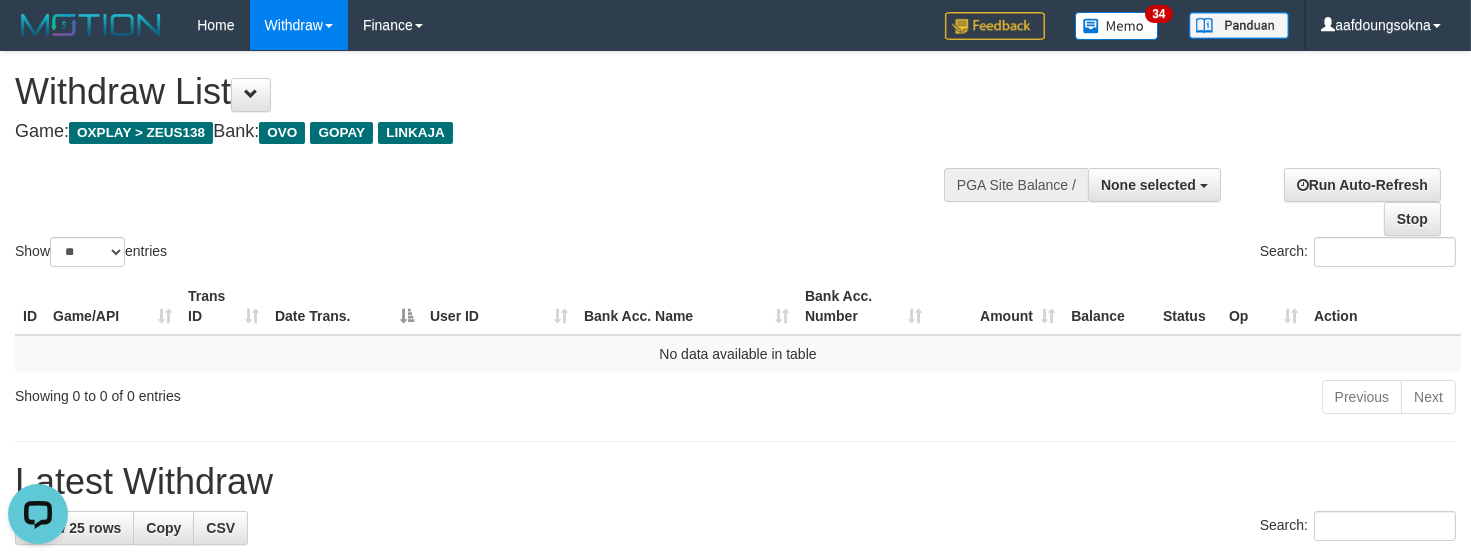 scroll, scrollTop: 0, scrollLeft: 0, axis: both 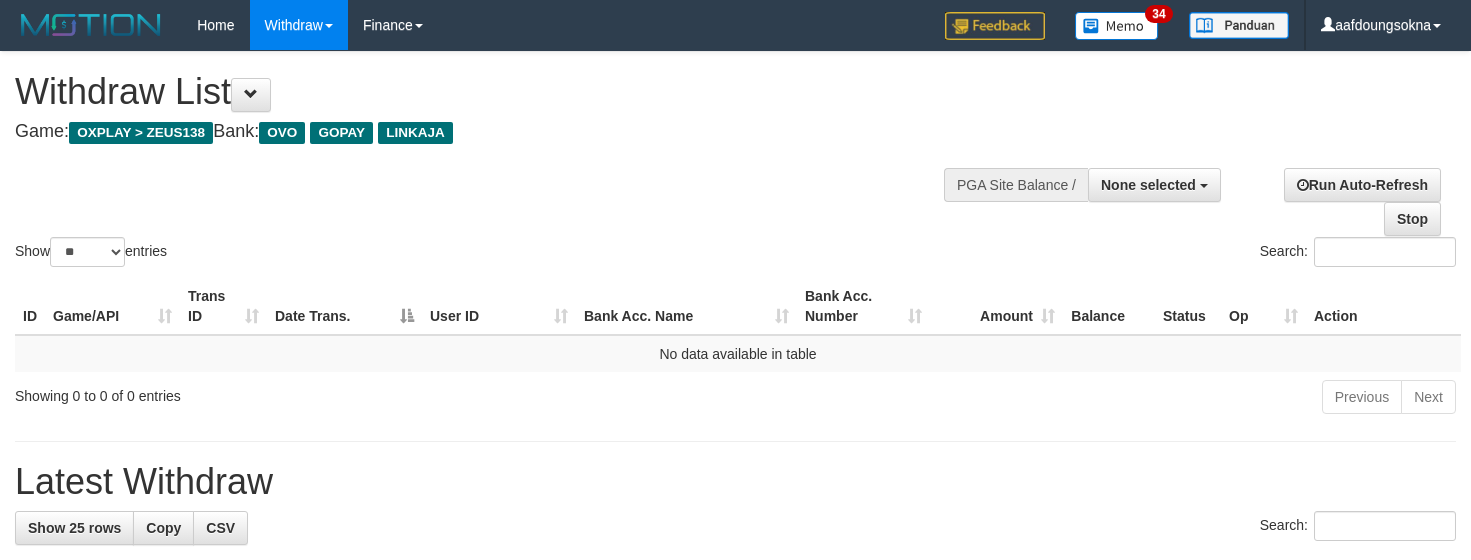 select 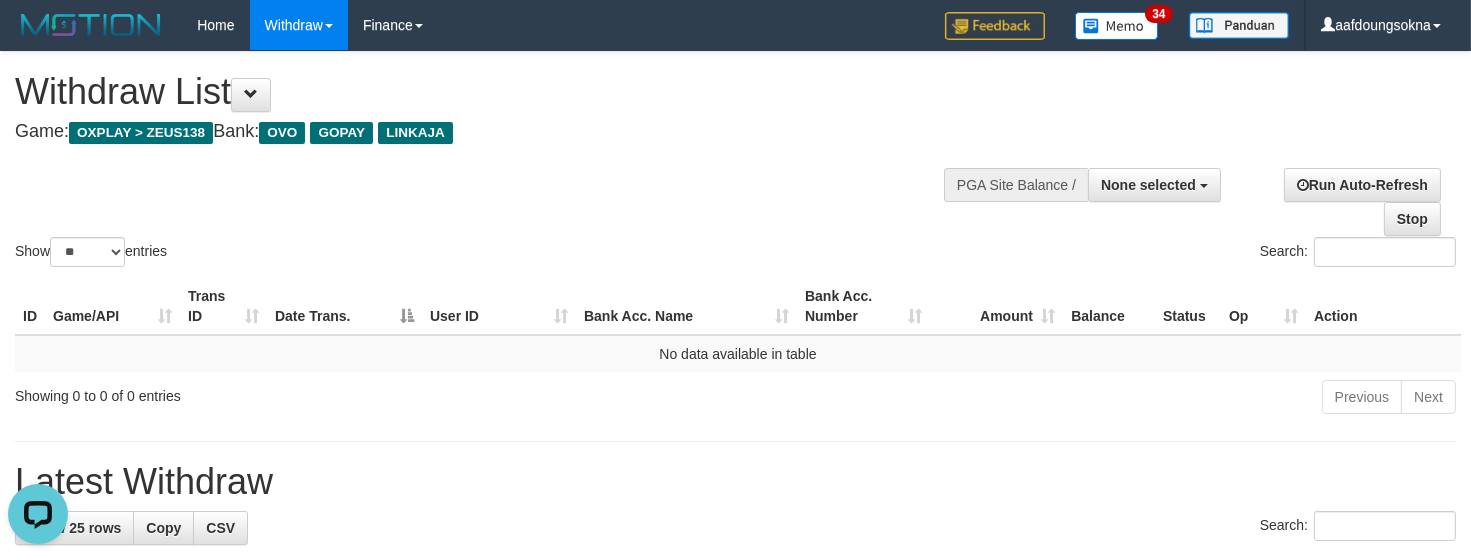 scroll, scrollTop: 0, scrollLeft: 0, axis: both 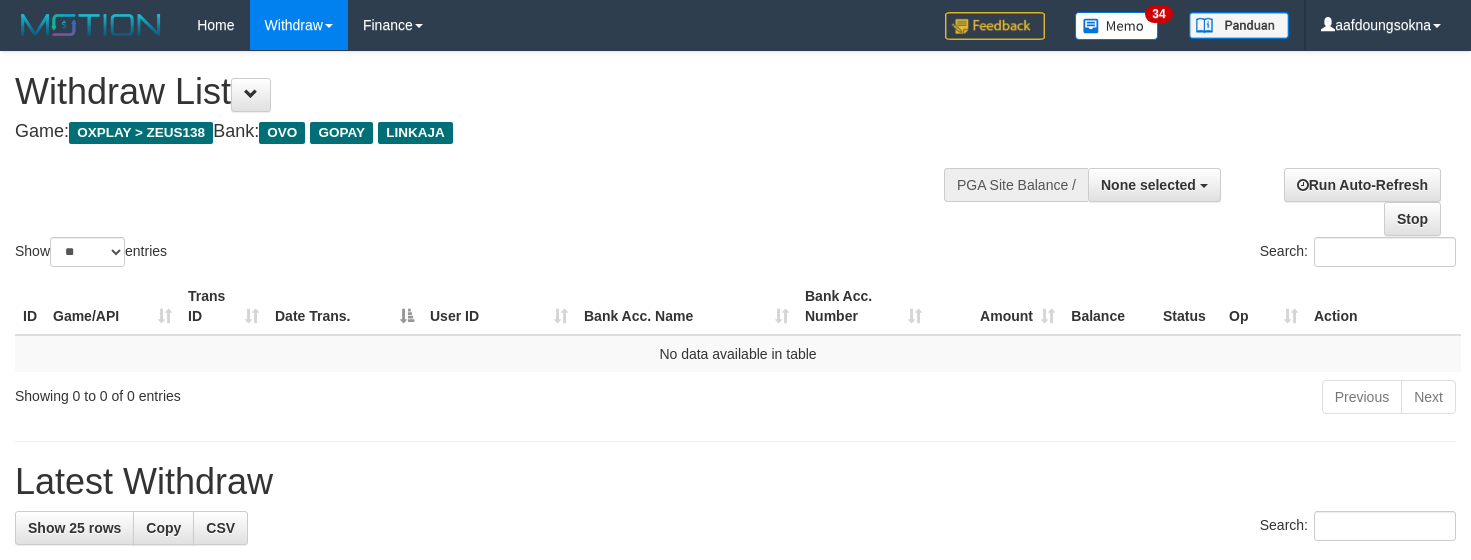 select 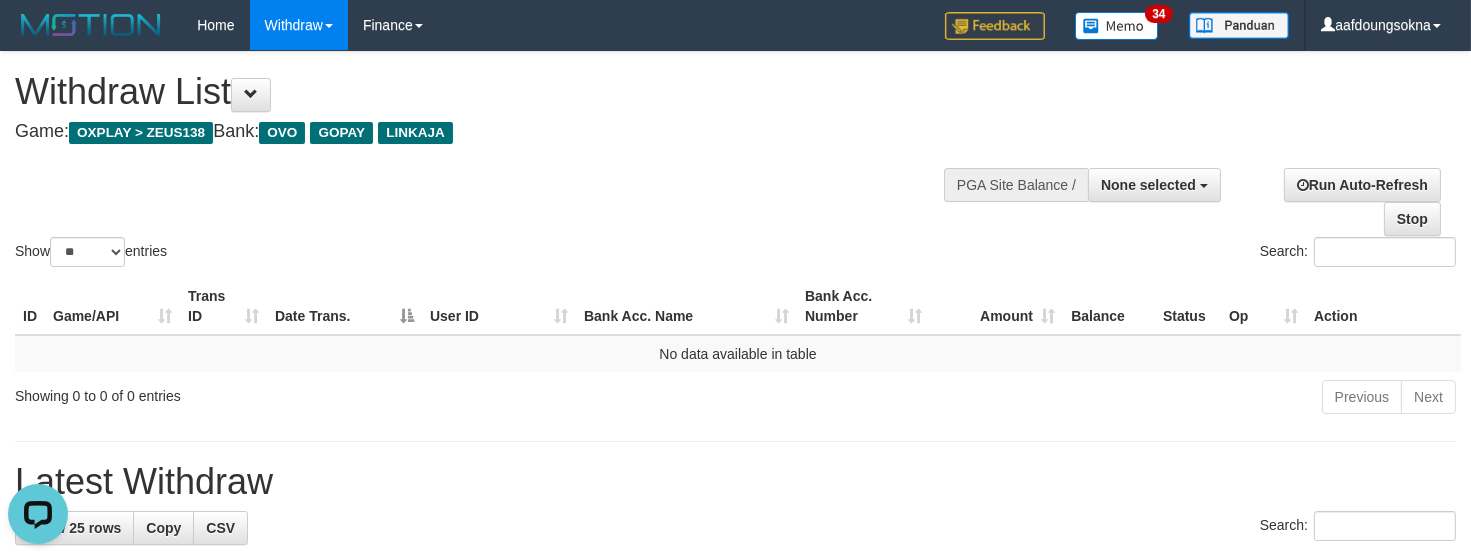 scroll, scrollTop: 0, scrollLeft: 0, axis: both 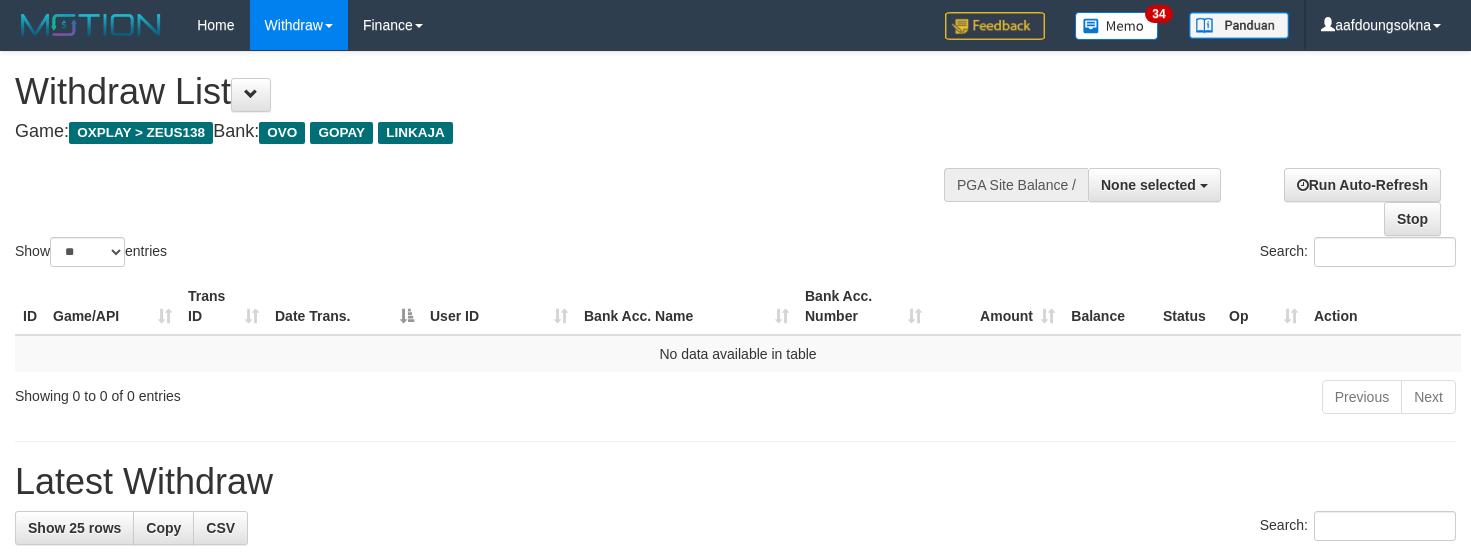 select 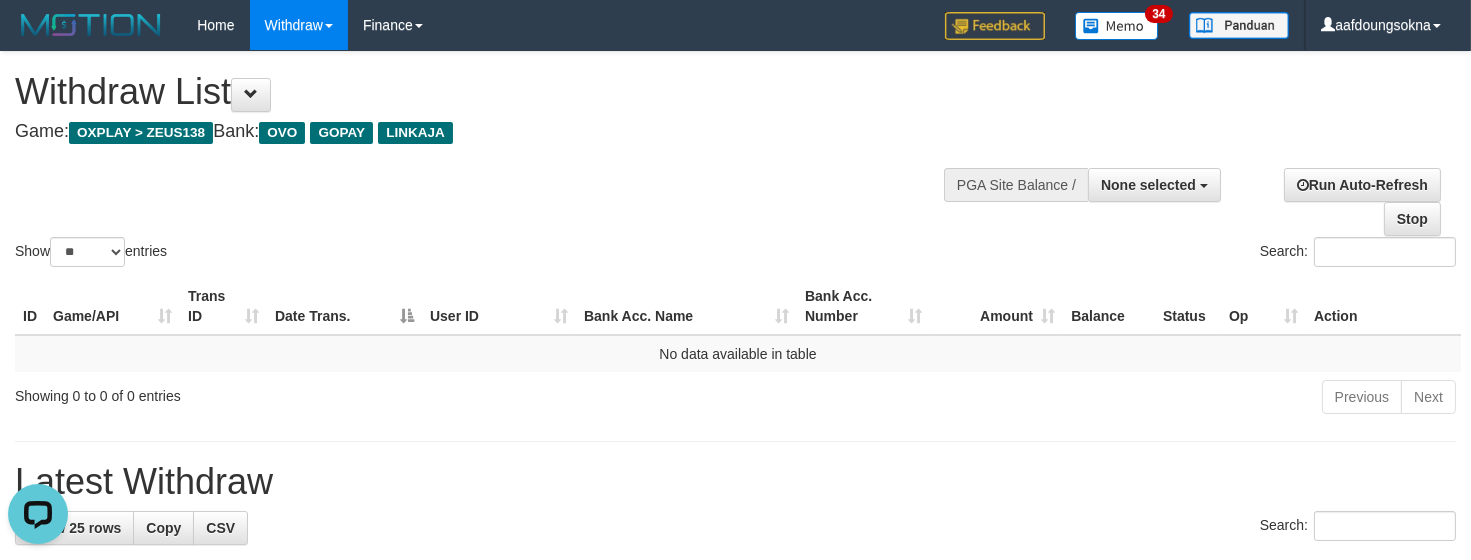 scroll, scrollTop: 0, scrollLeft: 0, axis: both 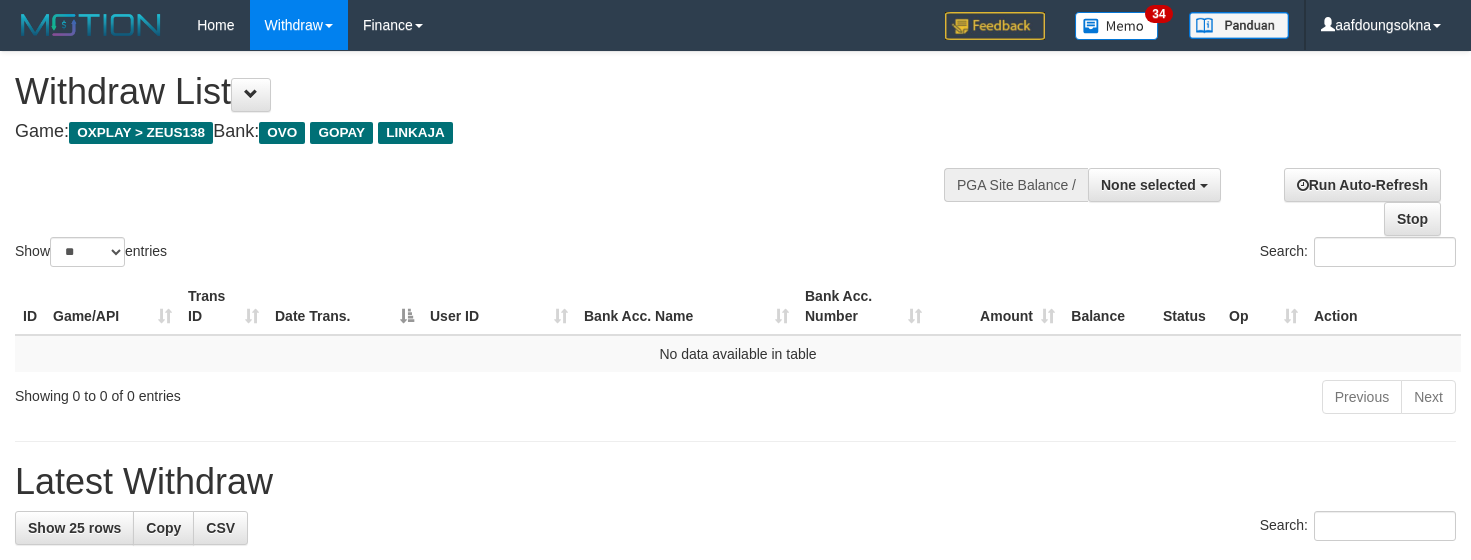 select 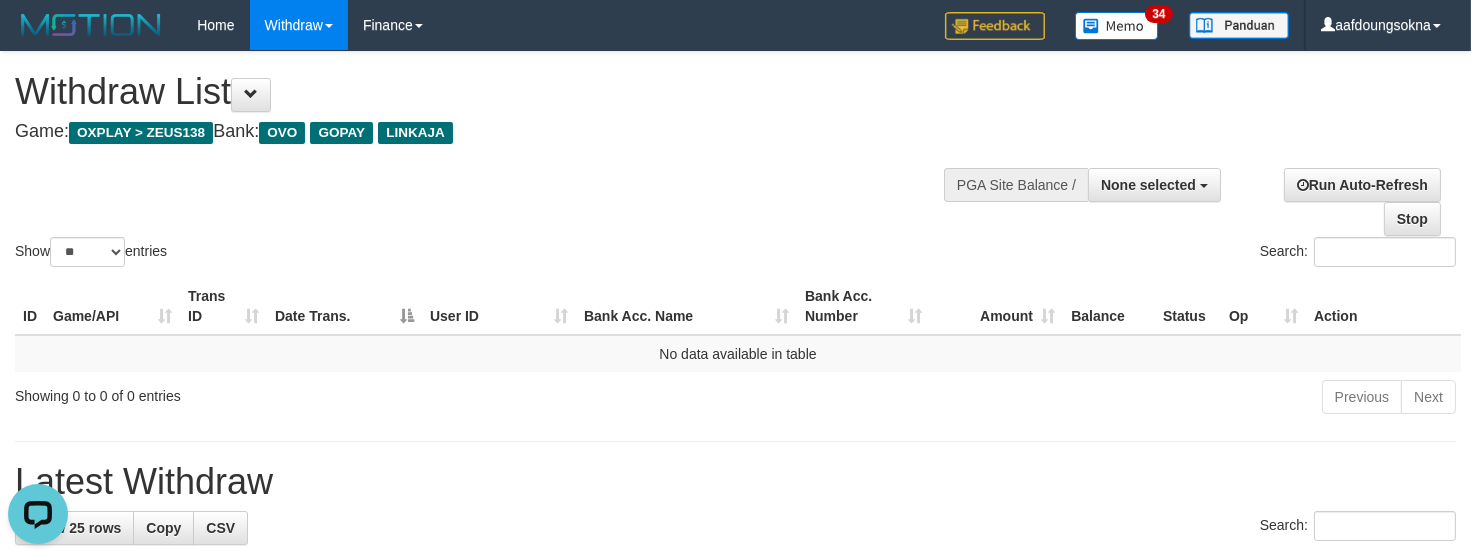 scroll, scrollTop: 0, scrollLeft: 0, axis: both 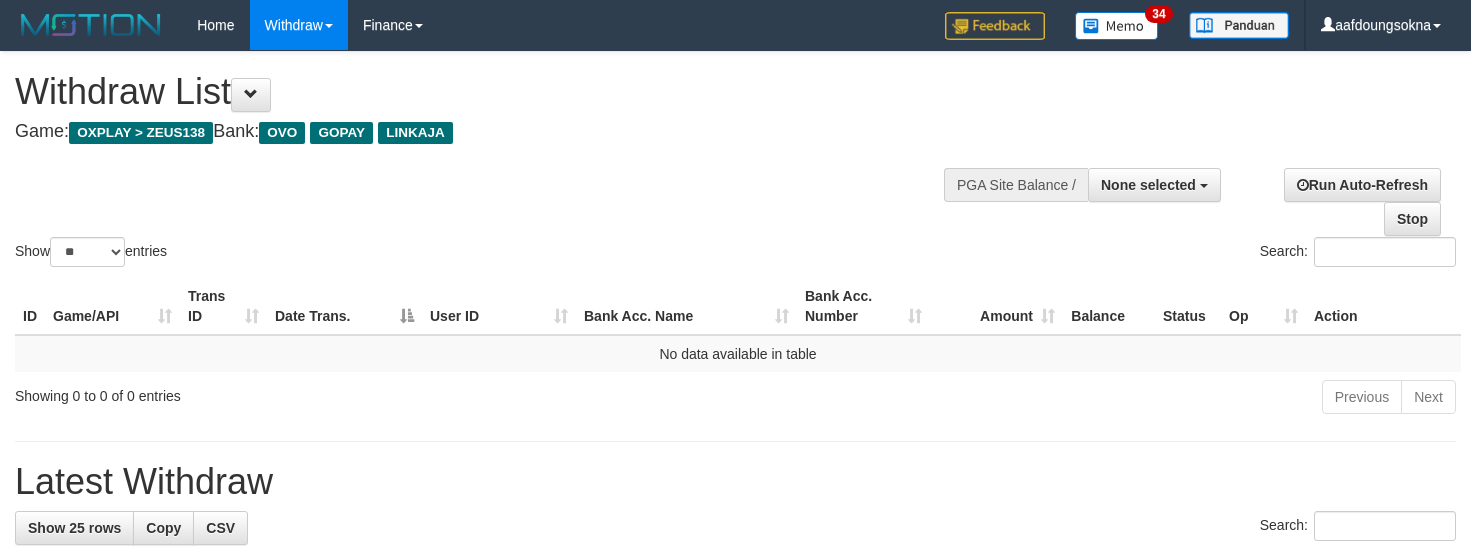 select 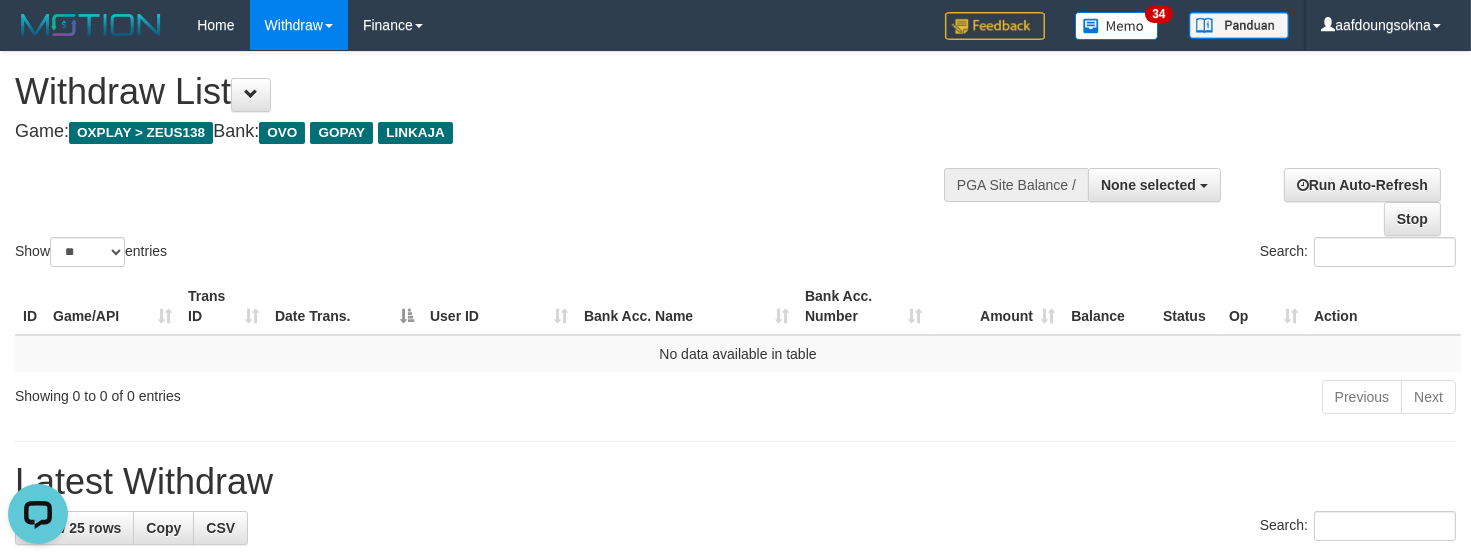 scroll, scrollTop: 0, scrollLeft: 0, axis: both 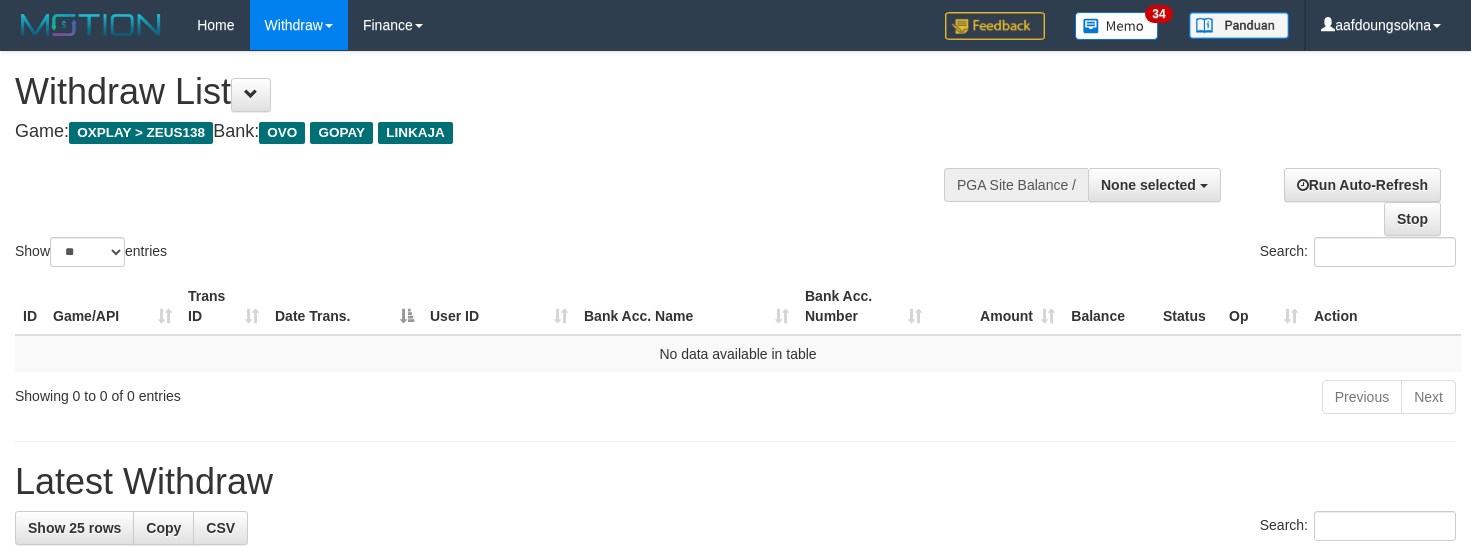 select 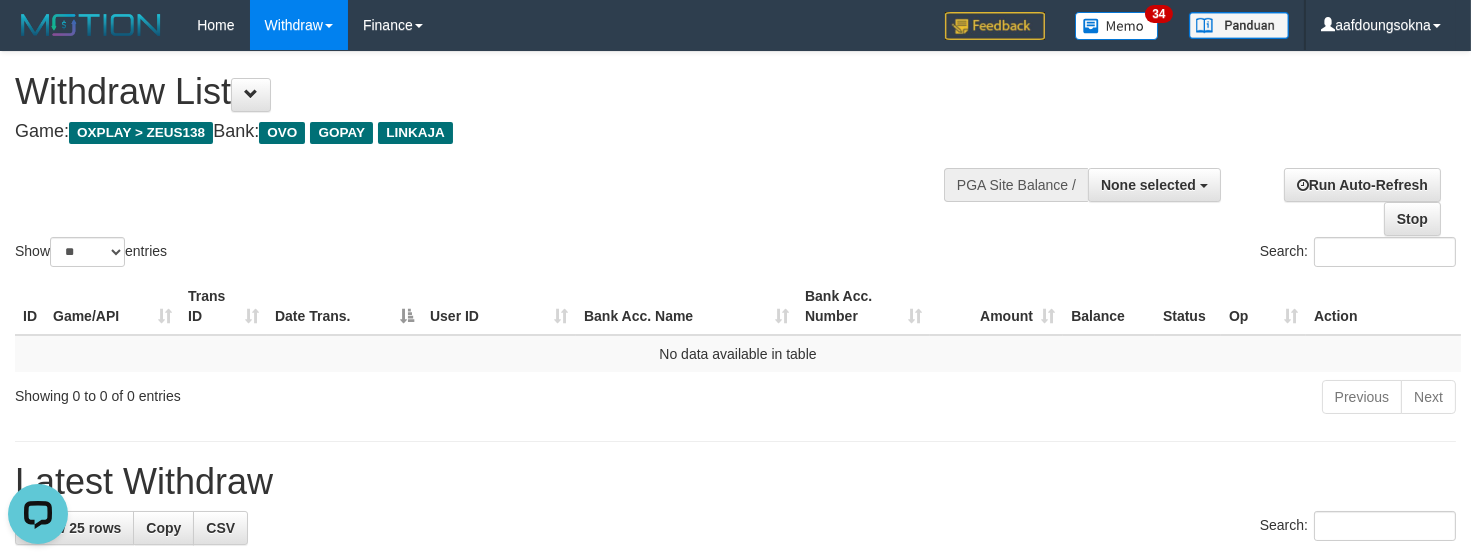 scroll, scrollTop: 0, scrollLeft: 0, axis: both 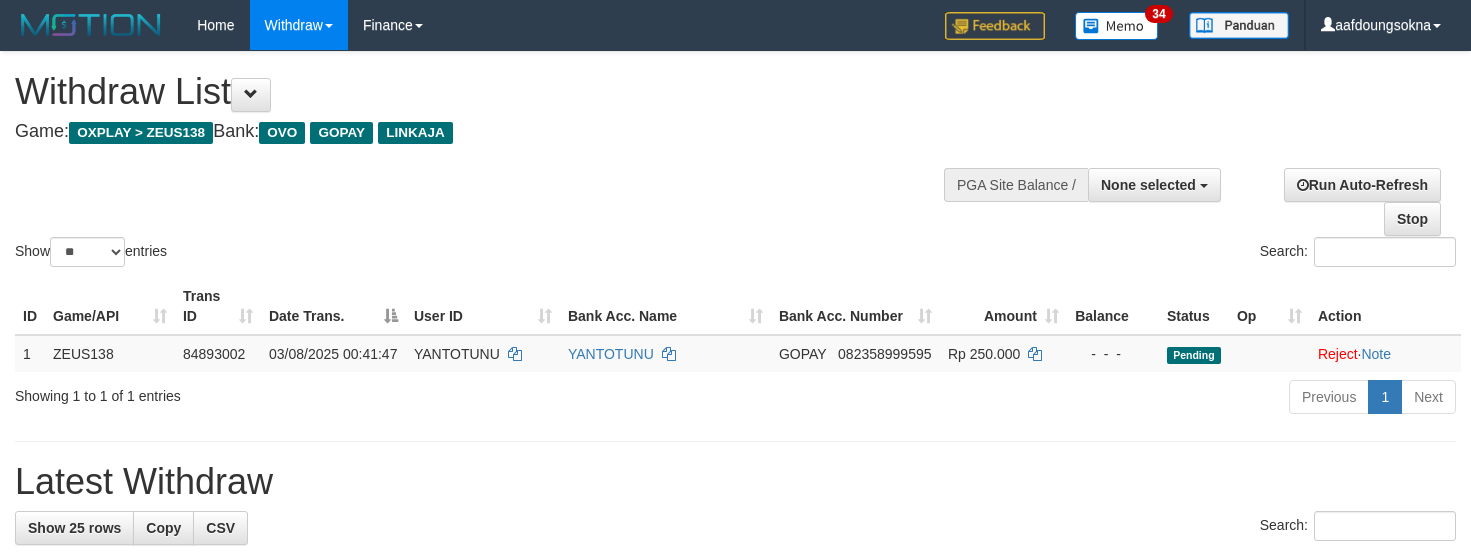 select 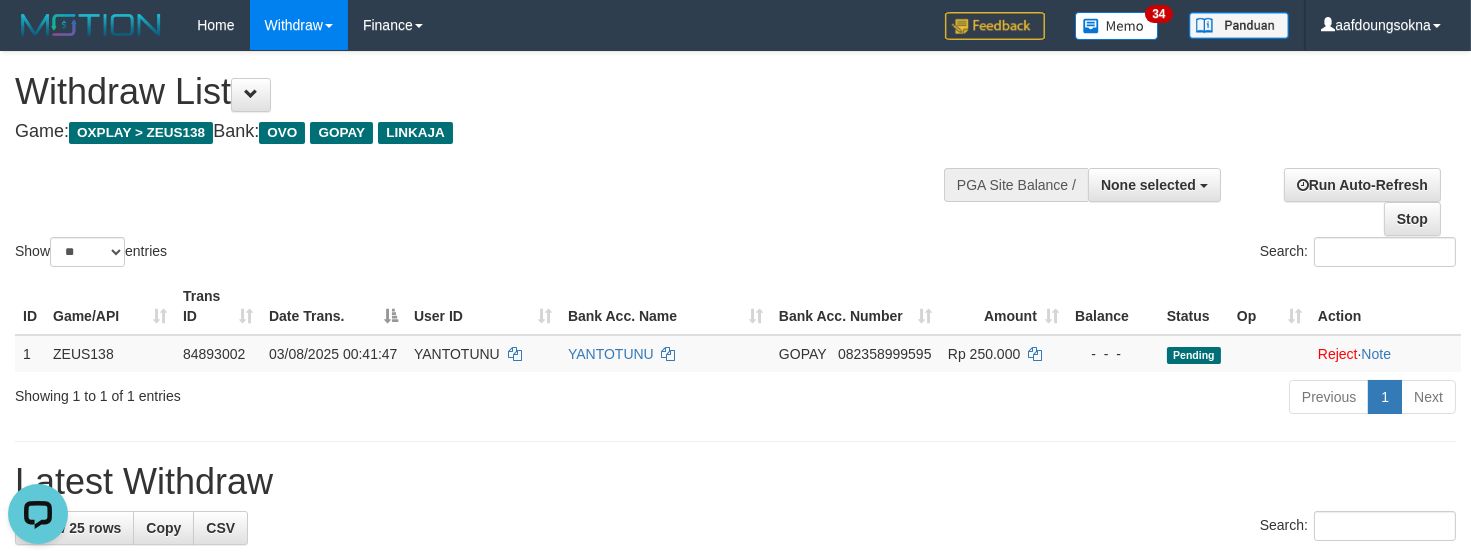 scroll, scrollTop: 0, scrollLeft: 0, axis: both 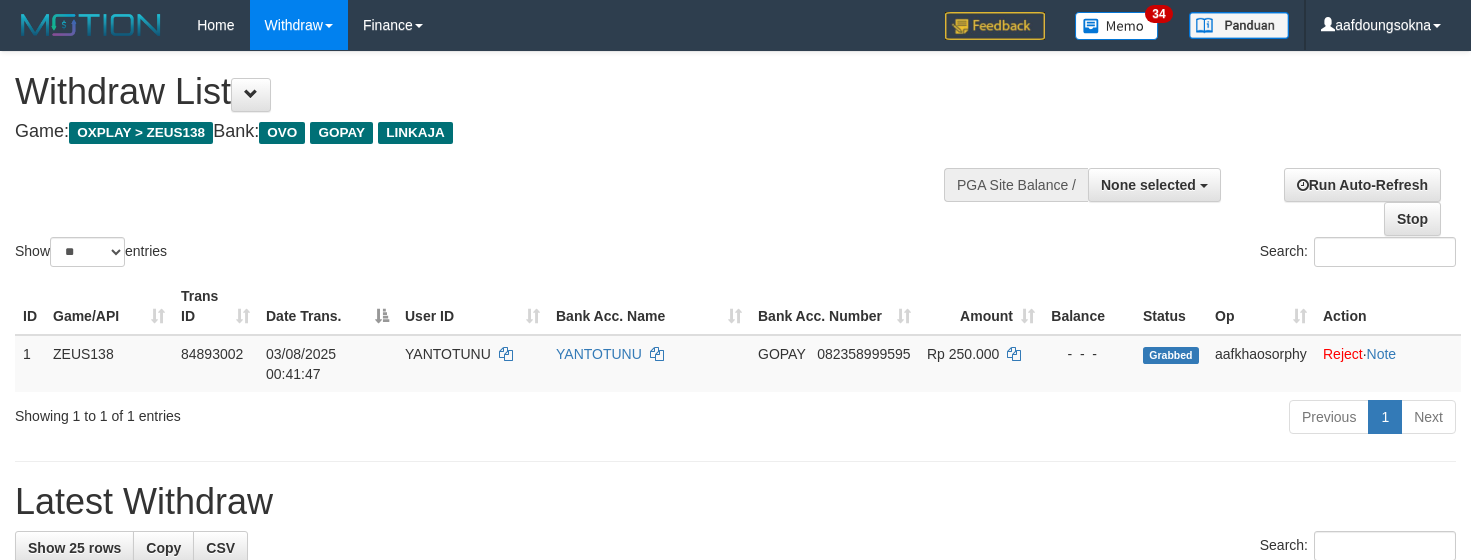 select 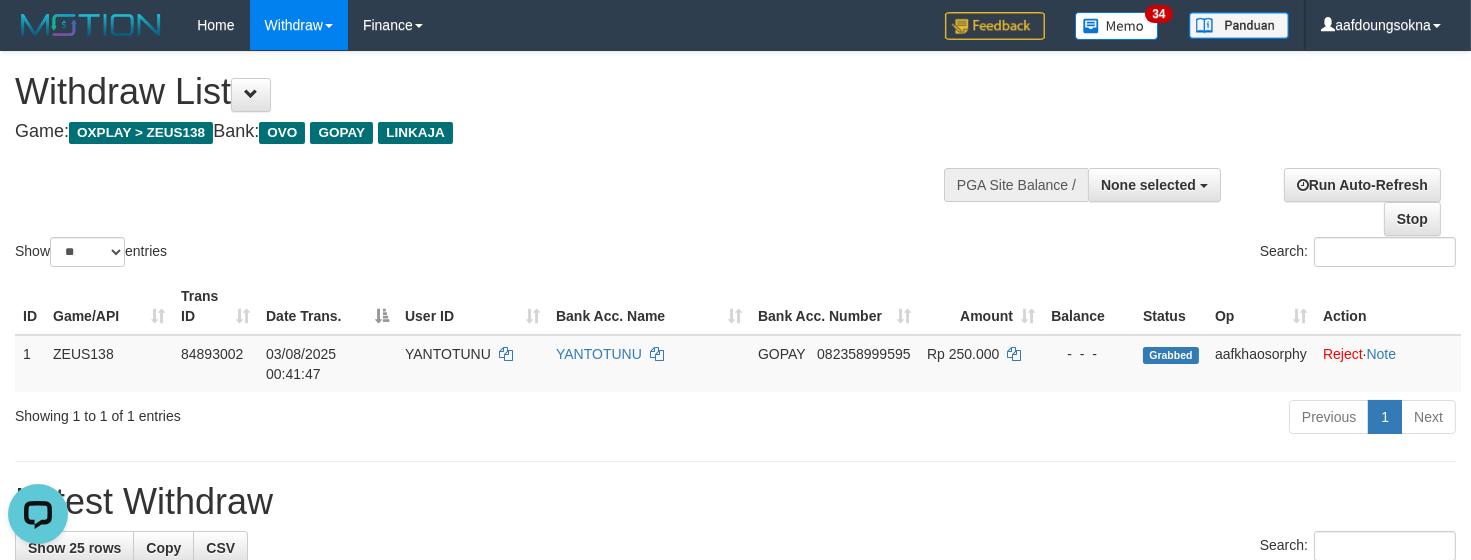 scroll, scrollTop: 0, scrollLeft: 0, axis: both 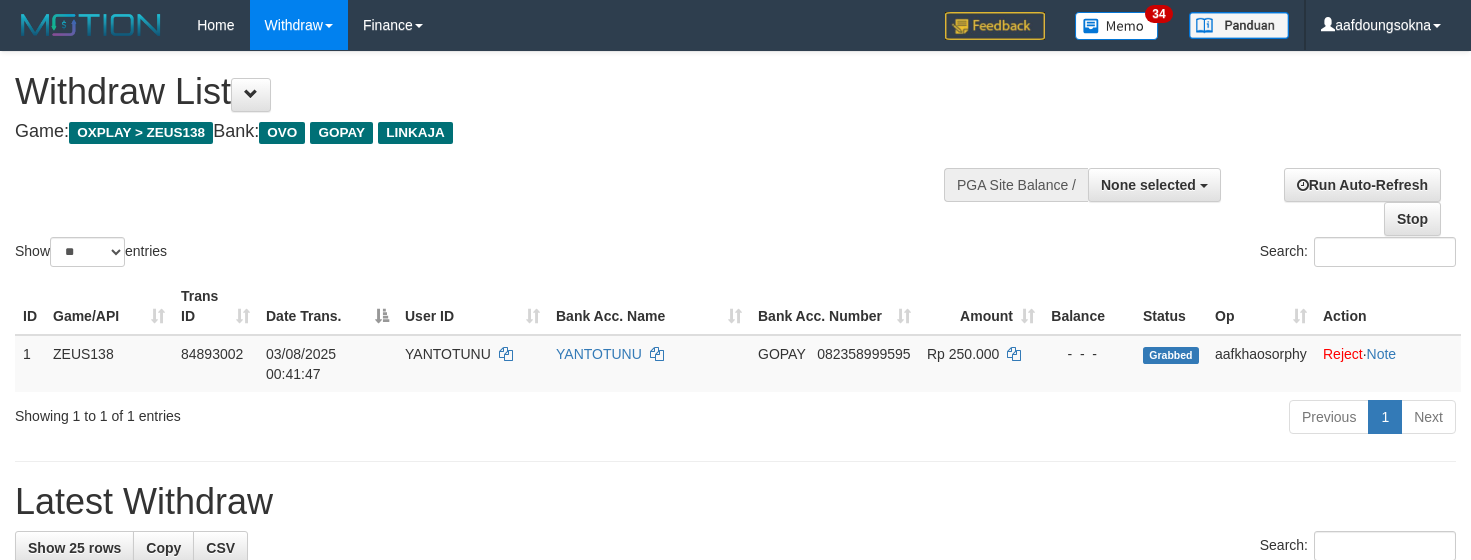select 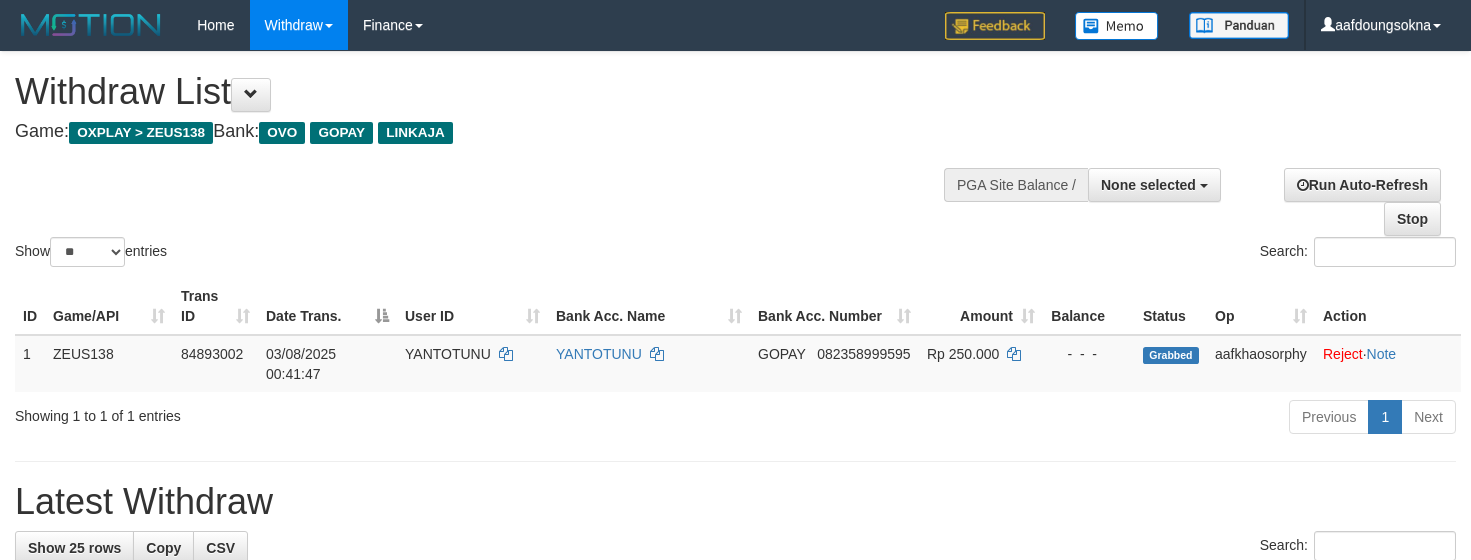 select 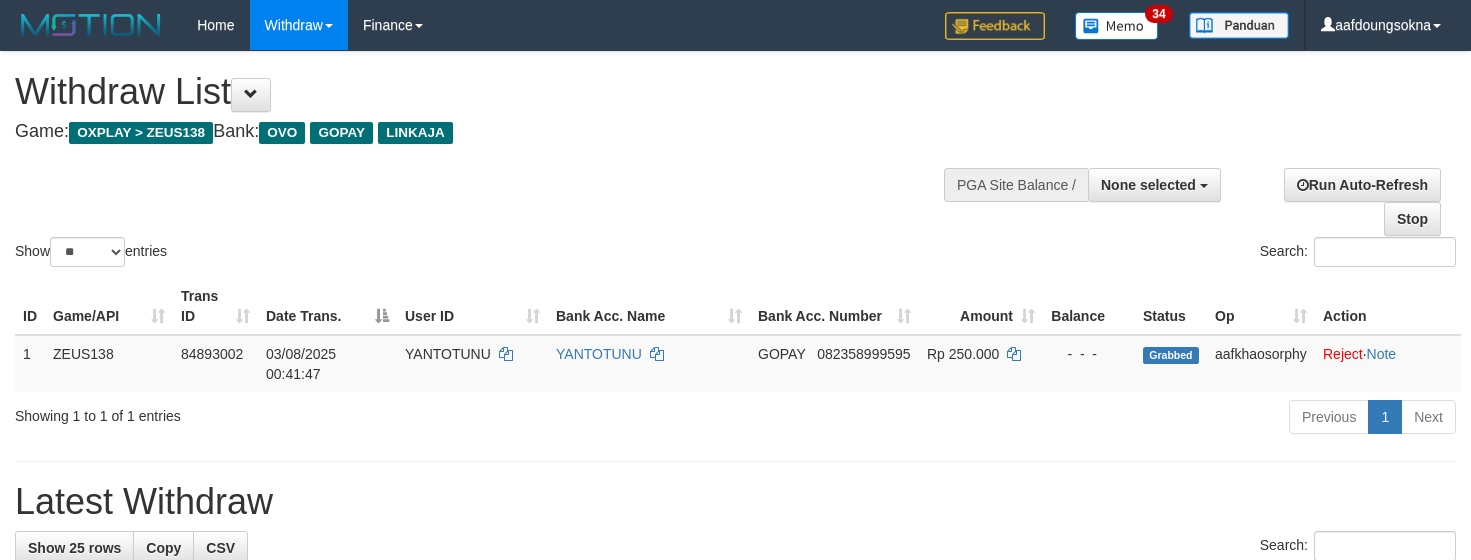 select 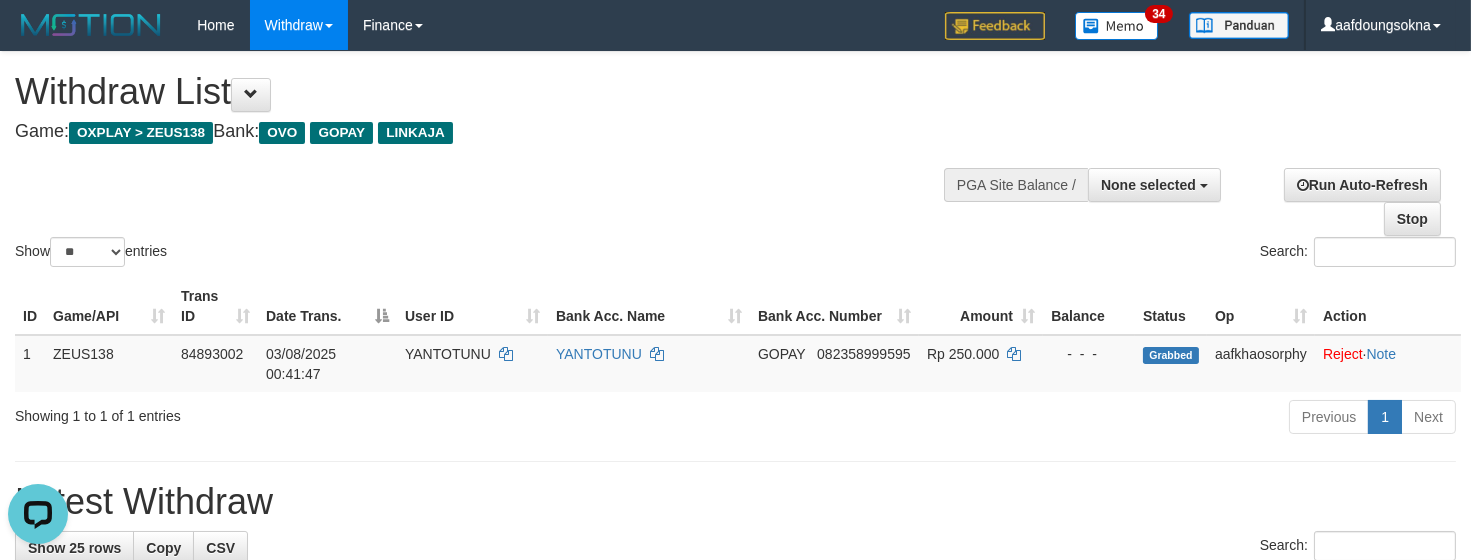 scroll, scrollTop: 0, scrollLeft: 0, axis: both 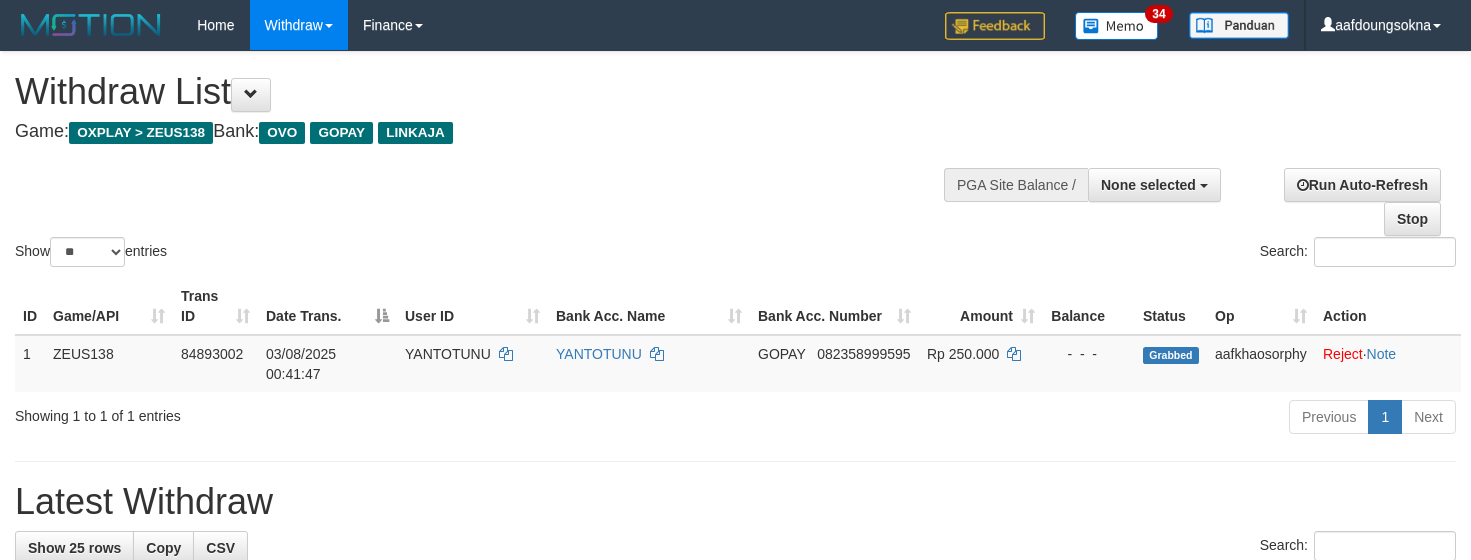select 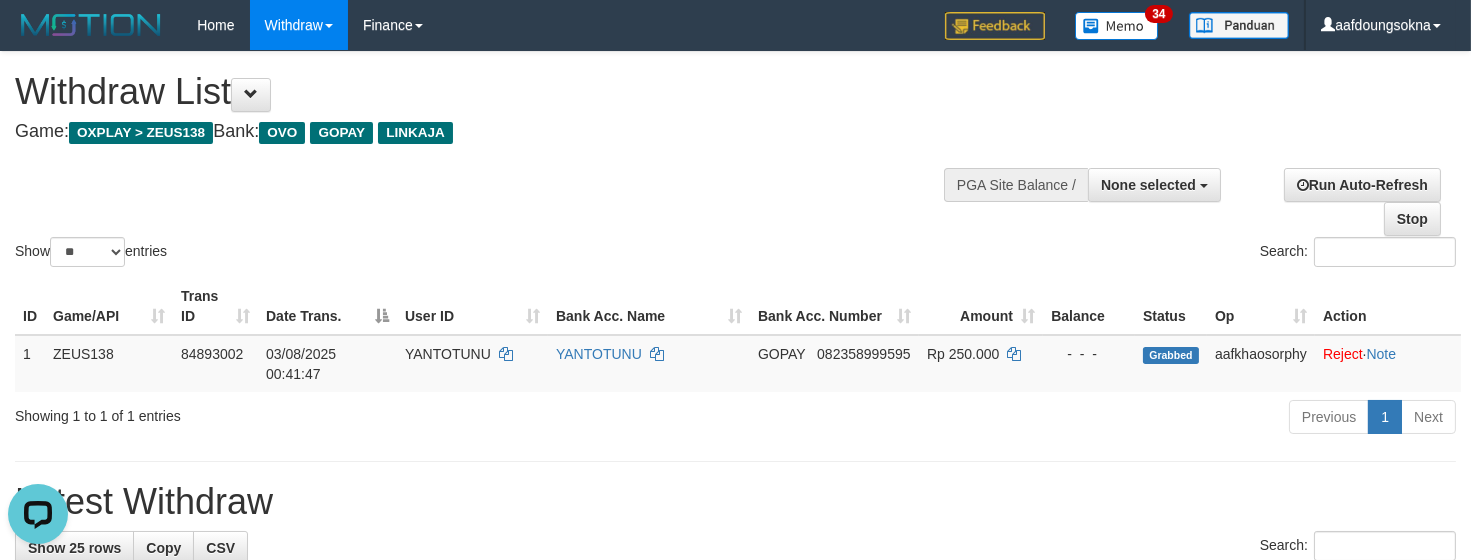 scroll, scrollTop: 0, scrollLeft: 0, axis: both 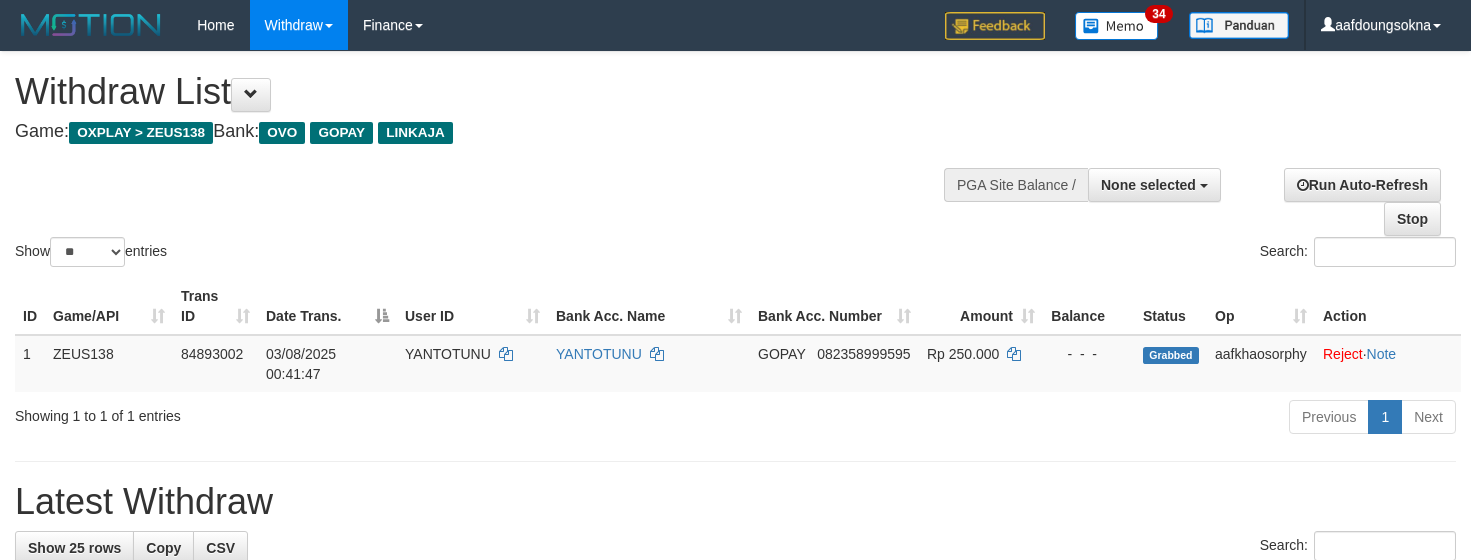 select 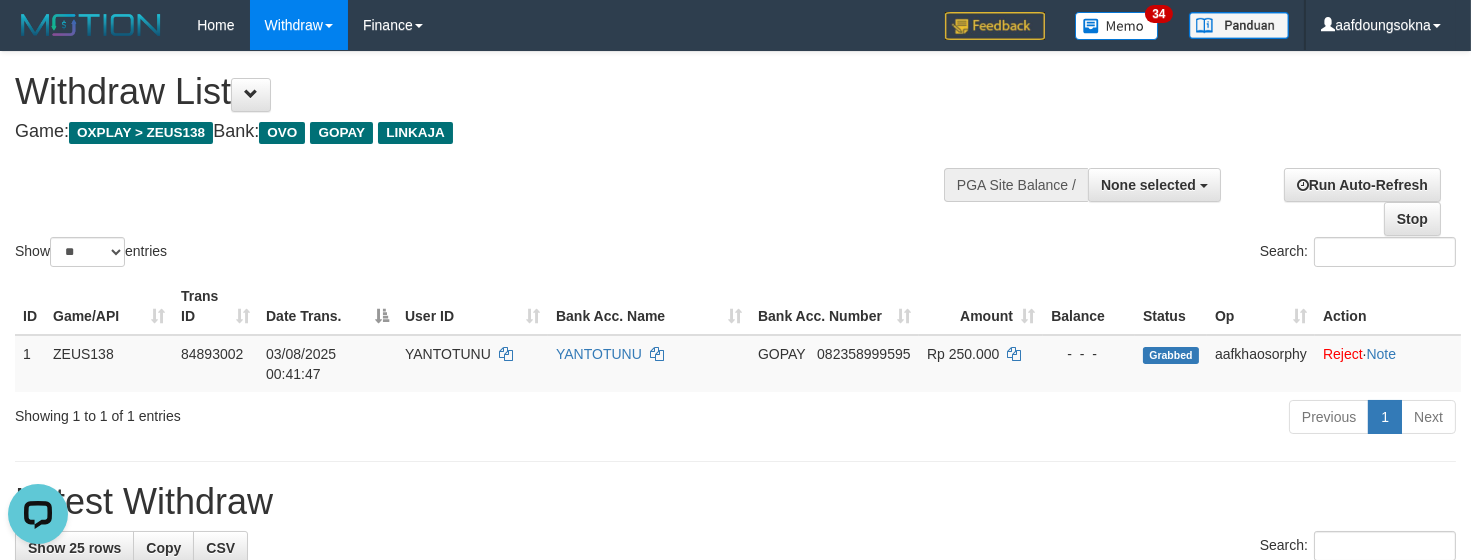 scroll, scrollTop: 0, scrollLeft: 0, axis: both 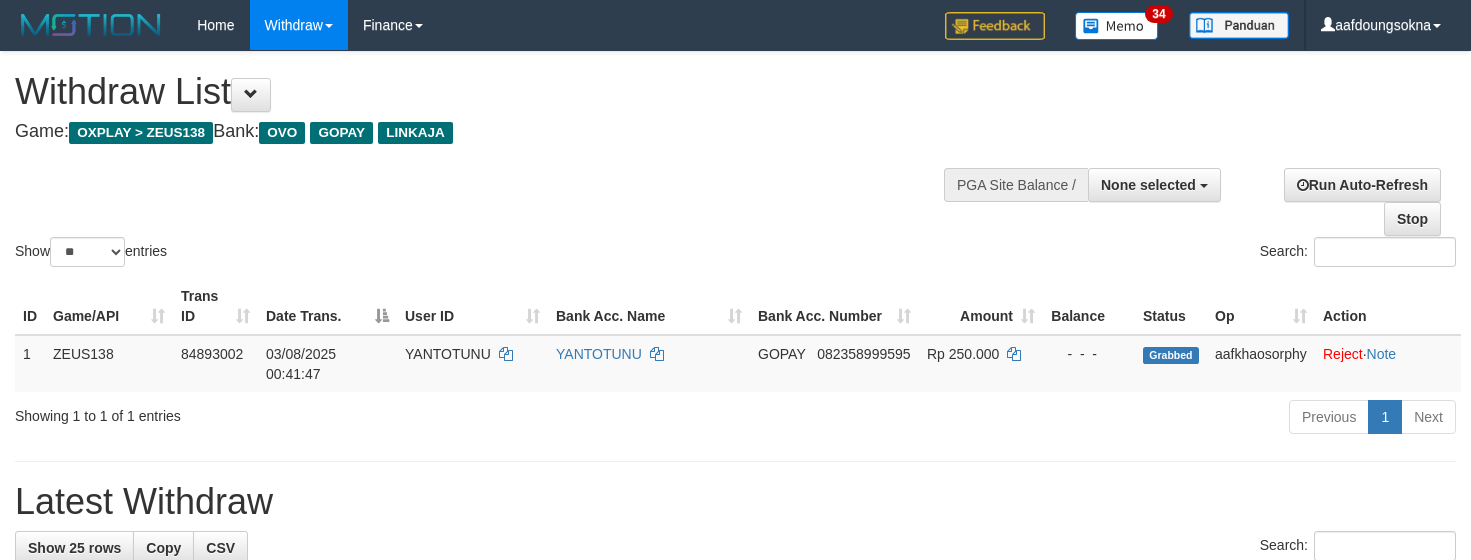 select 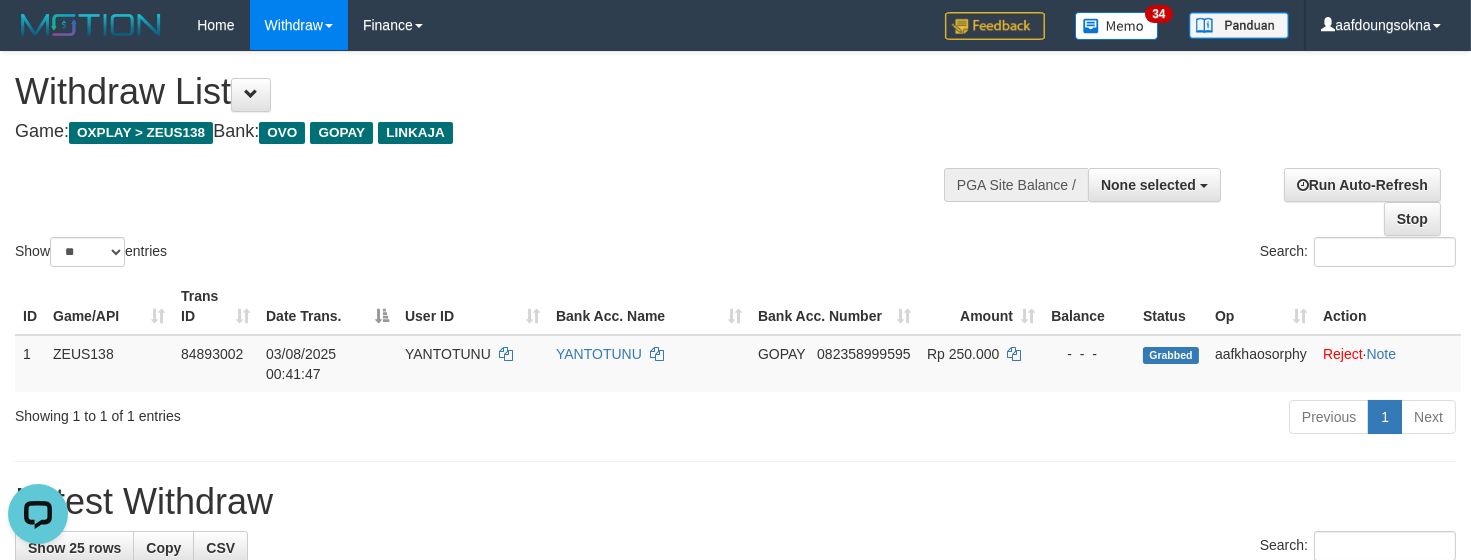 scroll, scrollTop: 0, scrollLeft: 0, axis: both 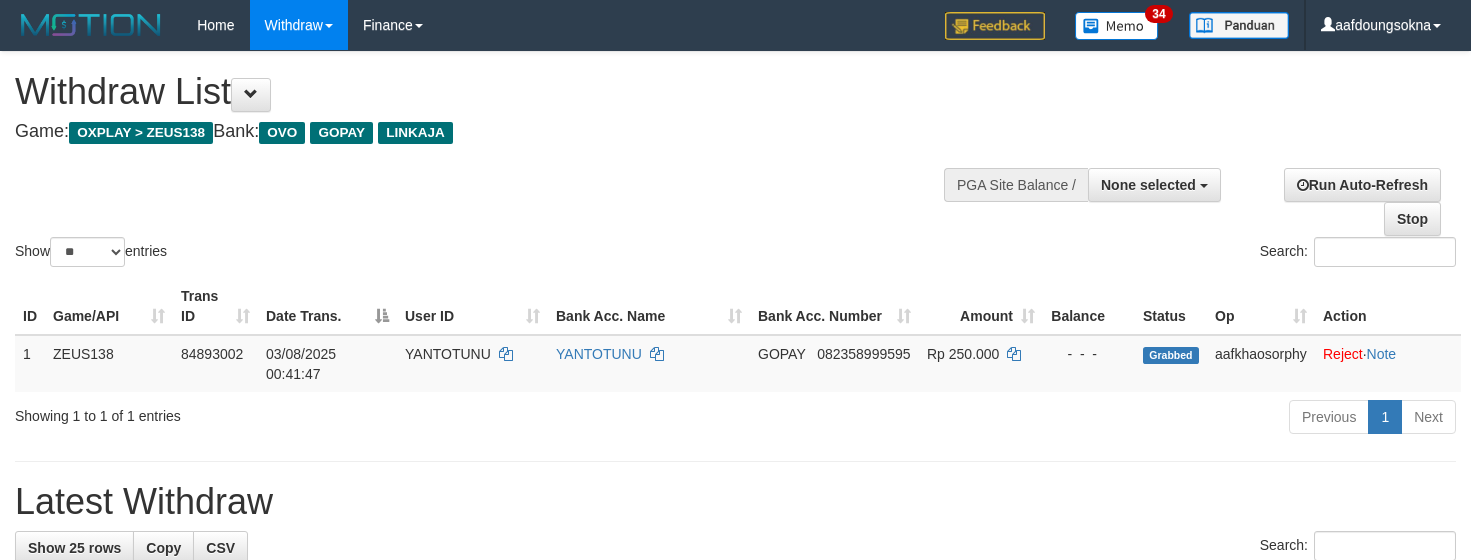 select 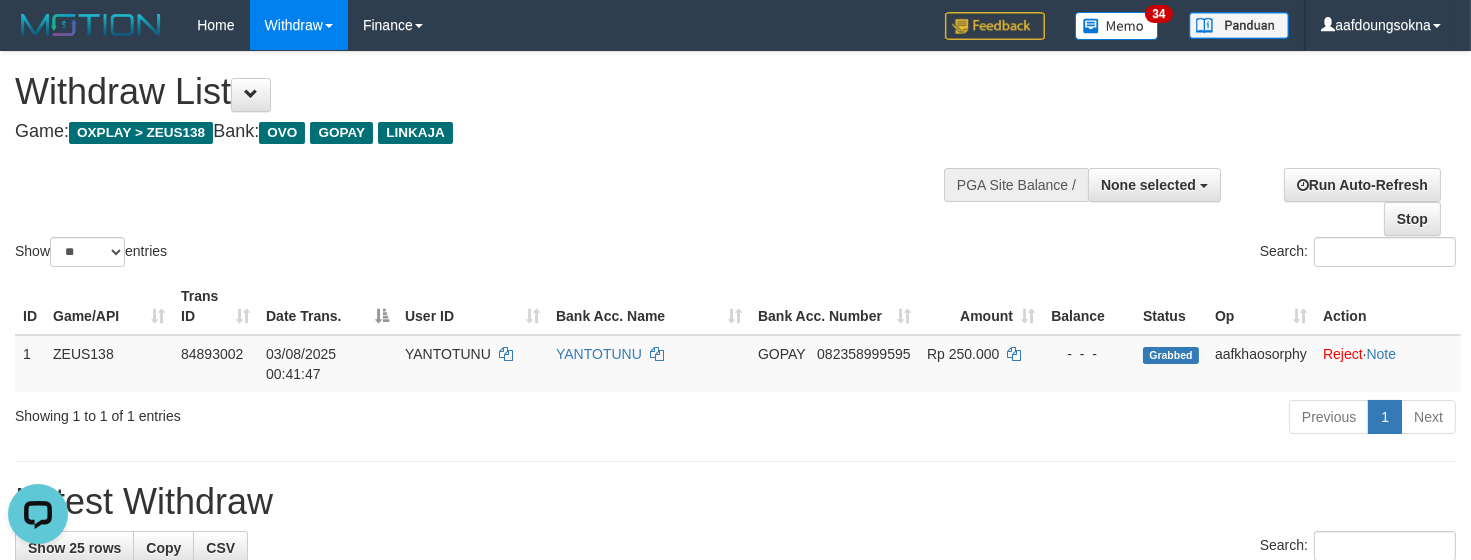 scroll, scrollTop: 0, scrollLeft: 0, axis: both 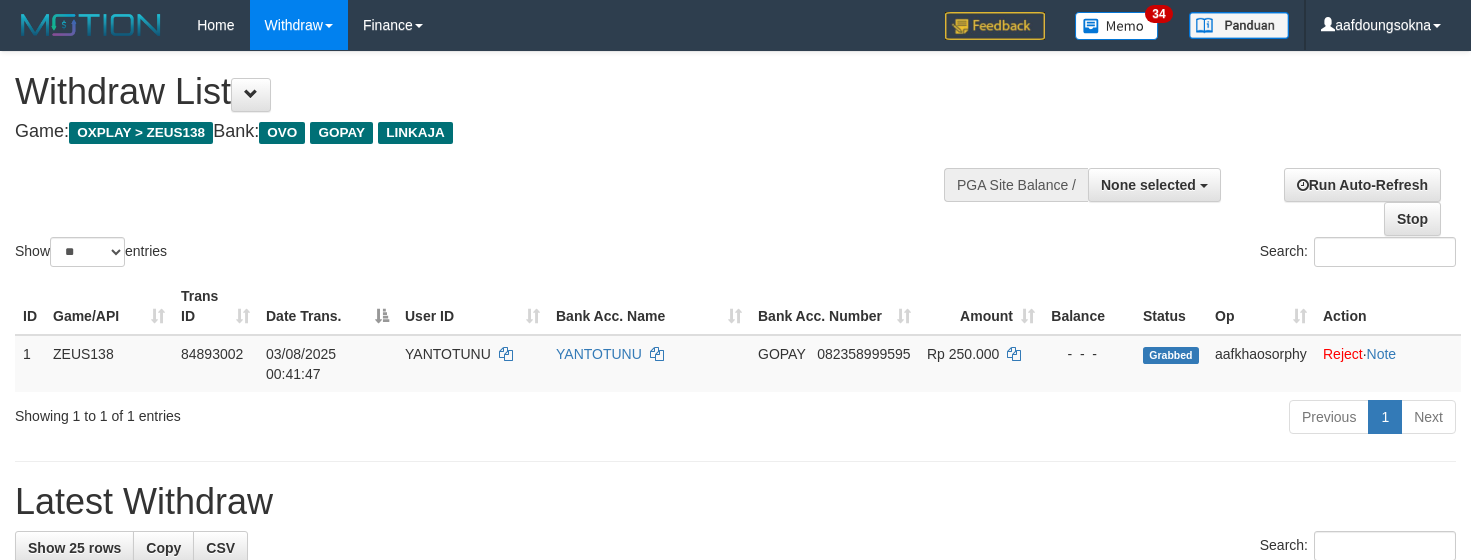 select 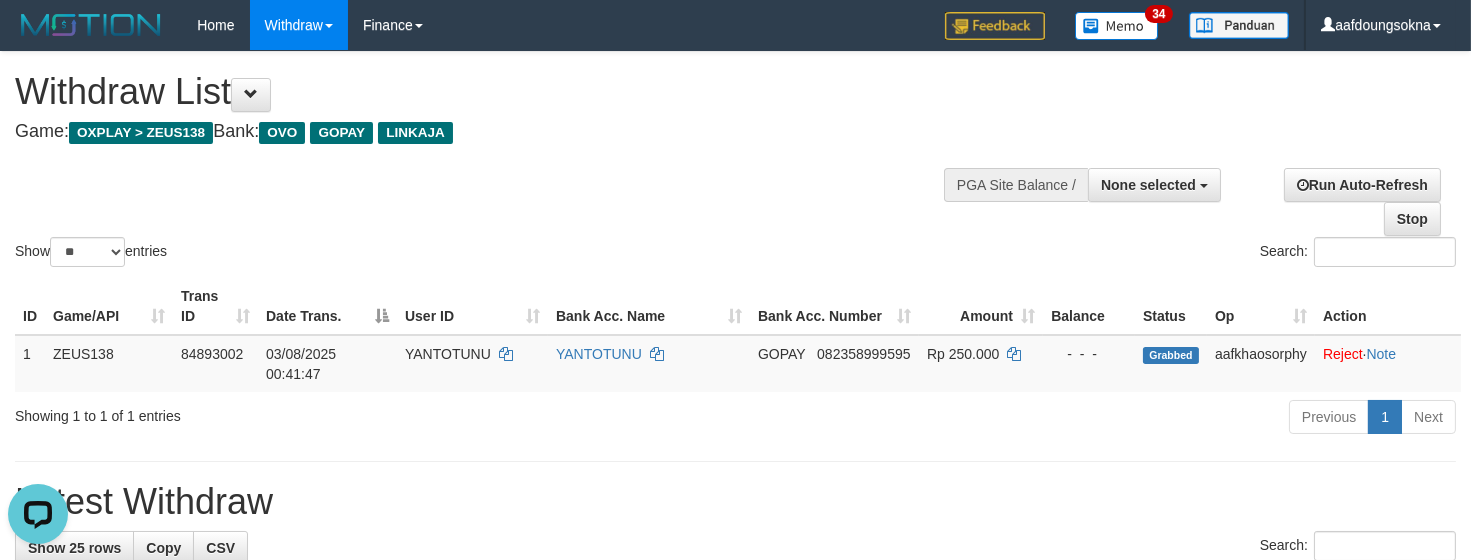 scroll, scrollTop: 0, scrollLeft: 0, axis: both 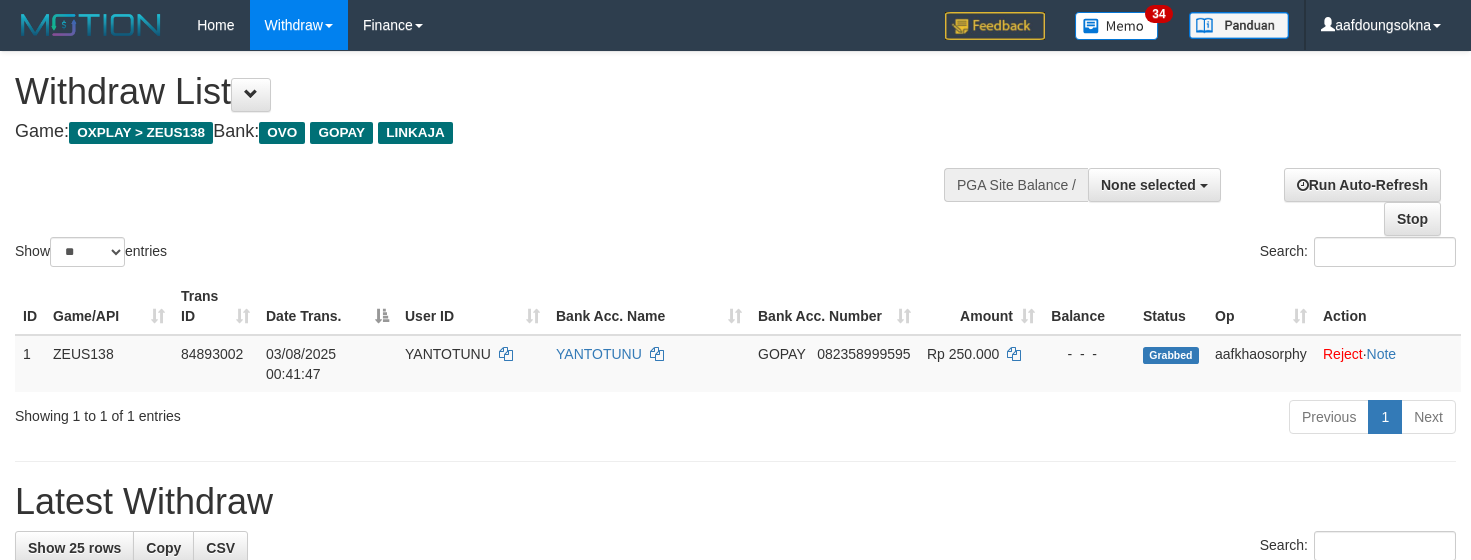 select 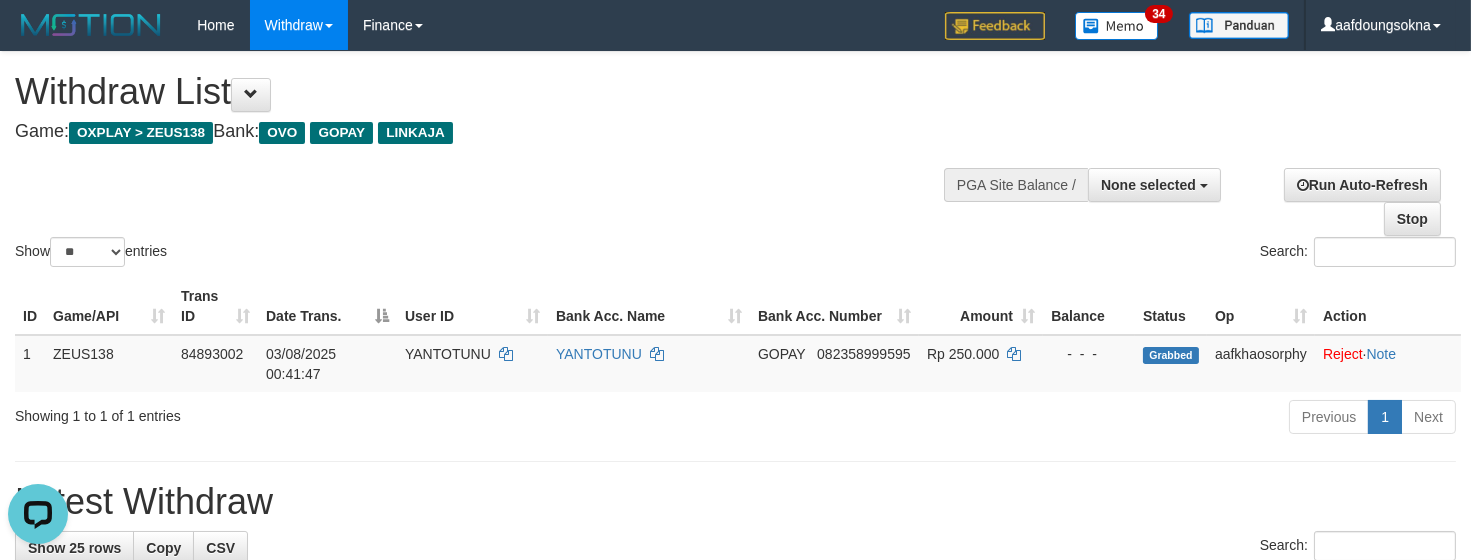 scroll, scrollTop: 0, scrollLeft: 0, axis: both 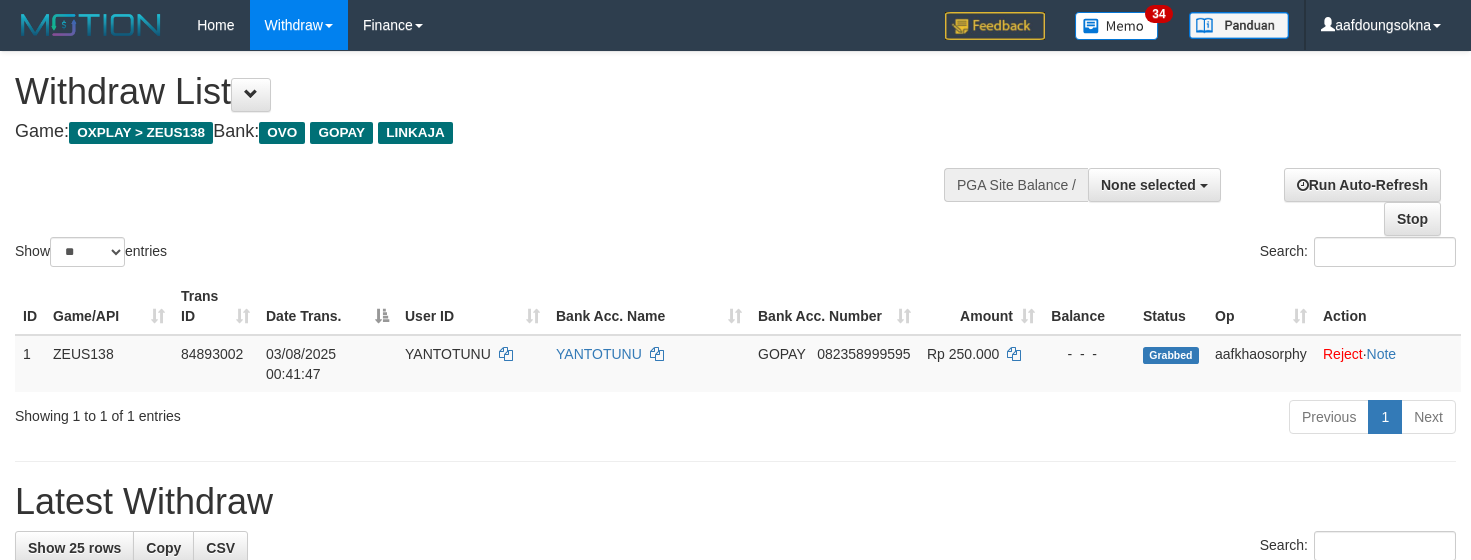 select 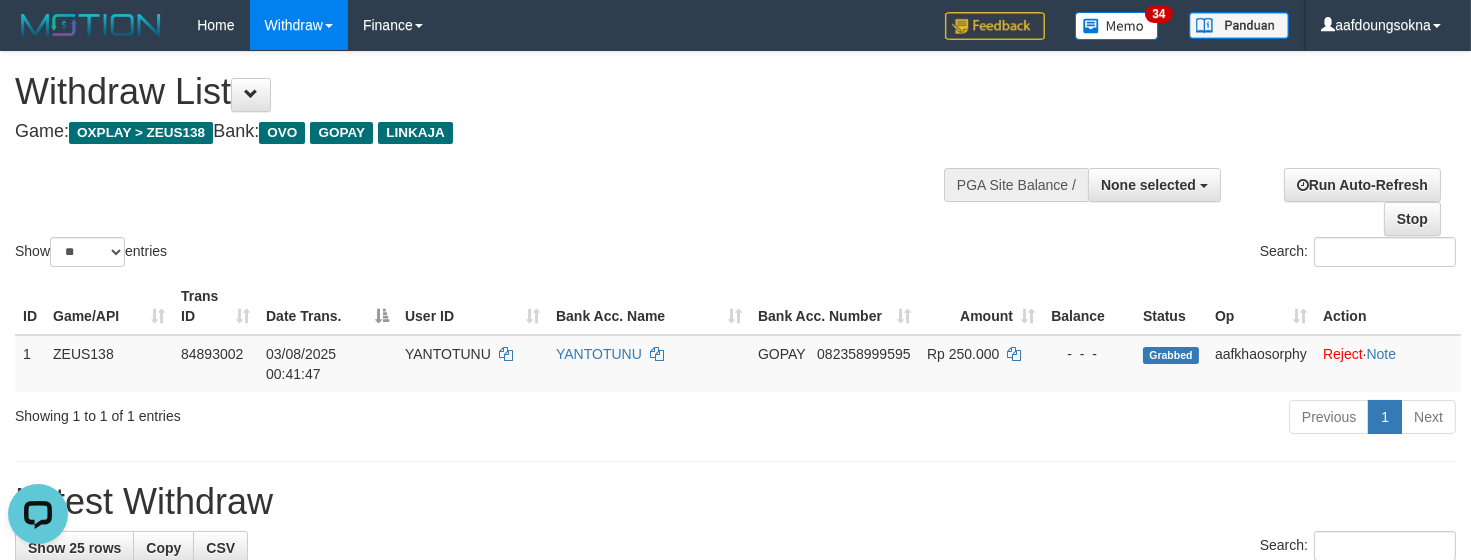 scroll, scrollTop: 0, scrollLeft: 0, axis: both 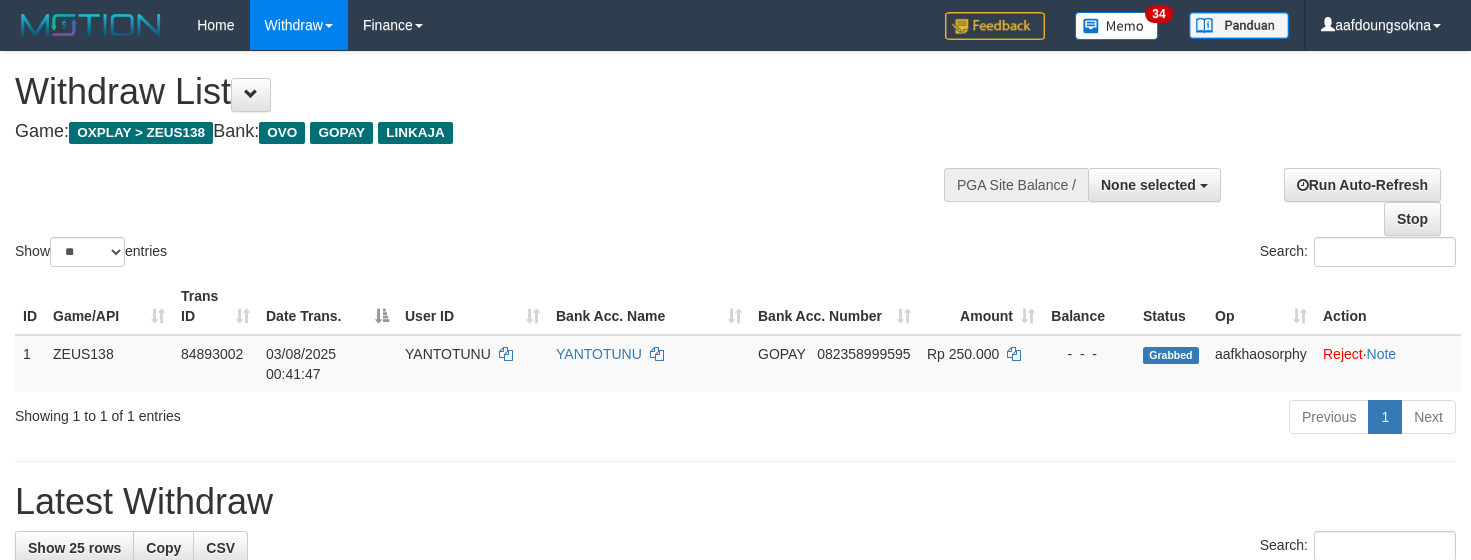 select 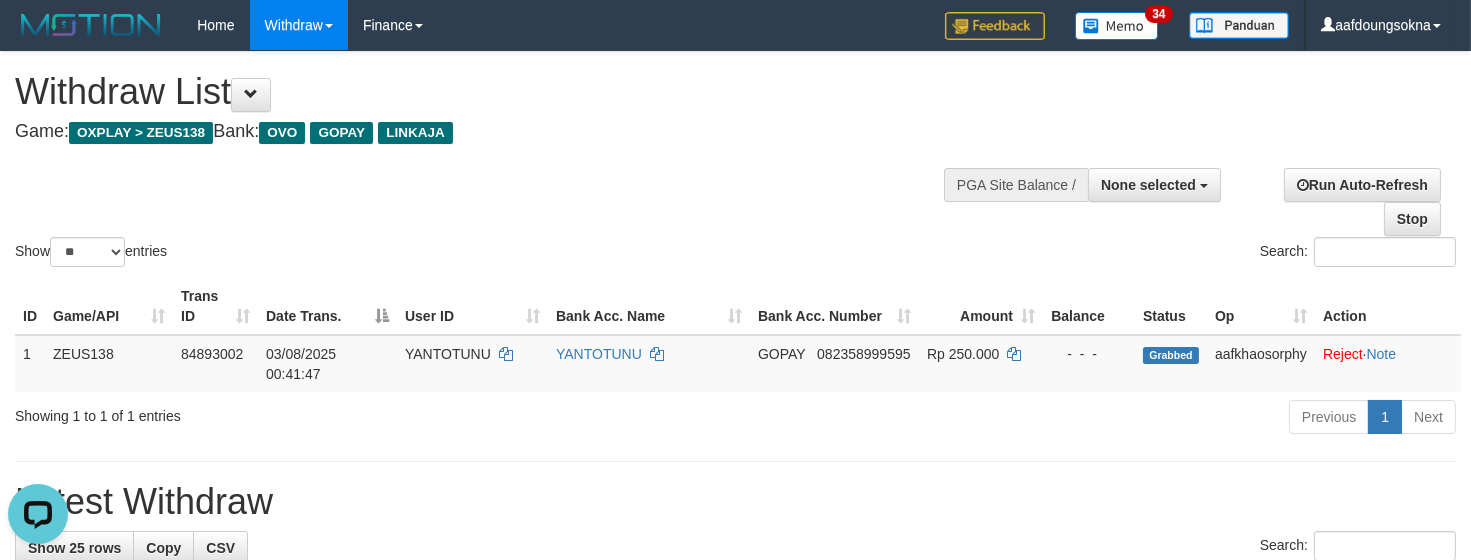 scroll, scrollTop: 0, scrollLeft: 0, axis: both 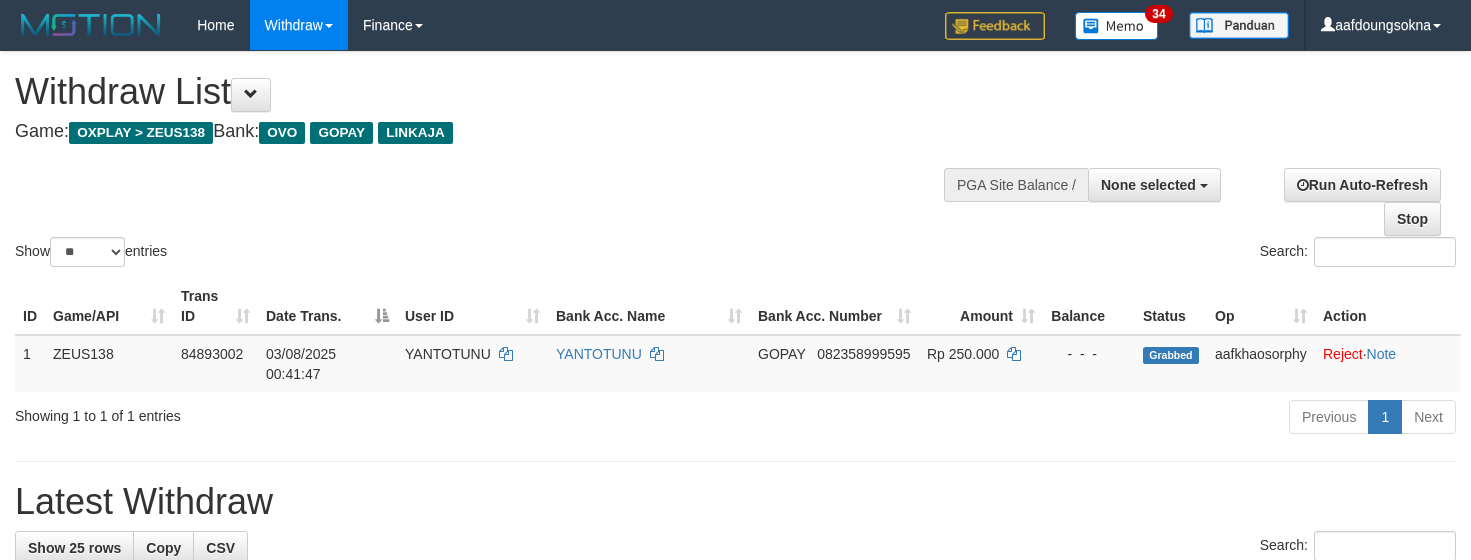 select 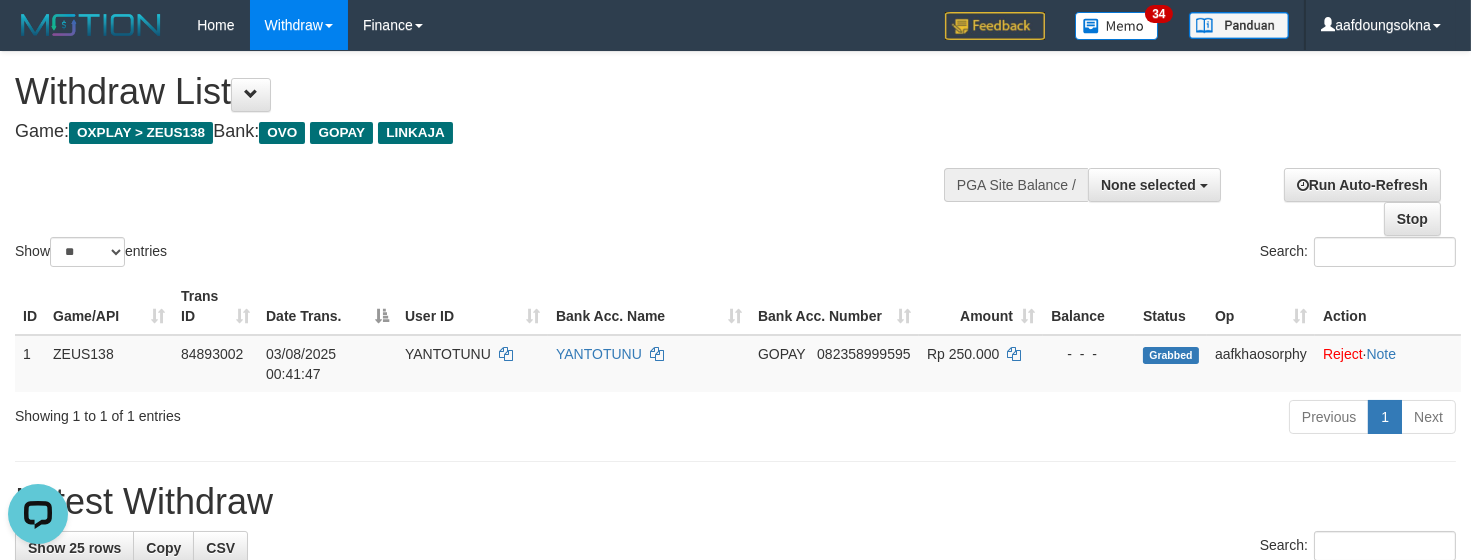 scroll, scrollTop: 0, scrollLeft: 0, axis: both 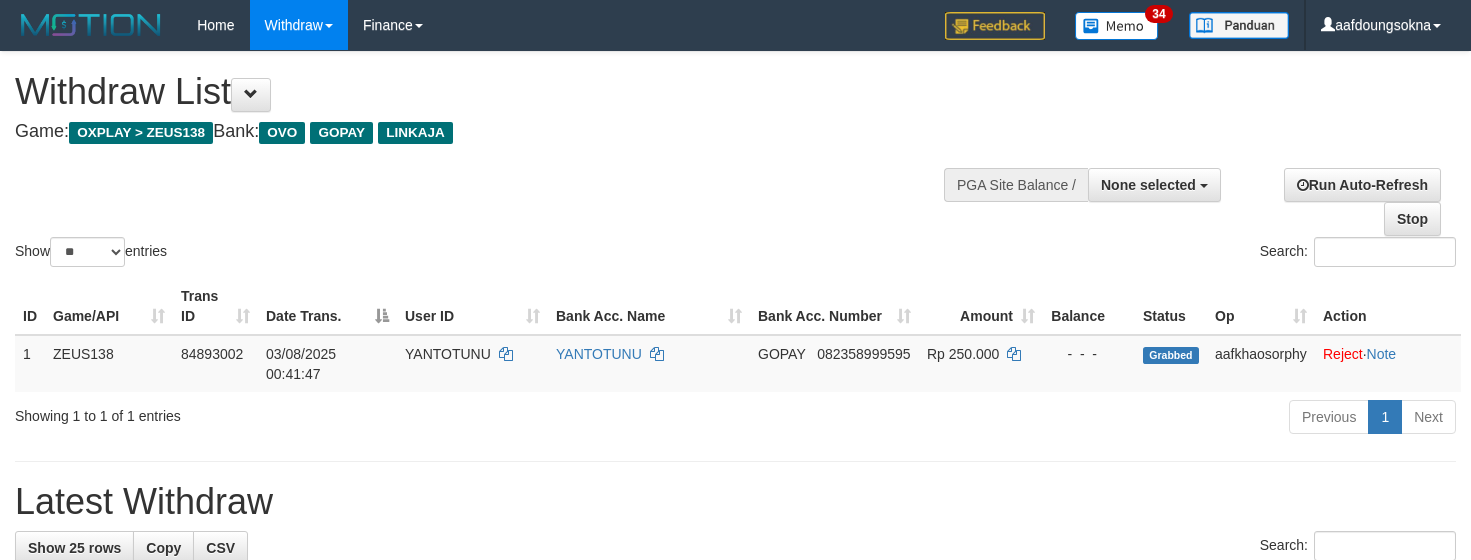 select 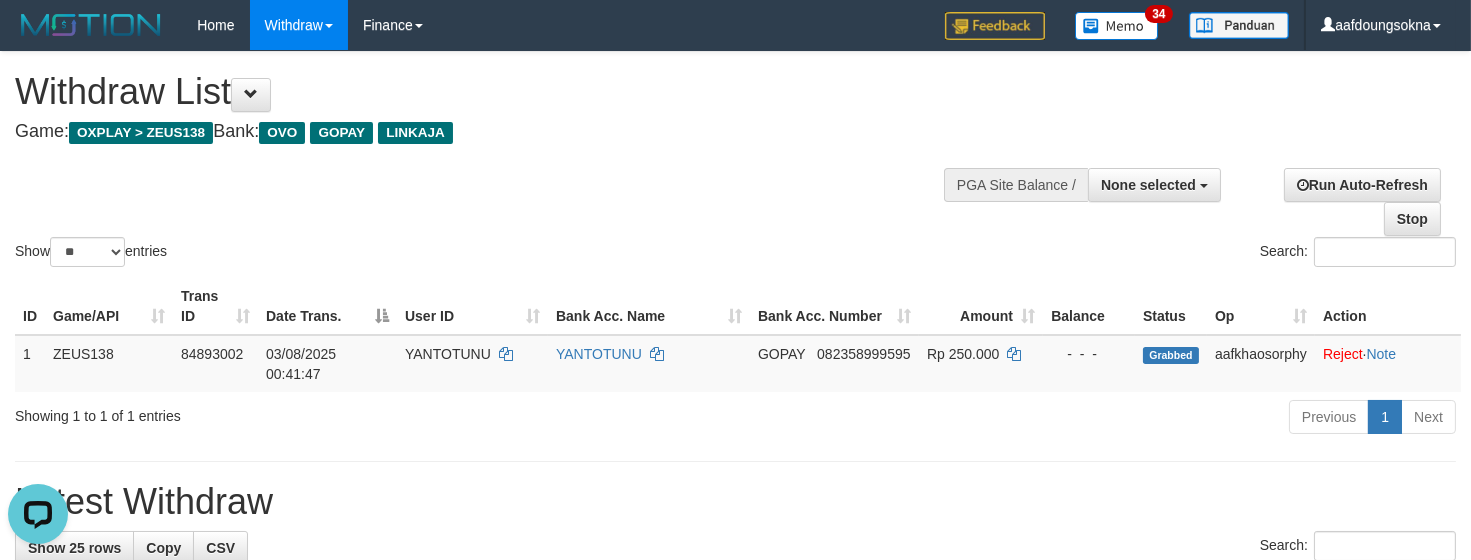 scroll, scrollTop: 0, scrollLeft: 0, axis: both 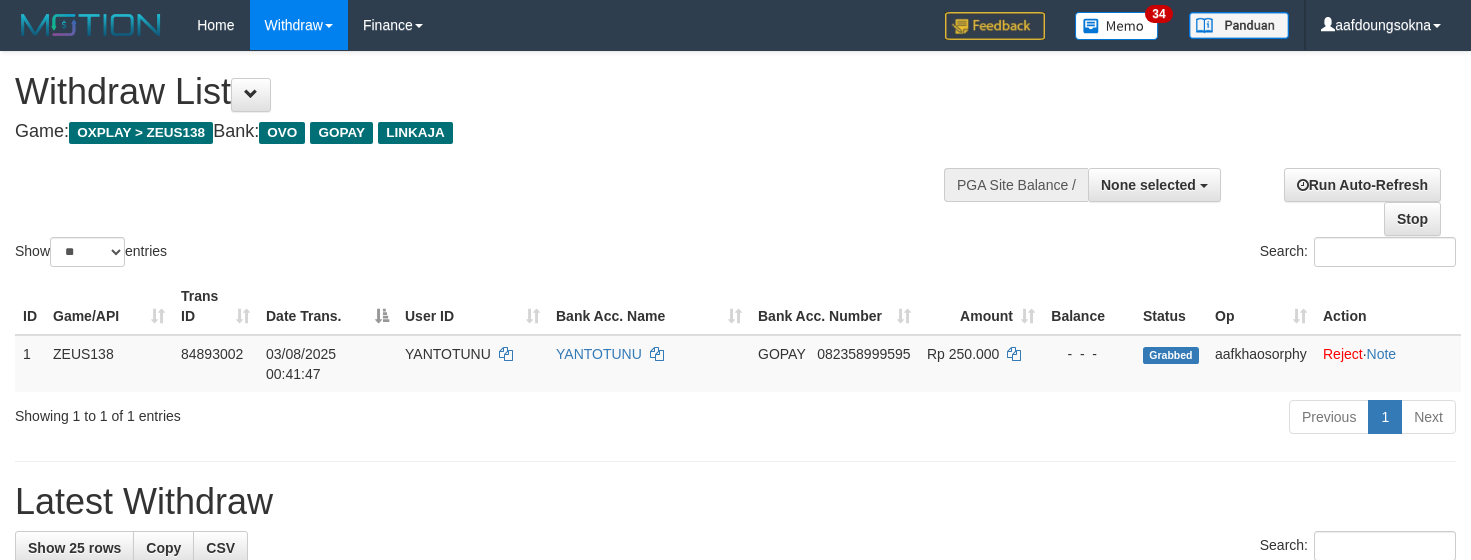select 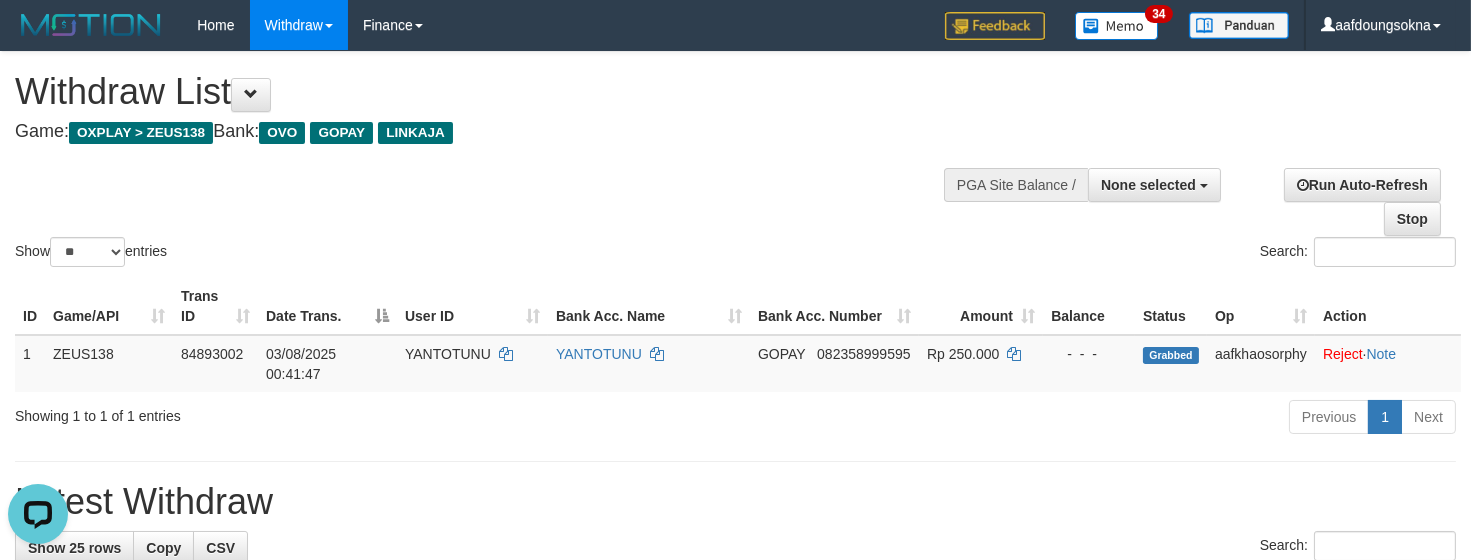 scroll, scrollTop: 0, scrollLeft: 0, axis: both 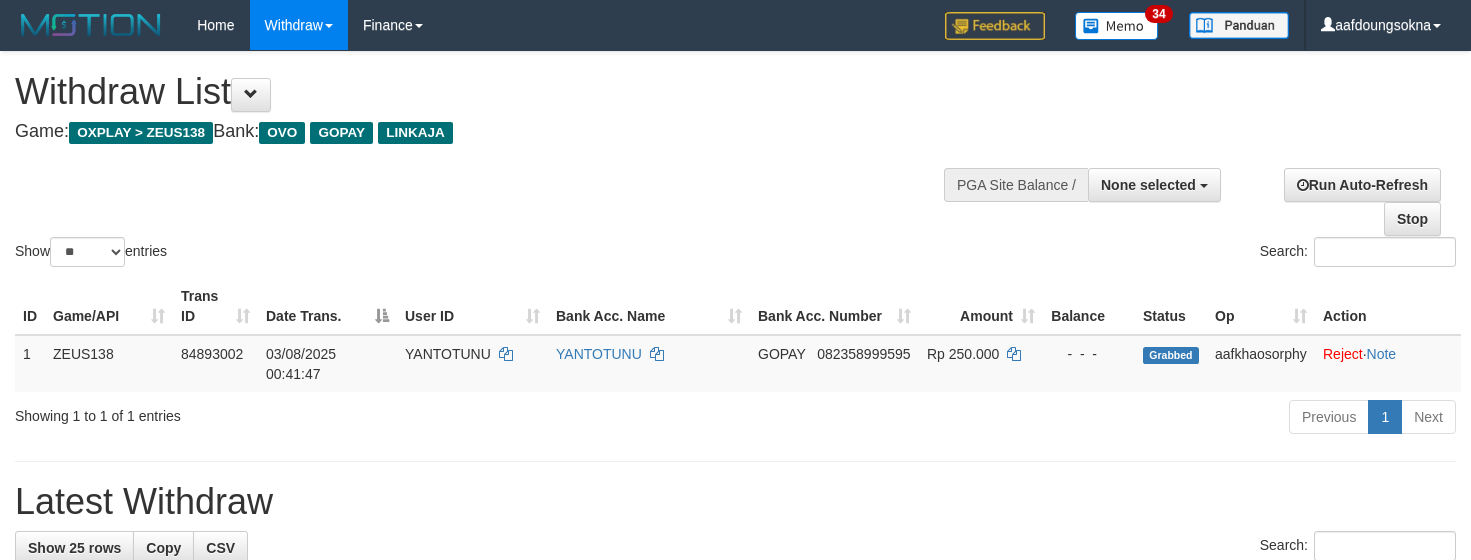select 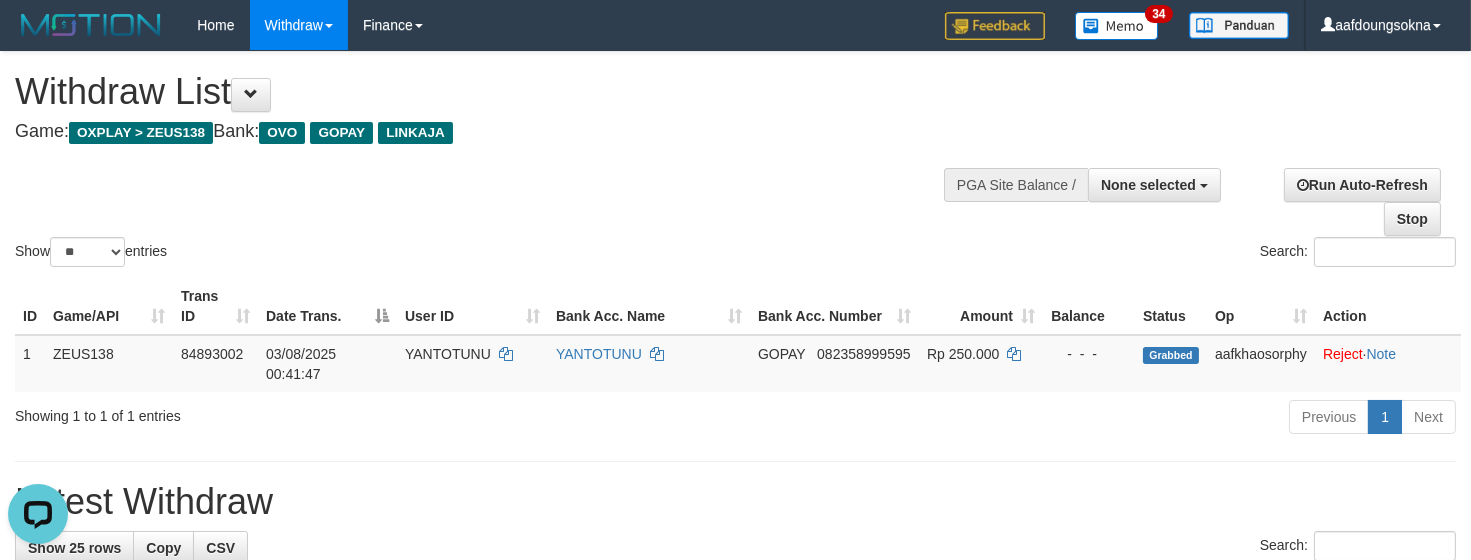 scroll, scrollTop: 0, scrollLeft: 0, axis: both 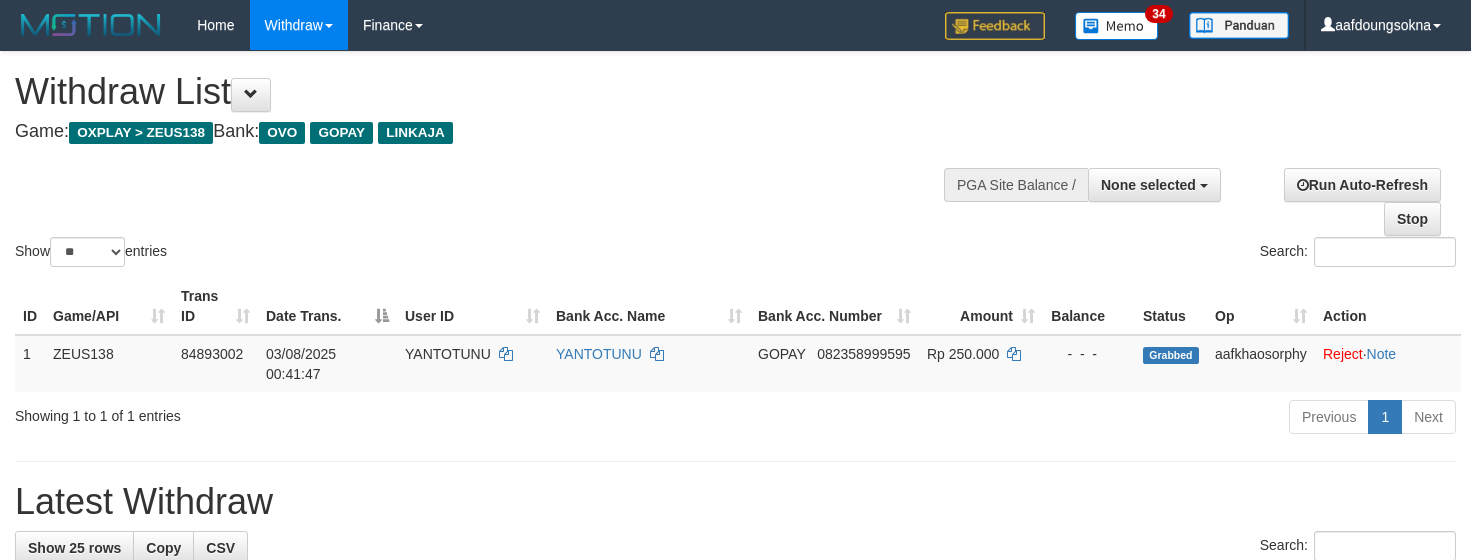 select 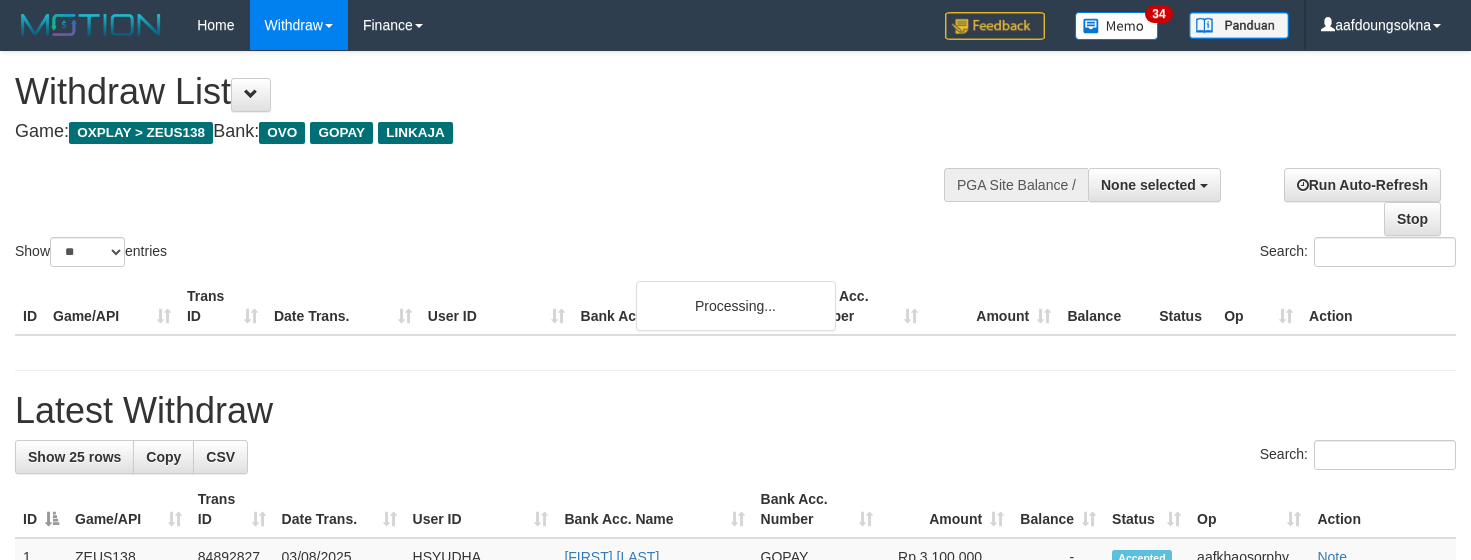 select 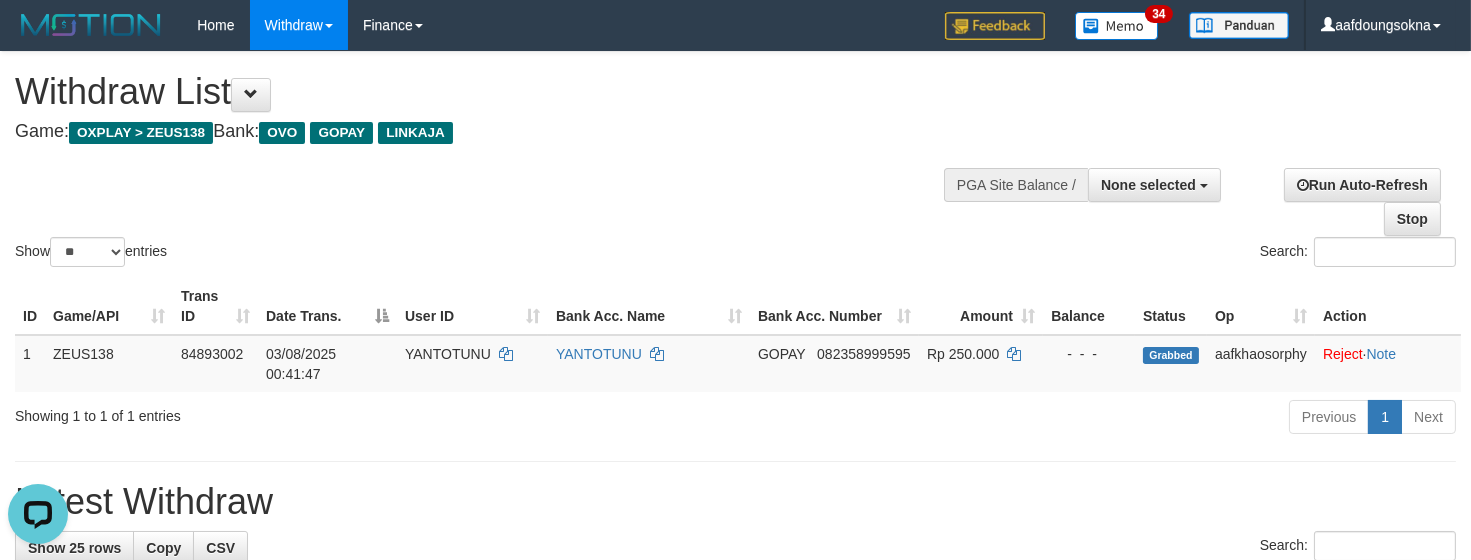 scroll, scrollTop: 0, scrollLeft: 0, axis: both 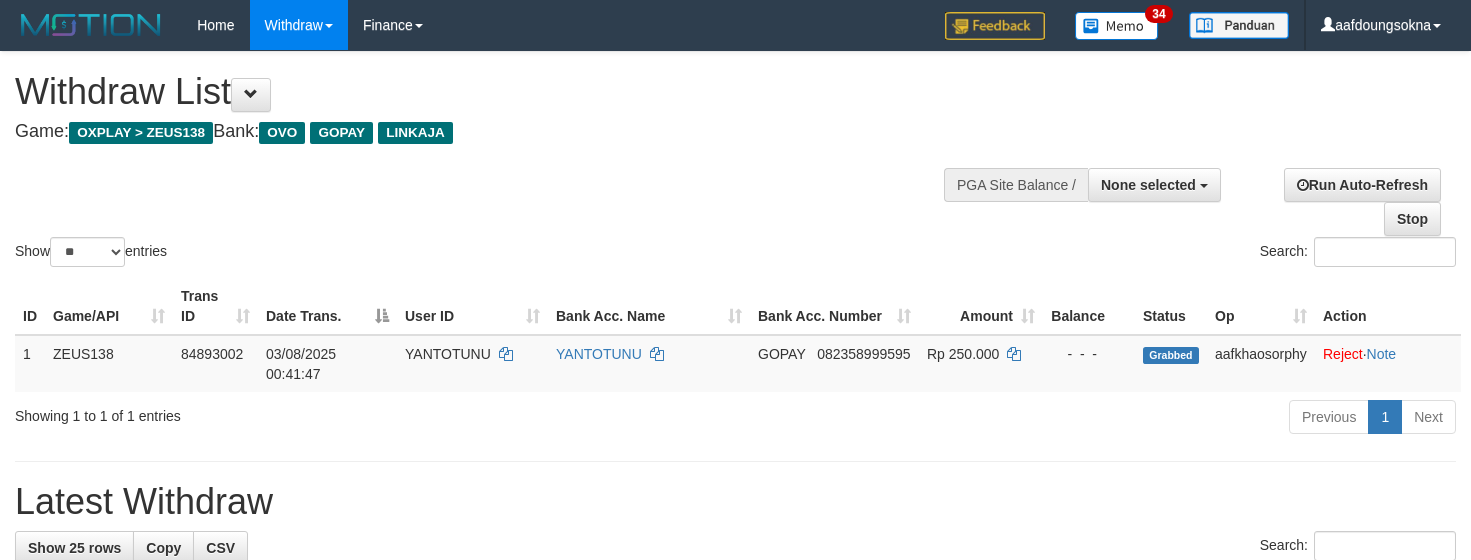 select 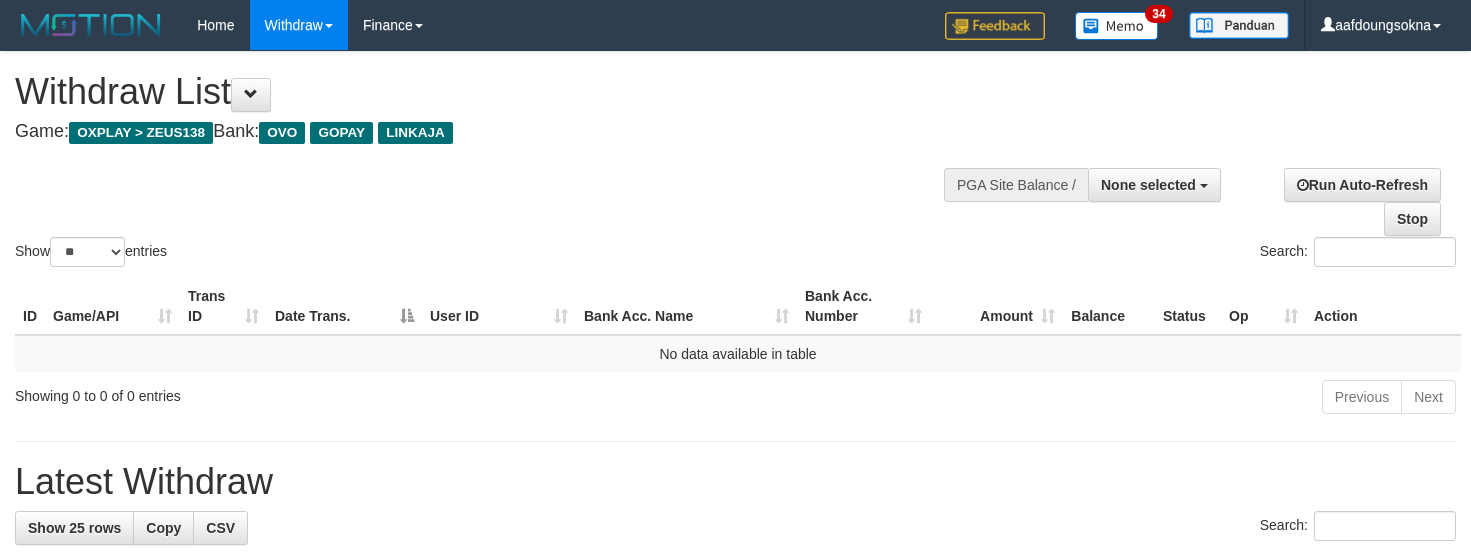 select 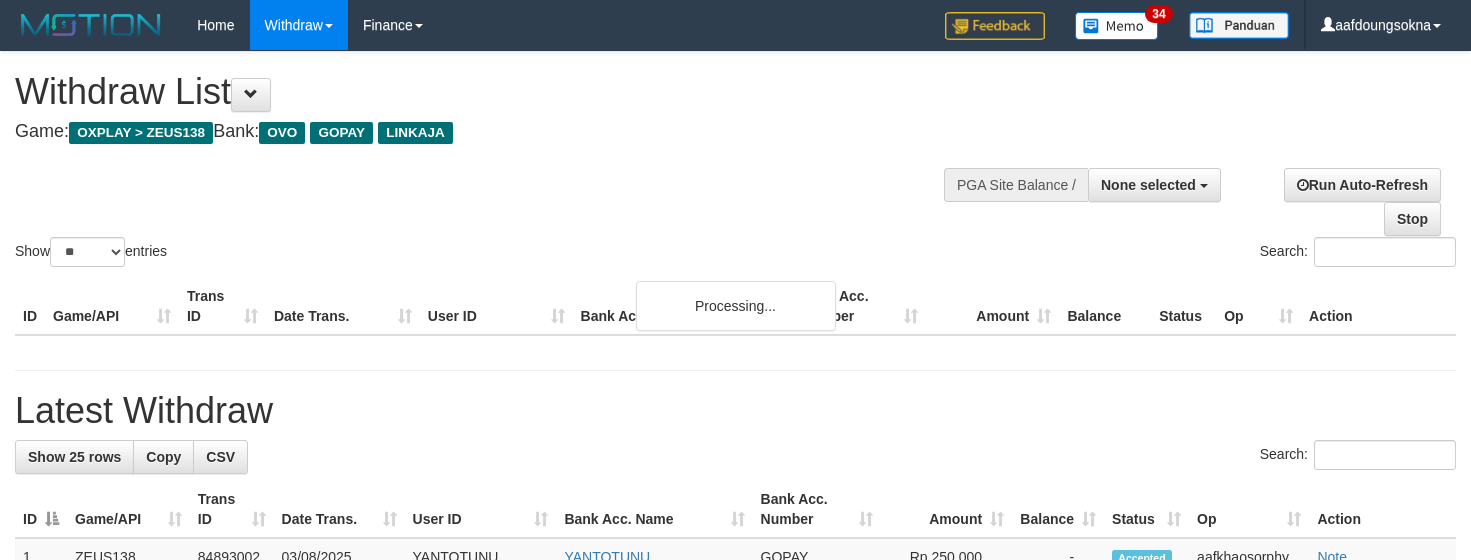 select 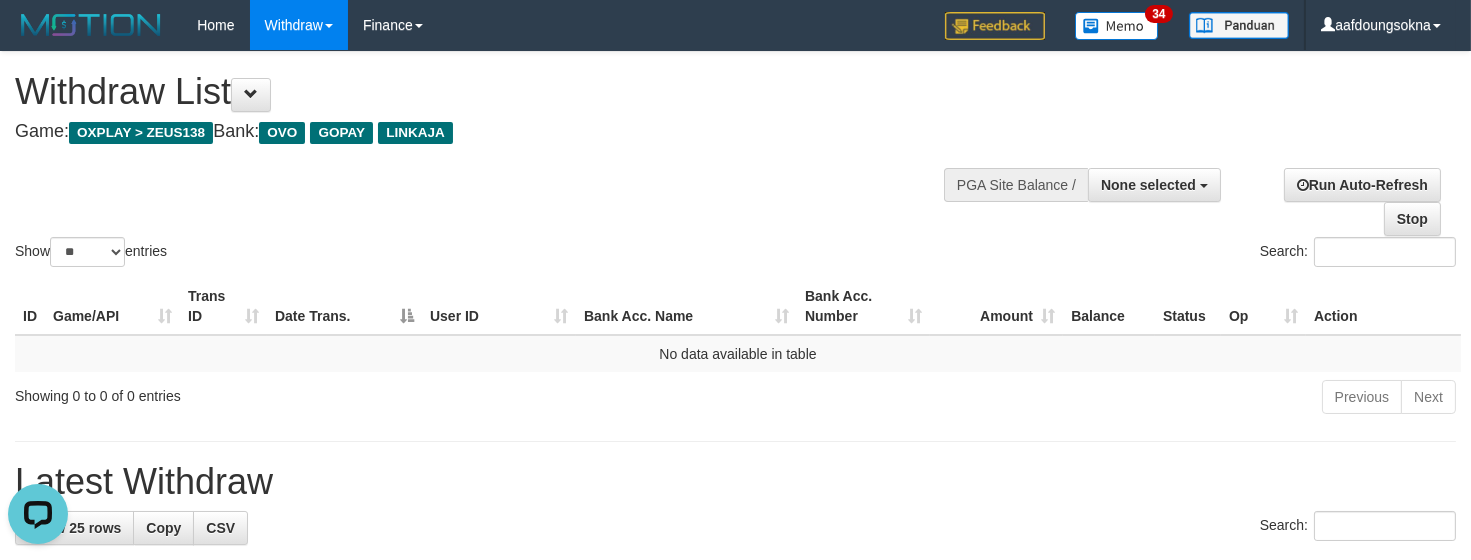 scroll, scrollTop: 0, scrollLeft: 0, axis: both 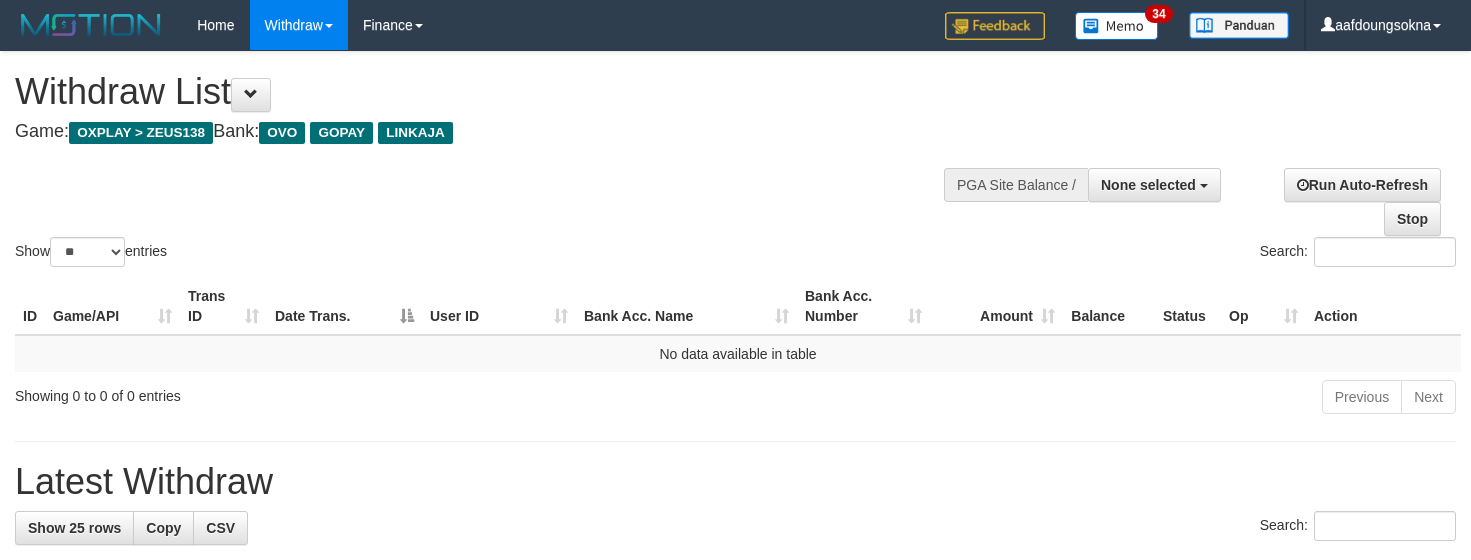 select 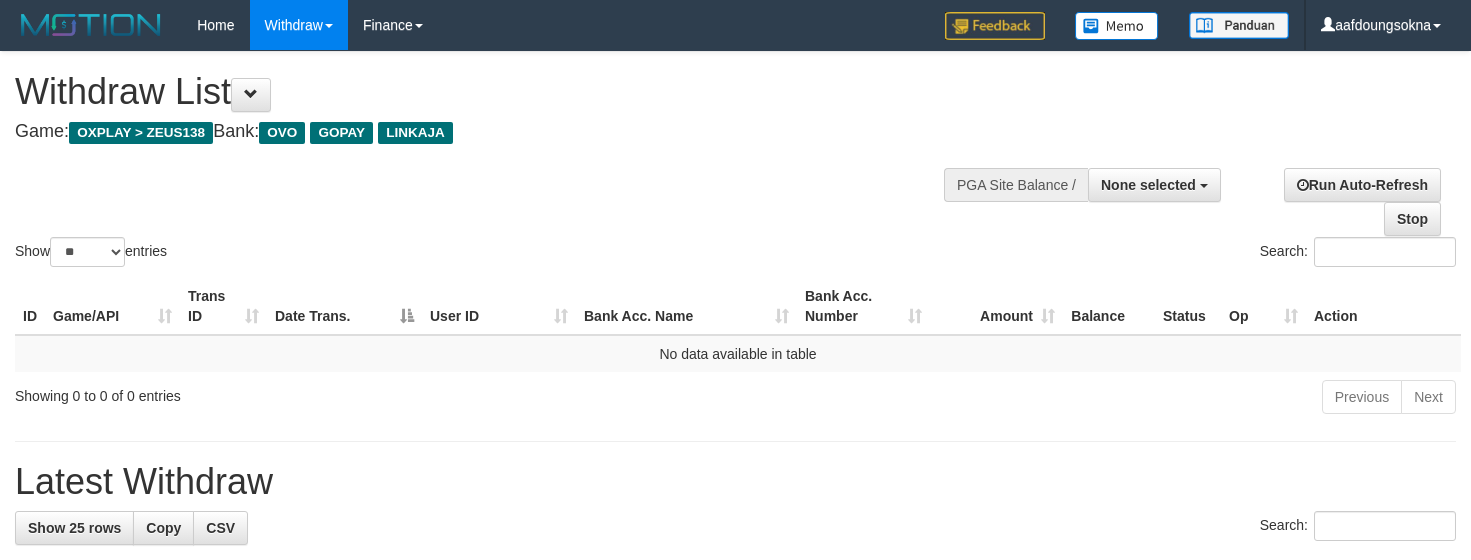select 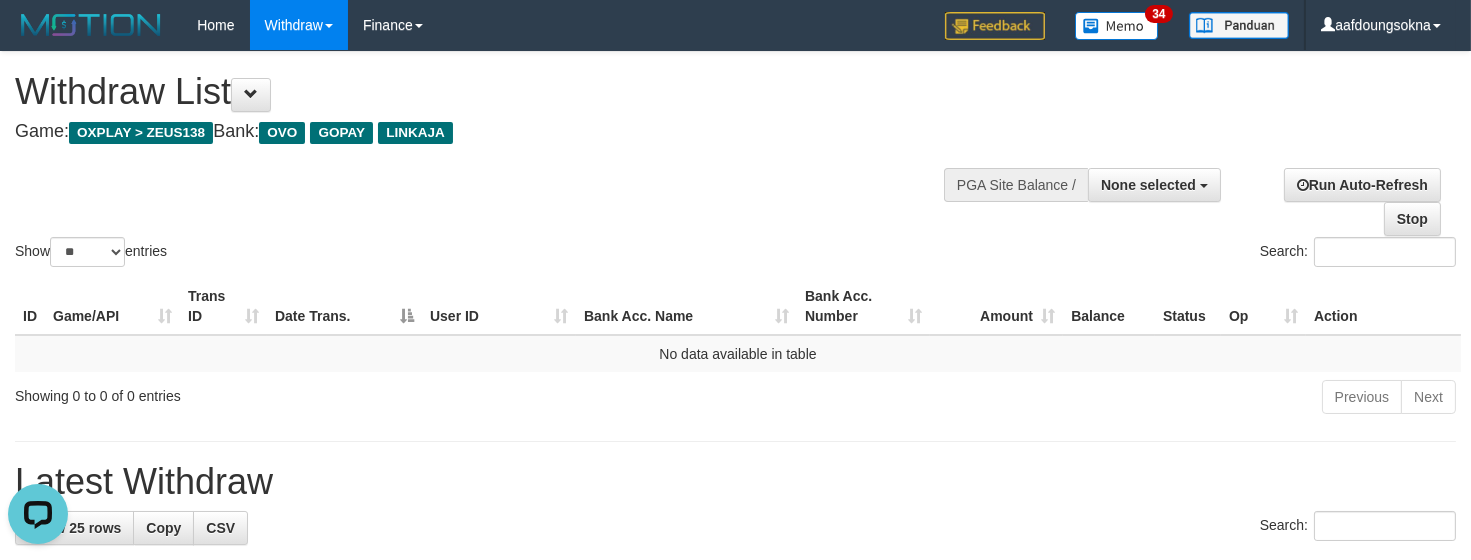 scroll, scrollTop: 0, scrollLeft: 0, axis: both 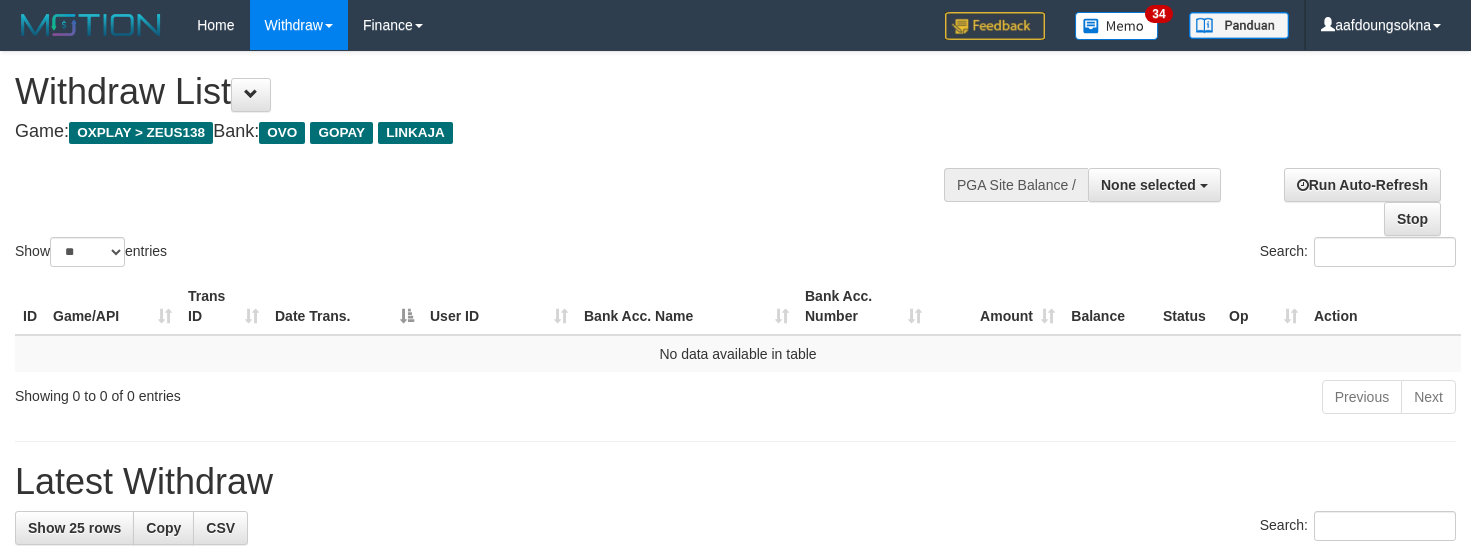 select 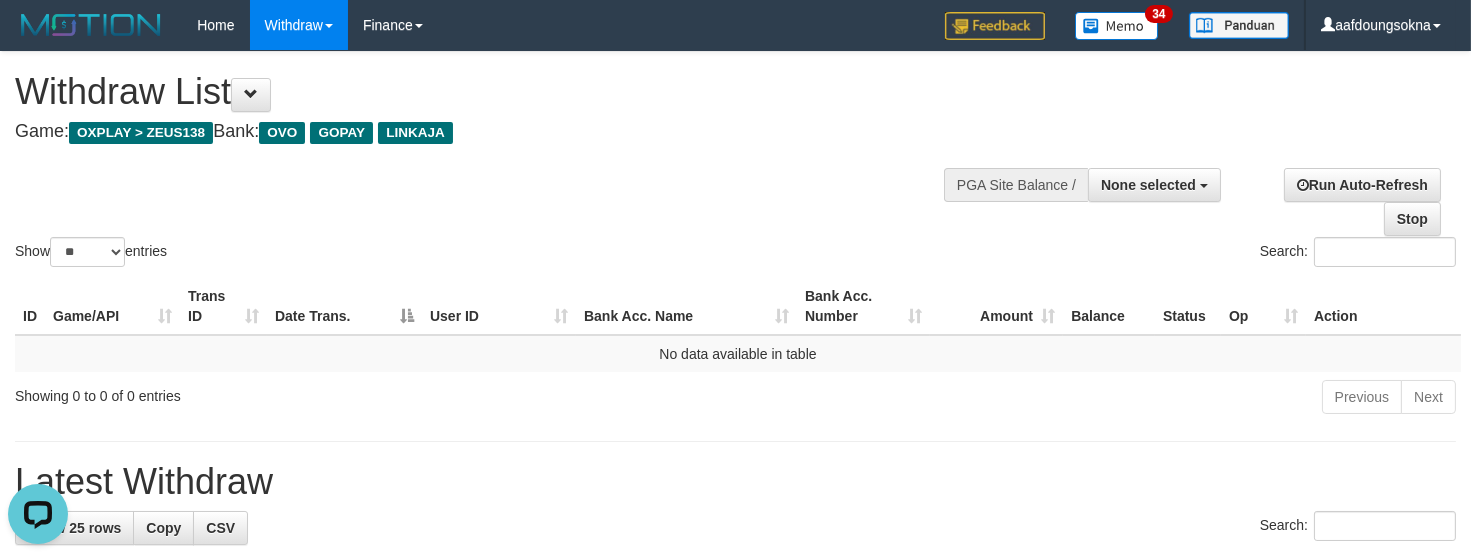 scroll, scrollTop: 0, scrollLeft: 0, axis: both 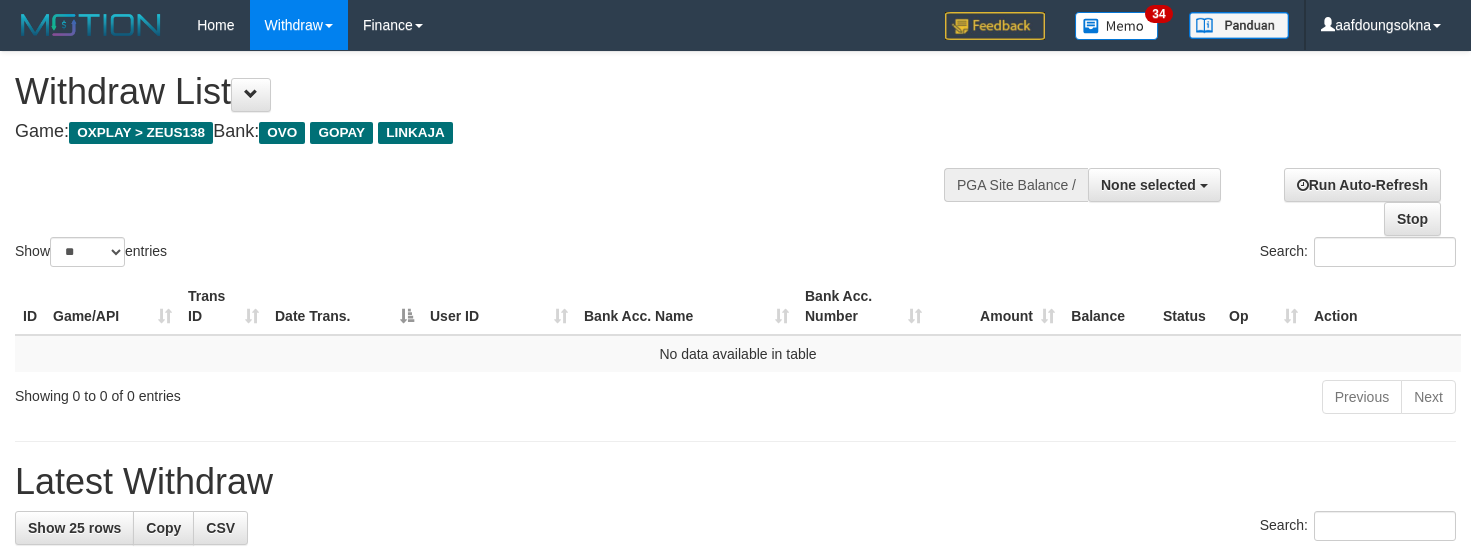 select 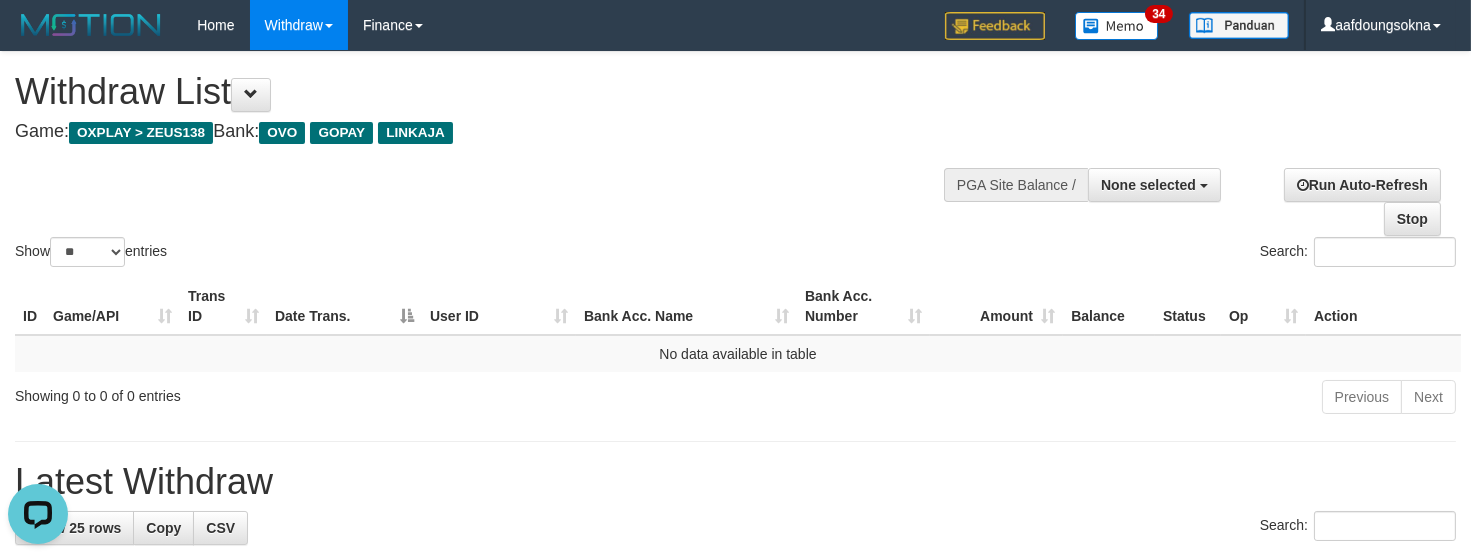 scroll, scrollTop: 0, scrollLeft: 0, axis: both 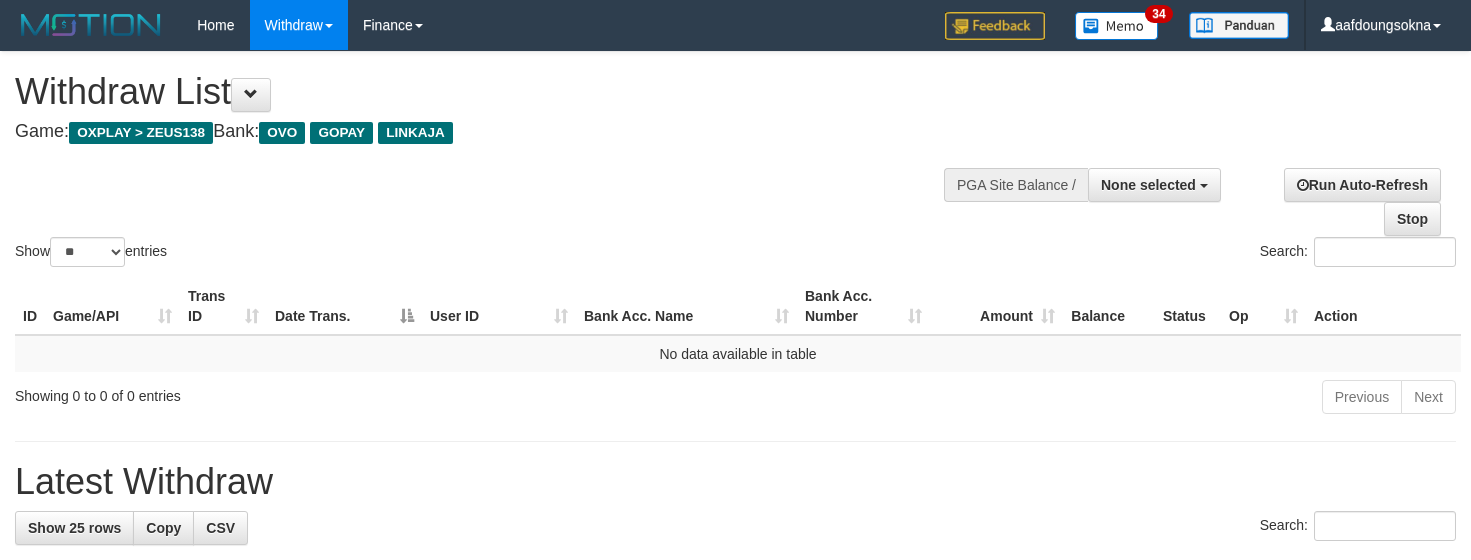 select 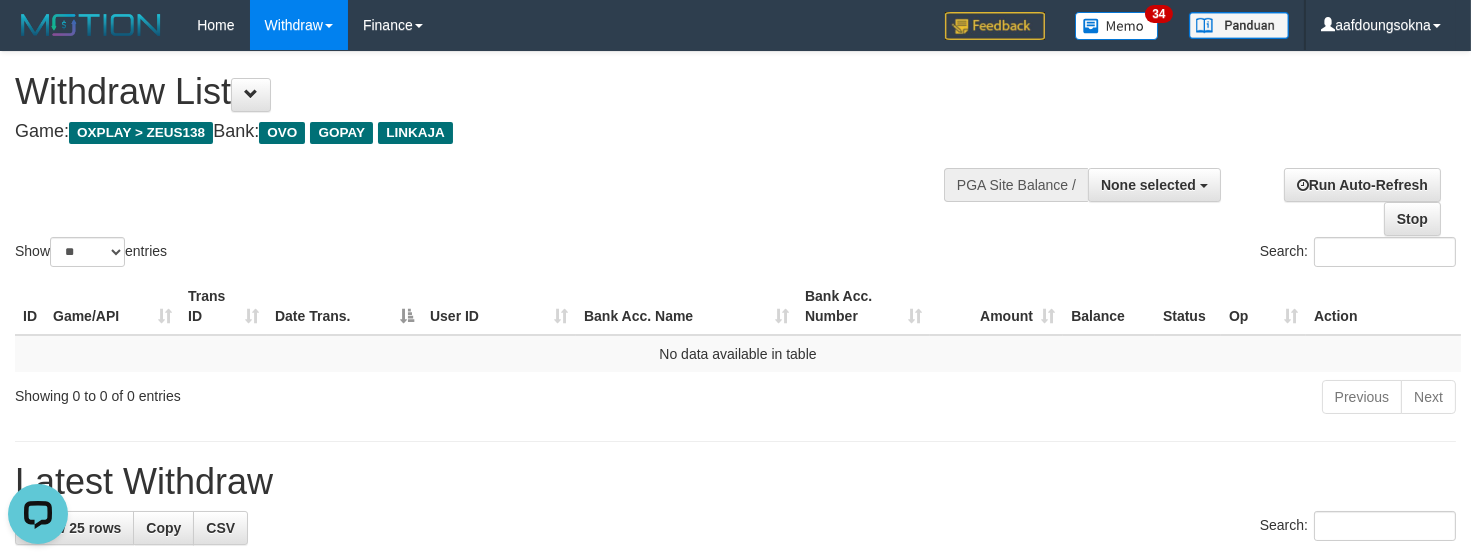 scroll, scrollTop: 0, scrollLeft: 0, axis: both 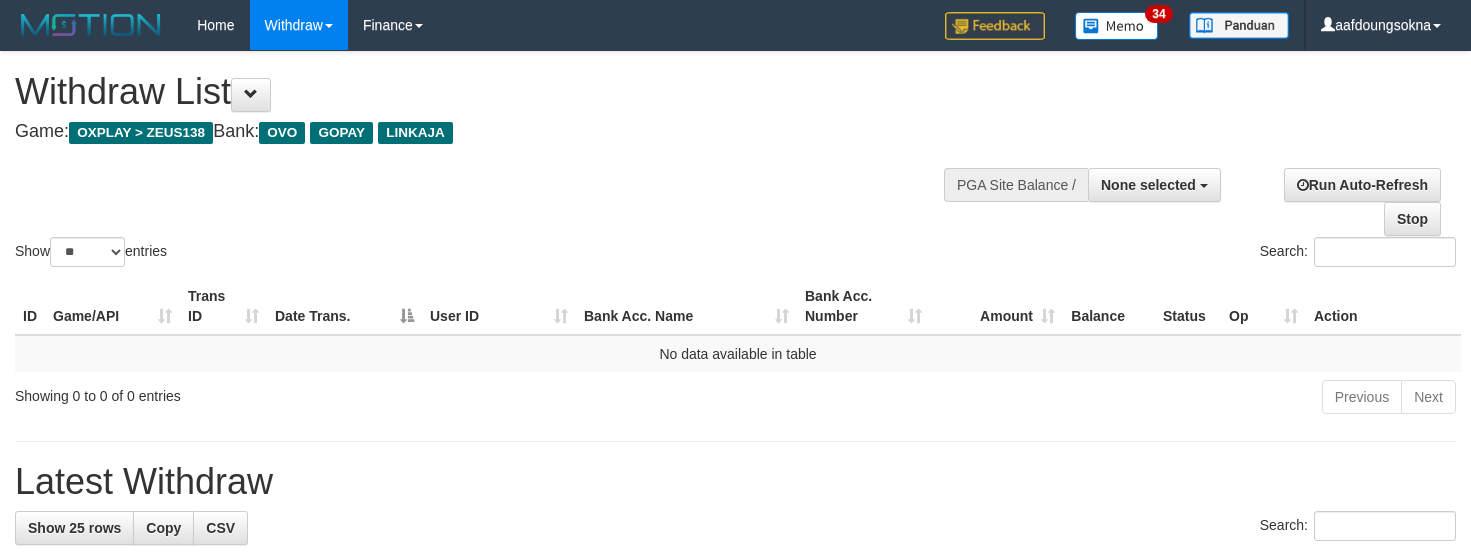 select 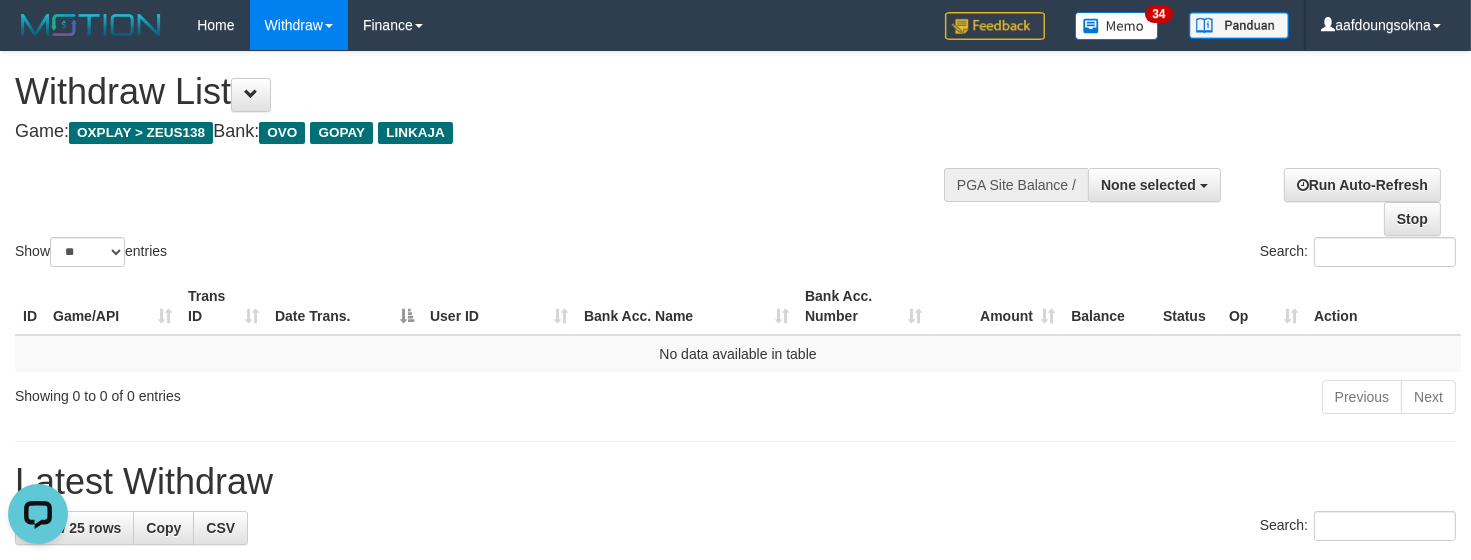 scroll, scrollTop: 0, scrollLeft: 0, axis: both 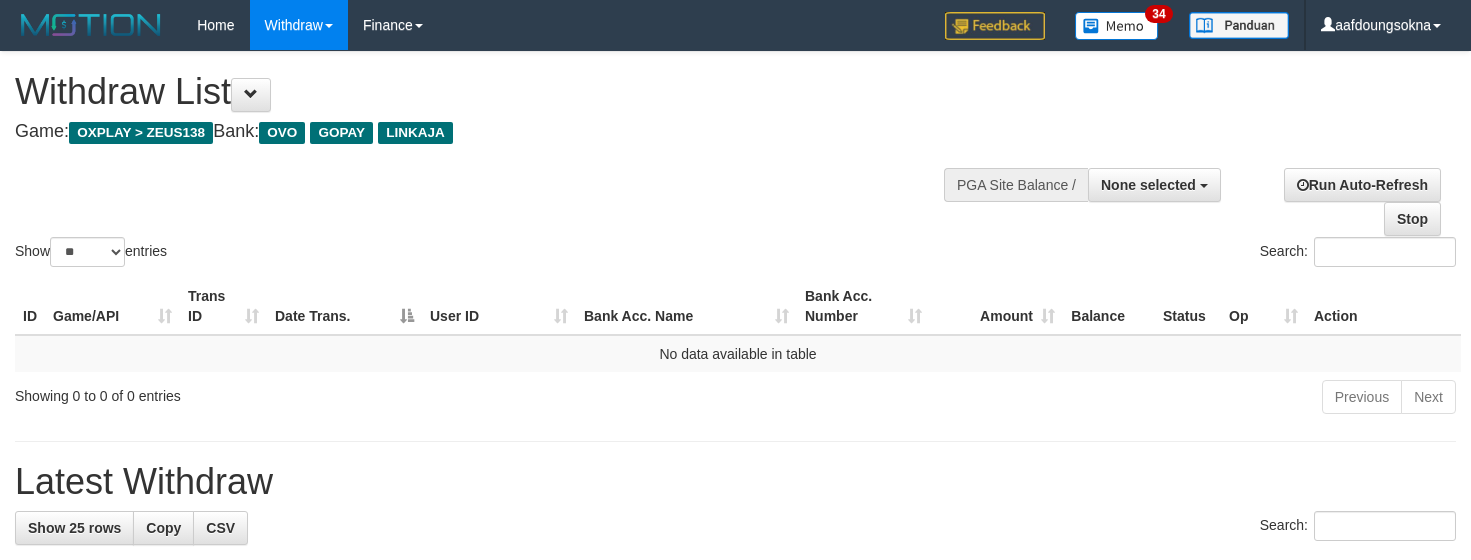 select 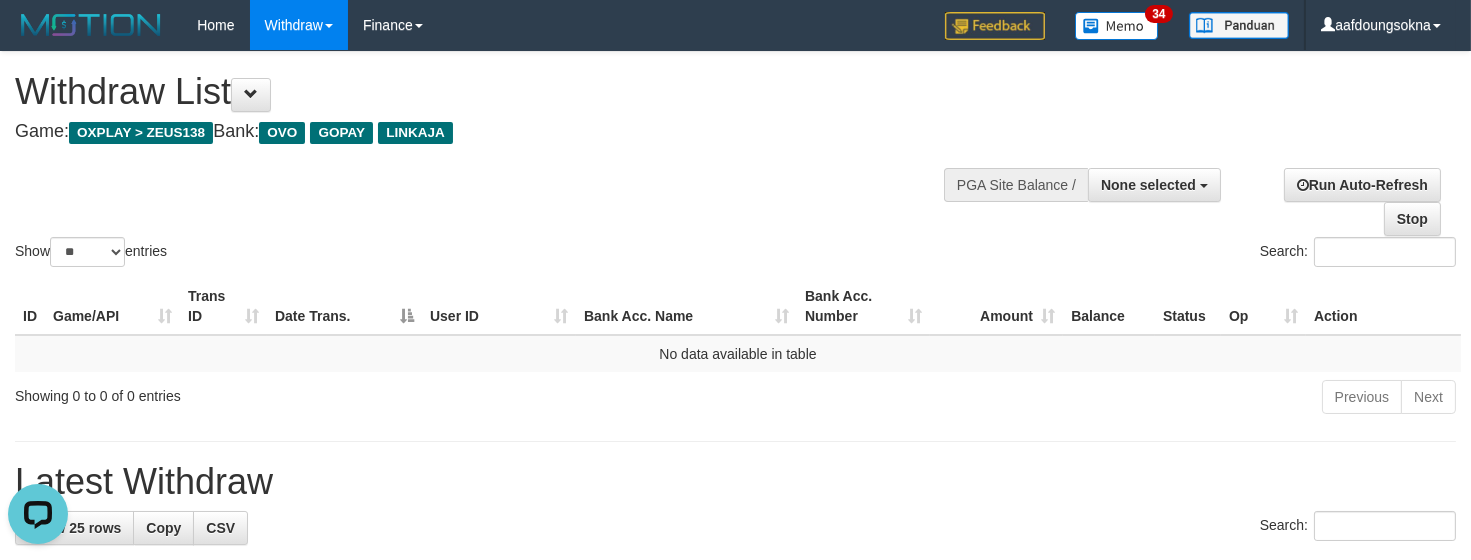 scroll, scrollTop: 0, scrollLeft: 0, axis: both 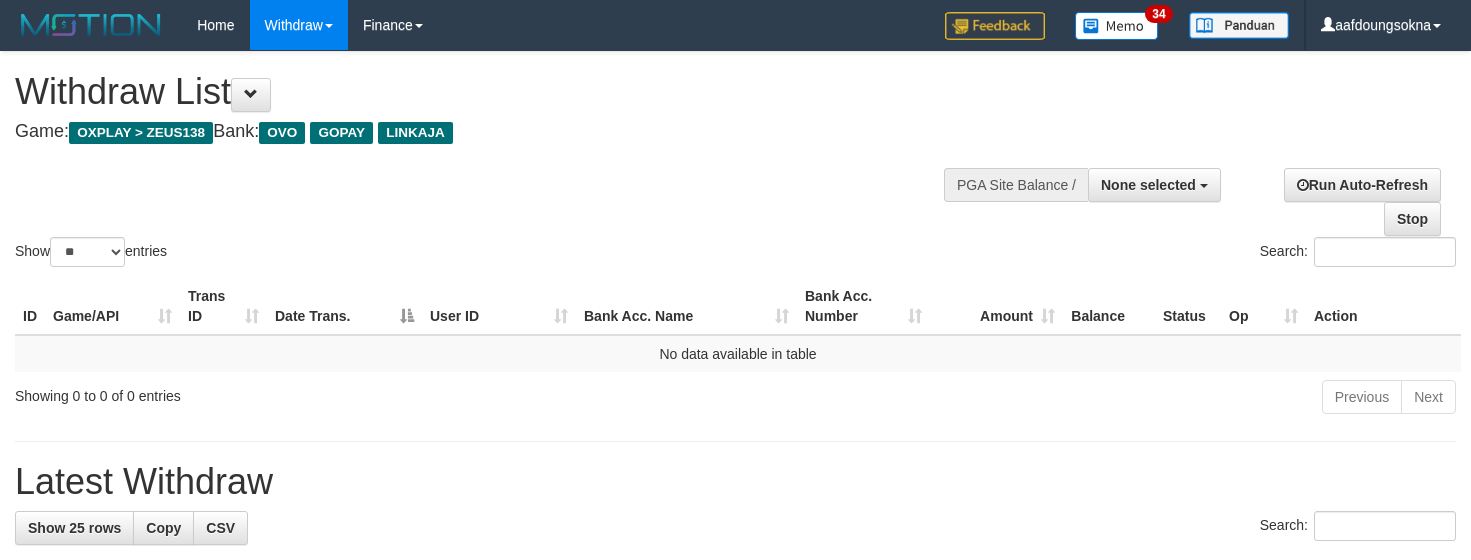 select 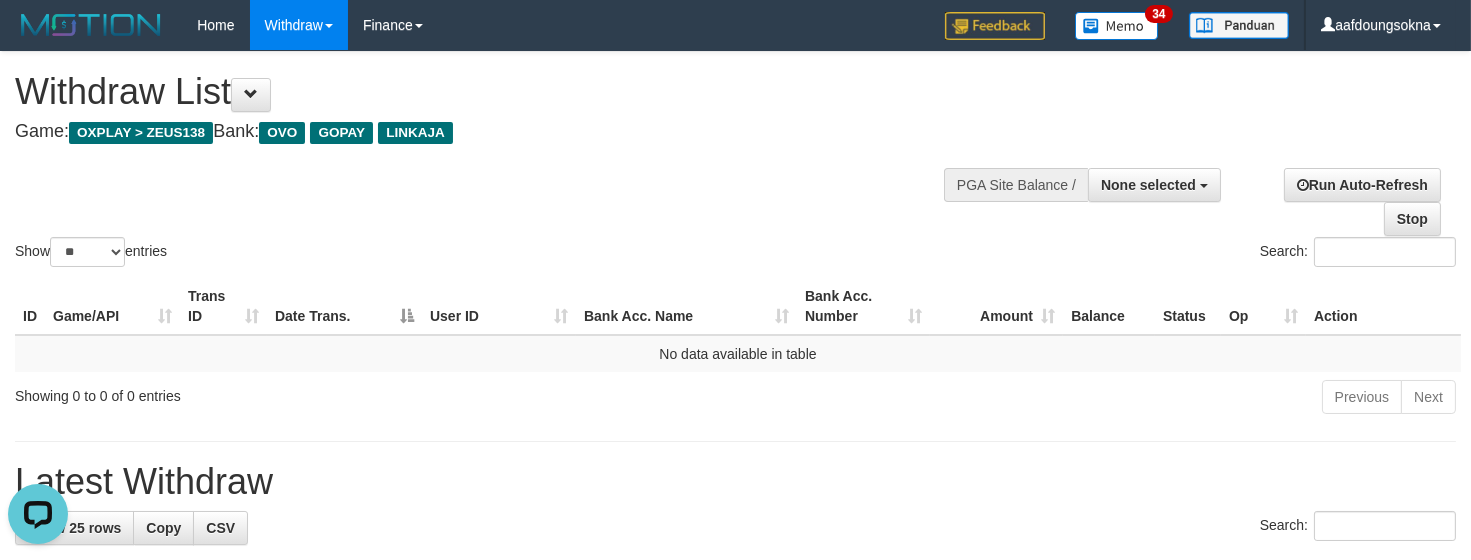 scroll, scrollTop: 0, scrollLeft: 0, axis: both 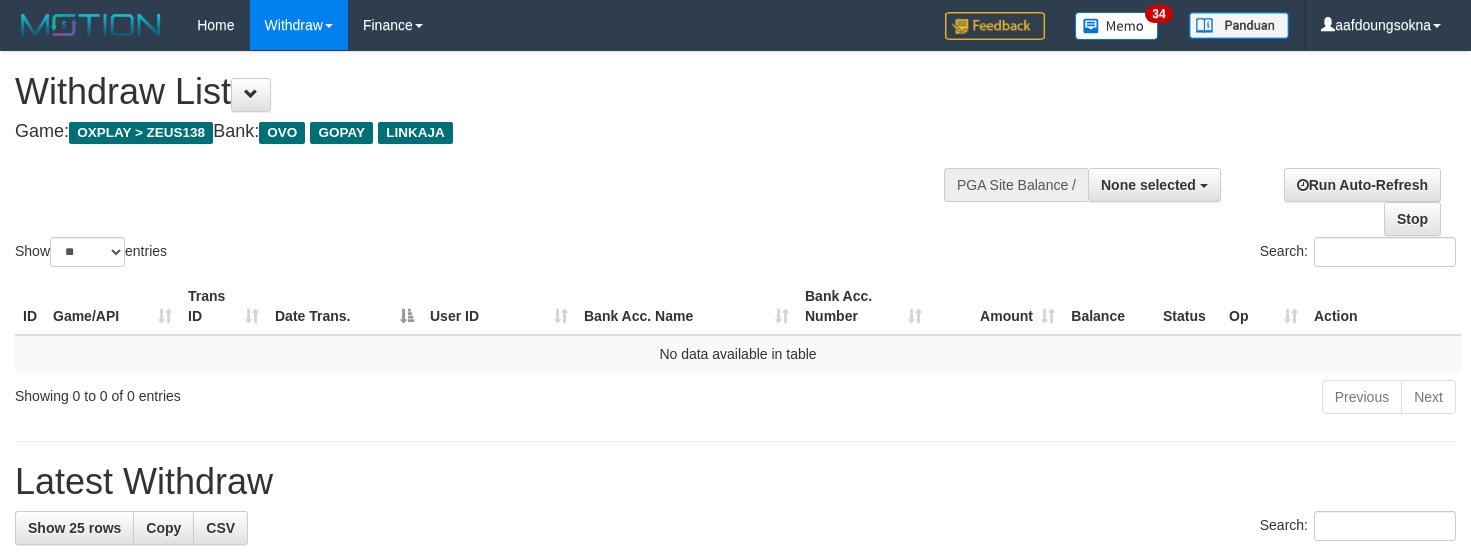 select 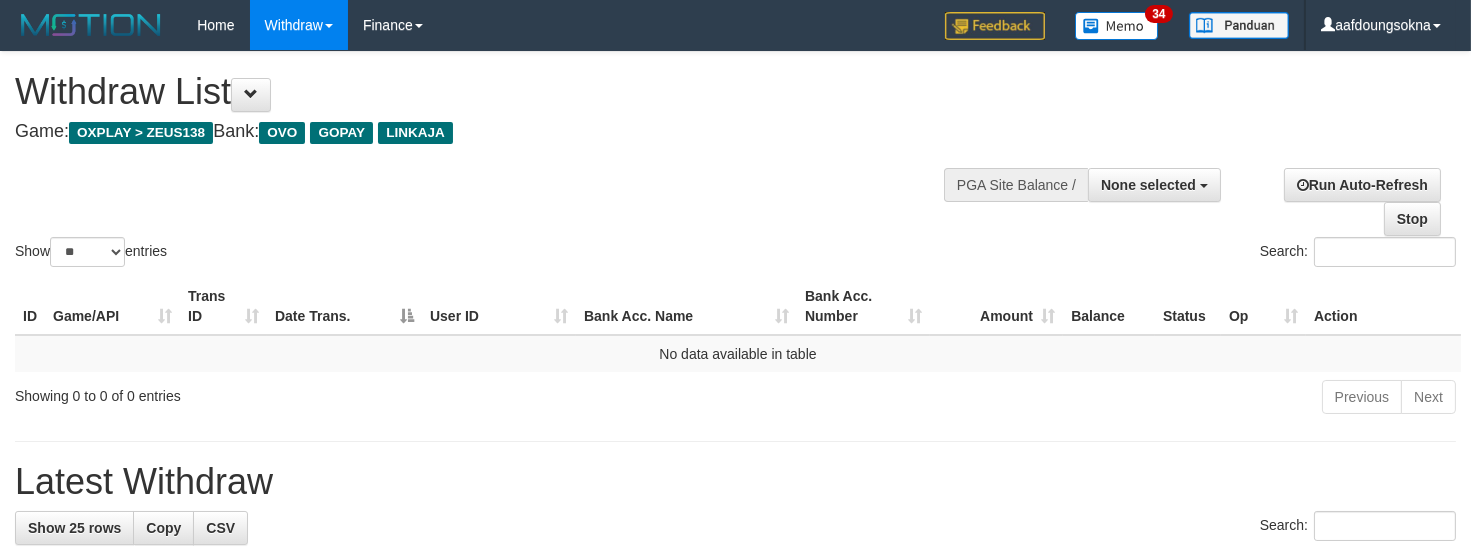 click on "Search:" at bounding box center (1104, 254) 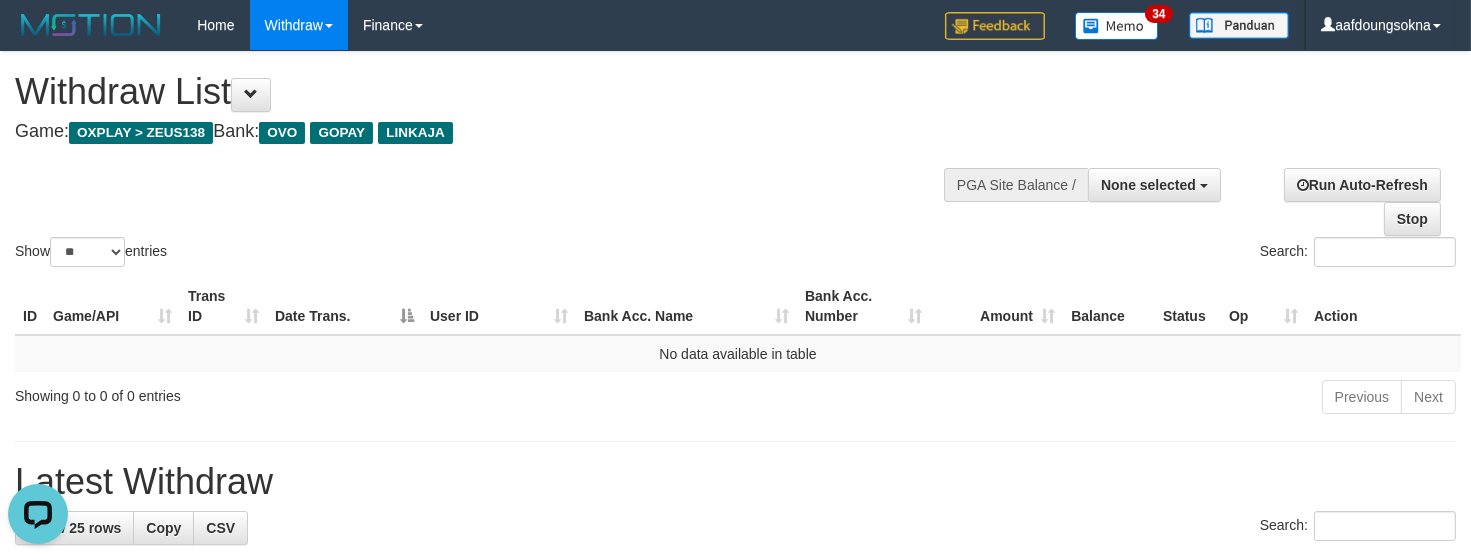 scroll, scrollTop: 0, scrollLeft: 0, axis: both 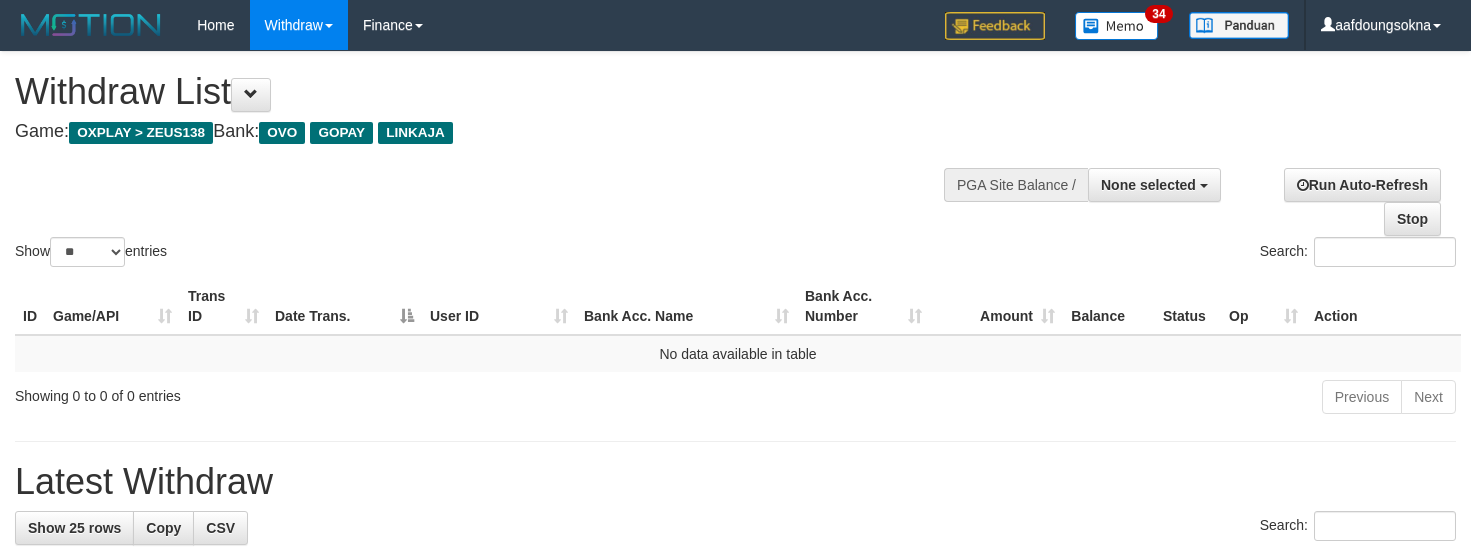 select 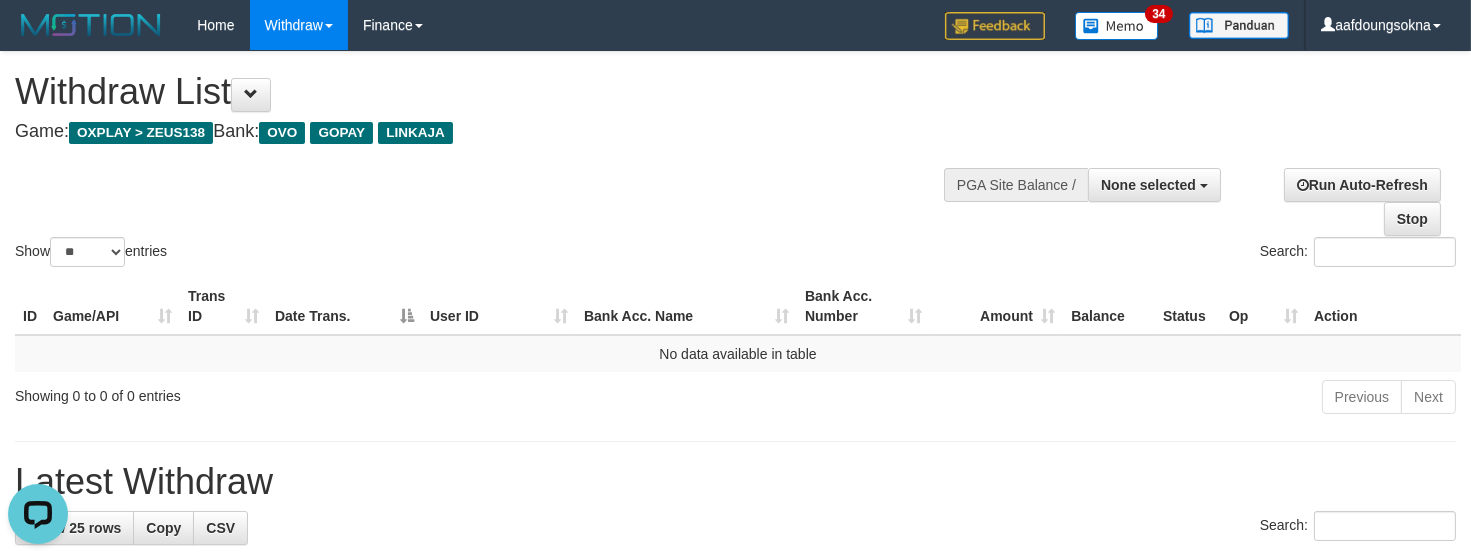 scroll, scrollTop: 0, scrollLeft: 0, axis: both 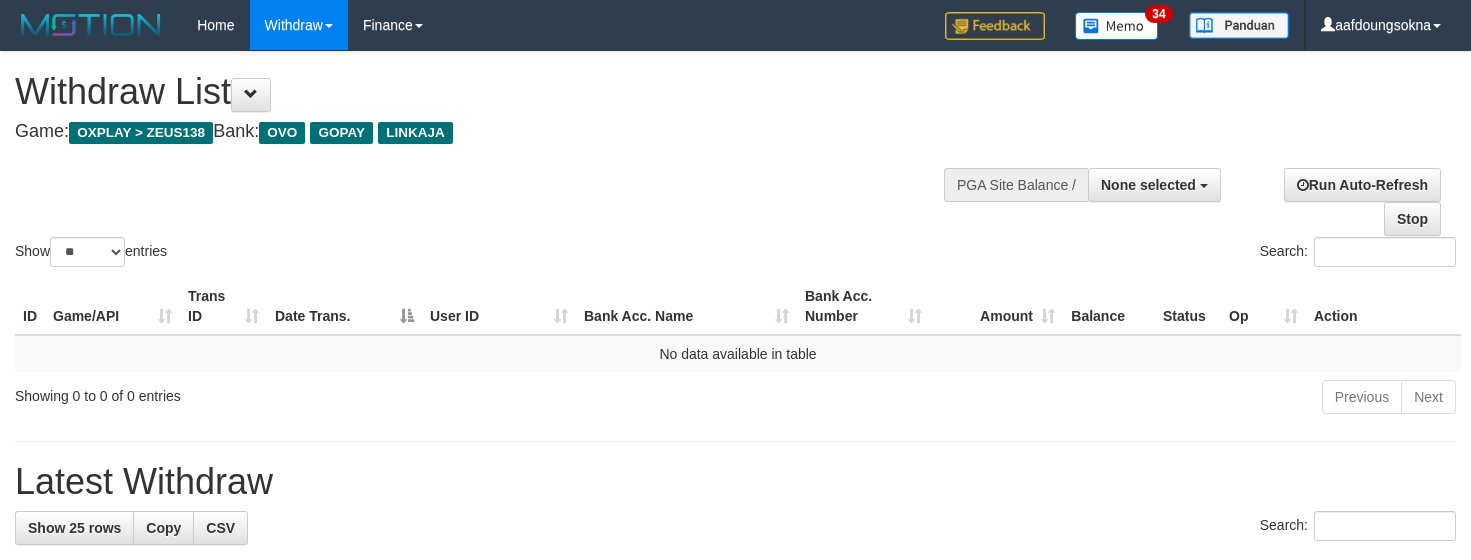 select 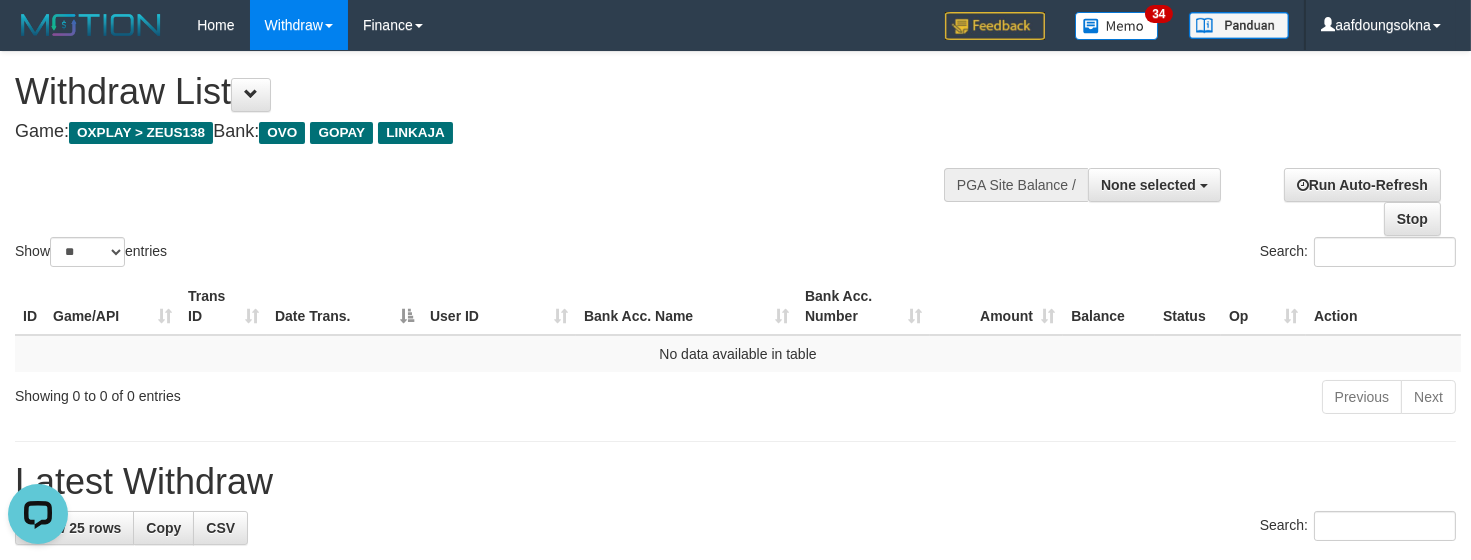 scroll, scrollTop: 0, scrollLeft: 0, axis: both 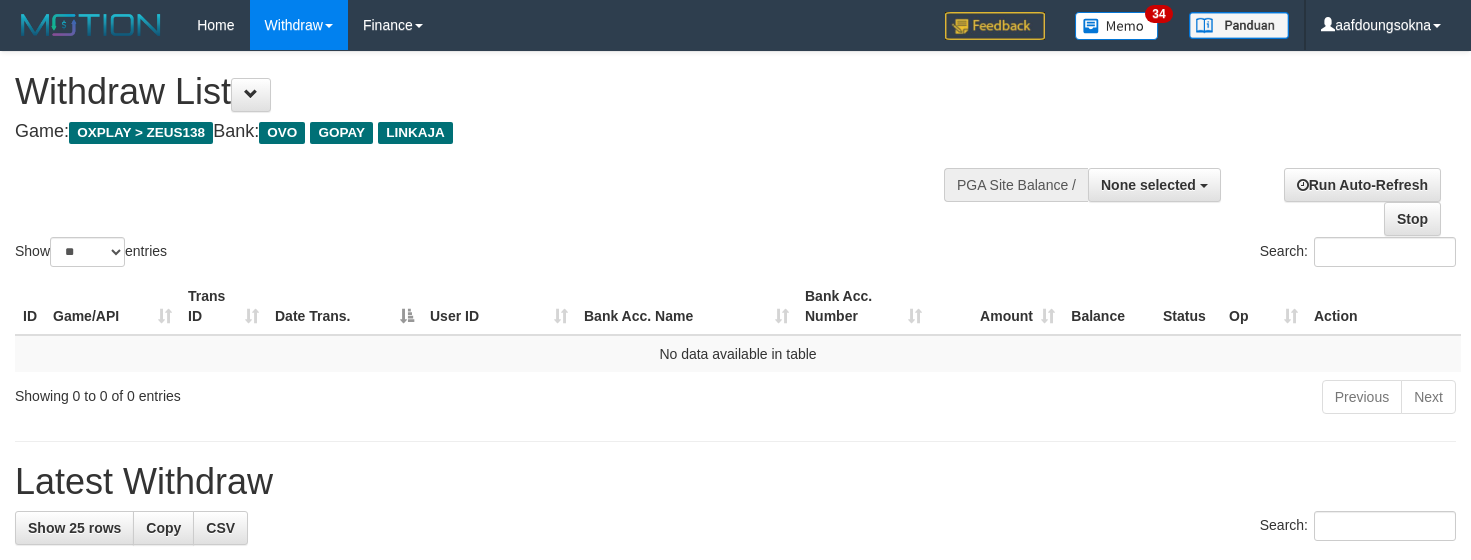 select 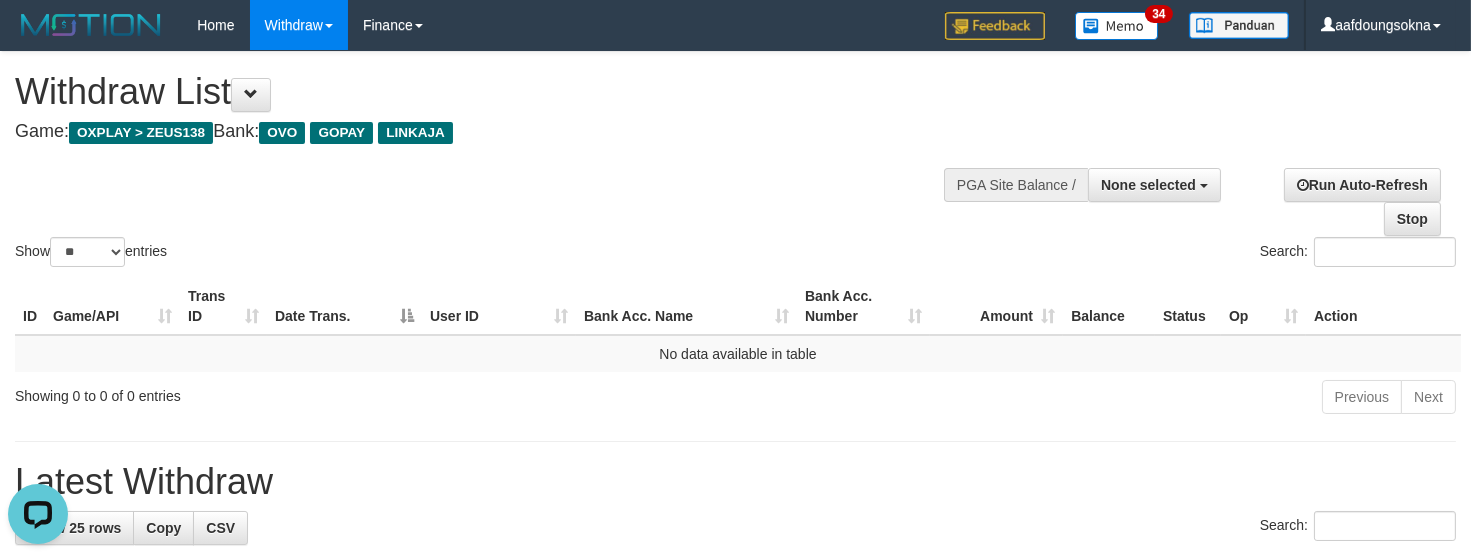 scroll, scrollTop: 0, scrollLeft: 0, axis: both 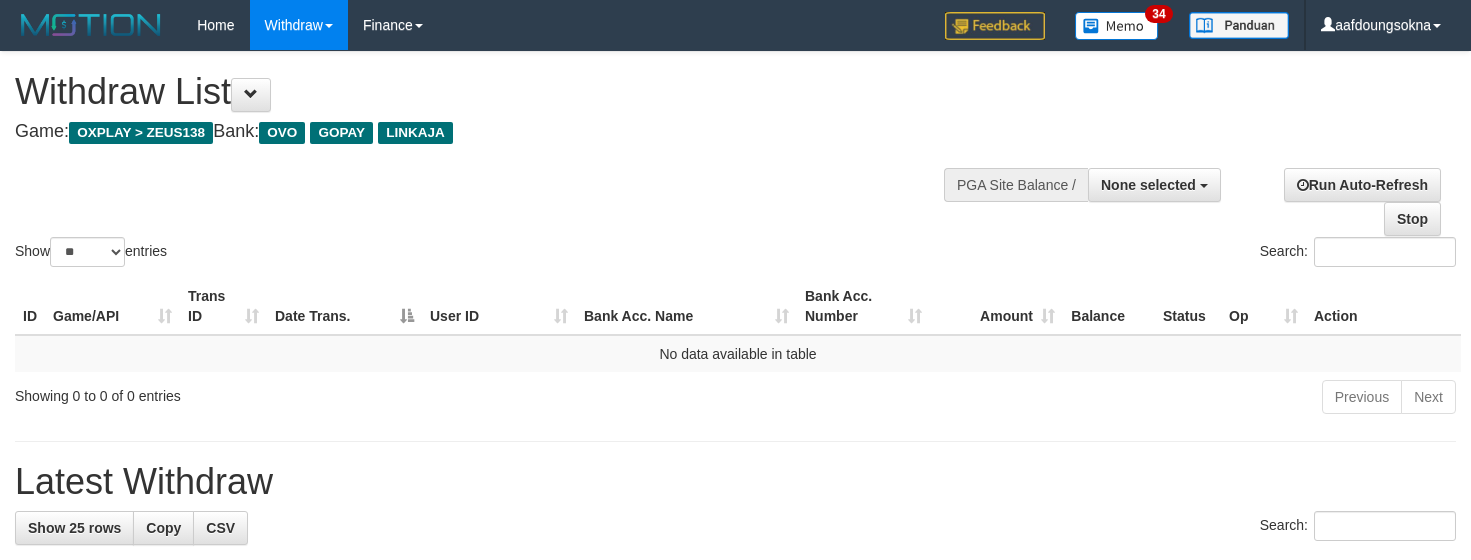 select 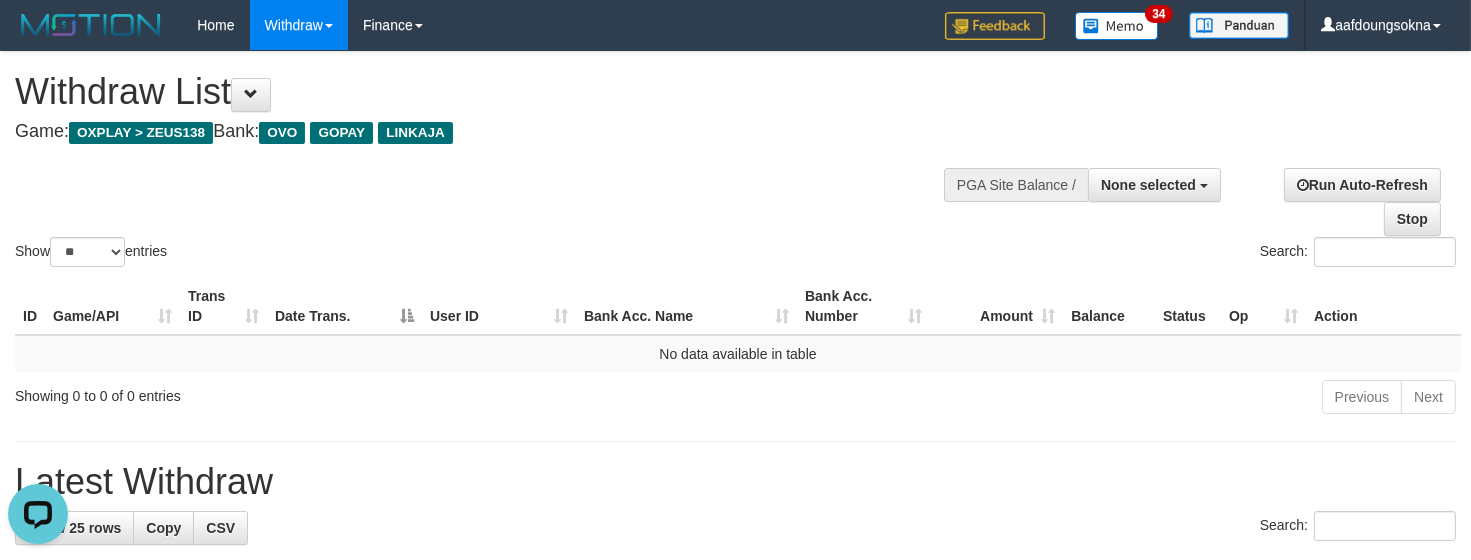 scroll, scrollTop: 0, scrollLeft: 0, axis: both 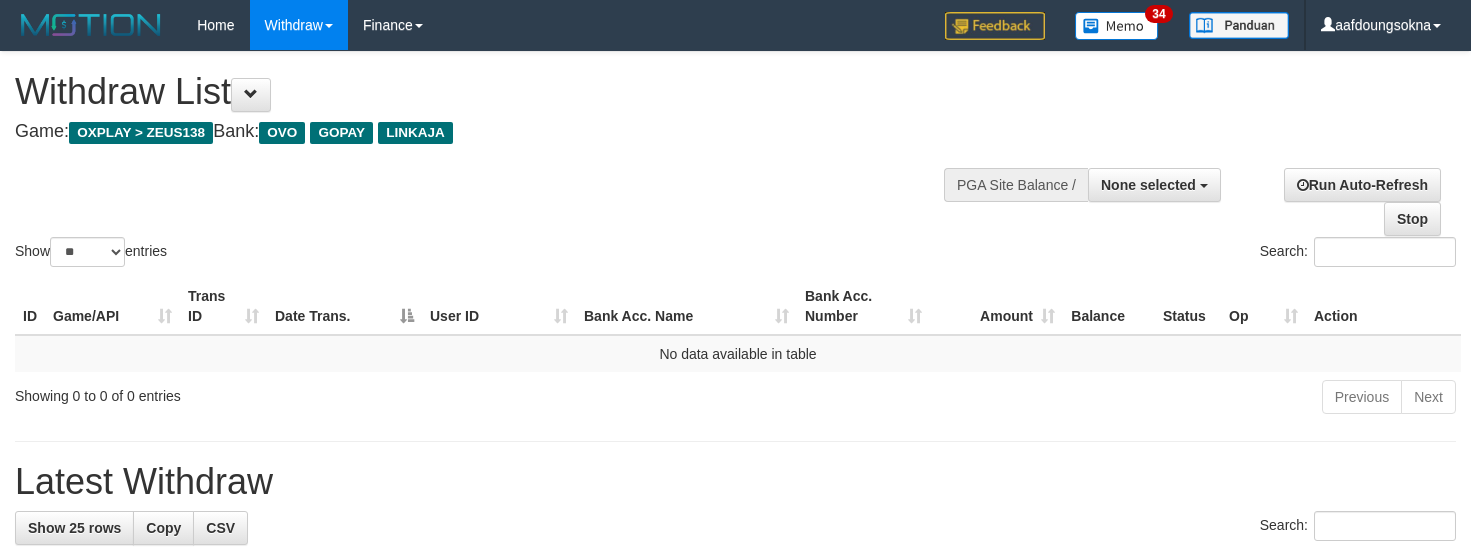 select 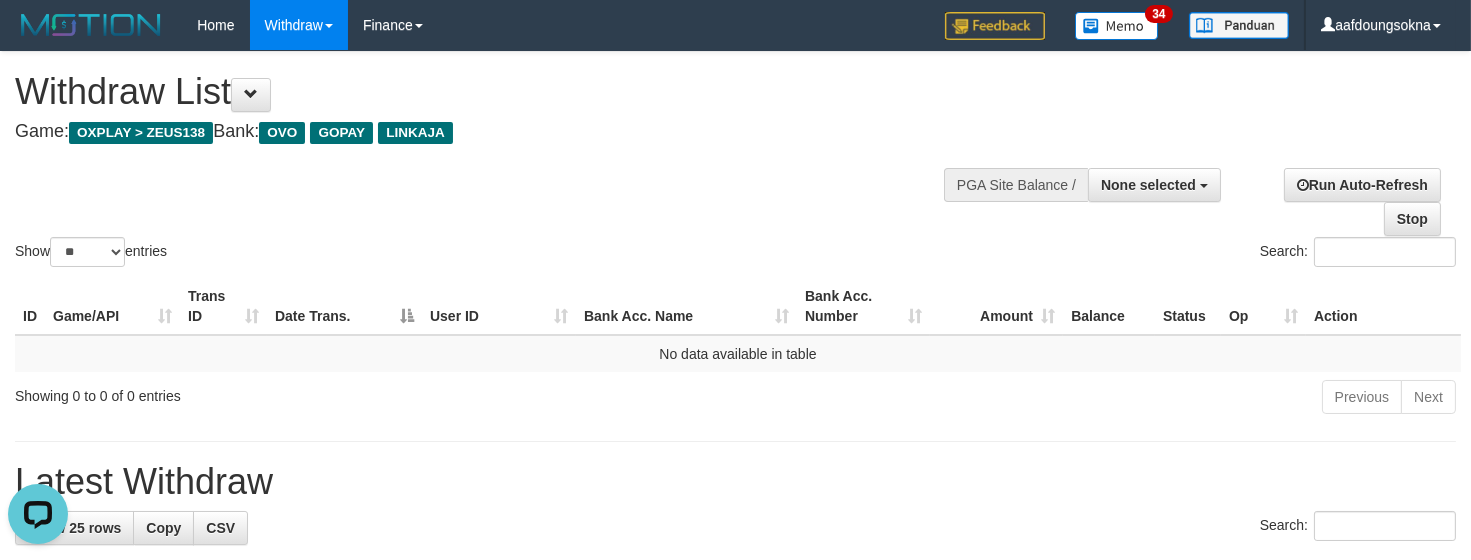 scroll, scrollTop: 0, scrollLeft: 0, axis: both 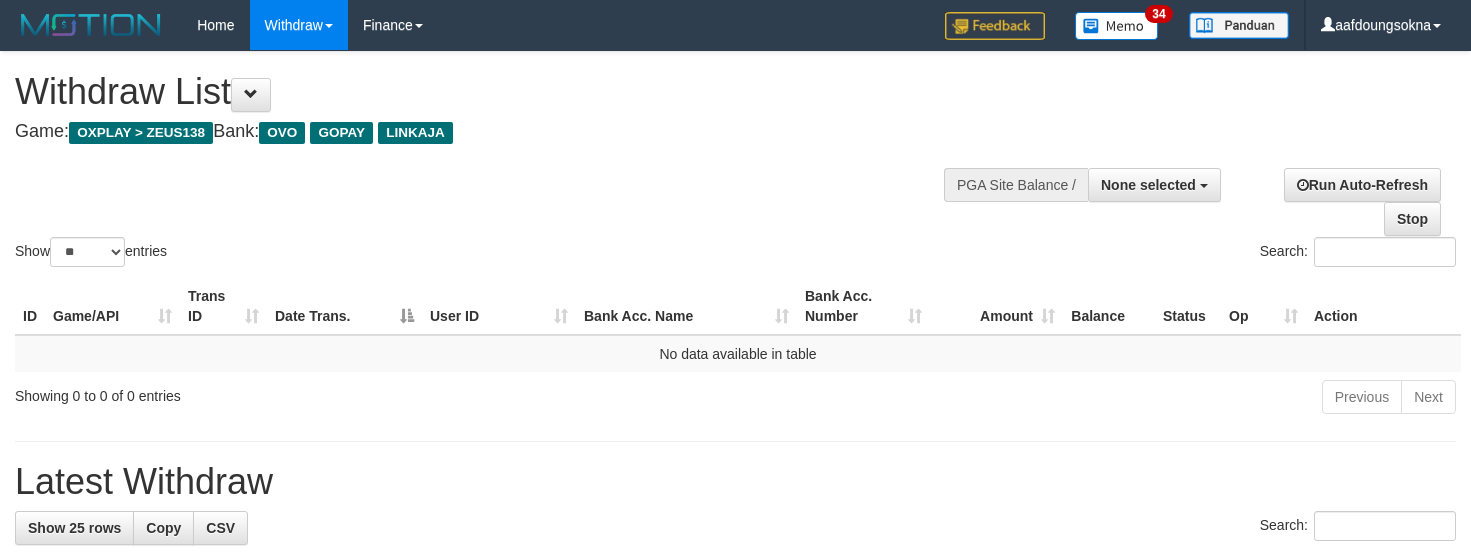 select 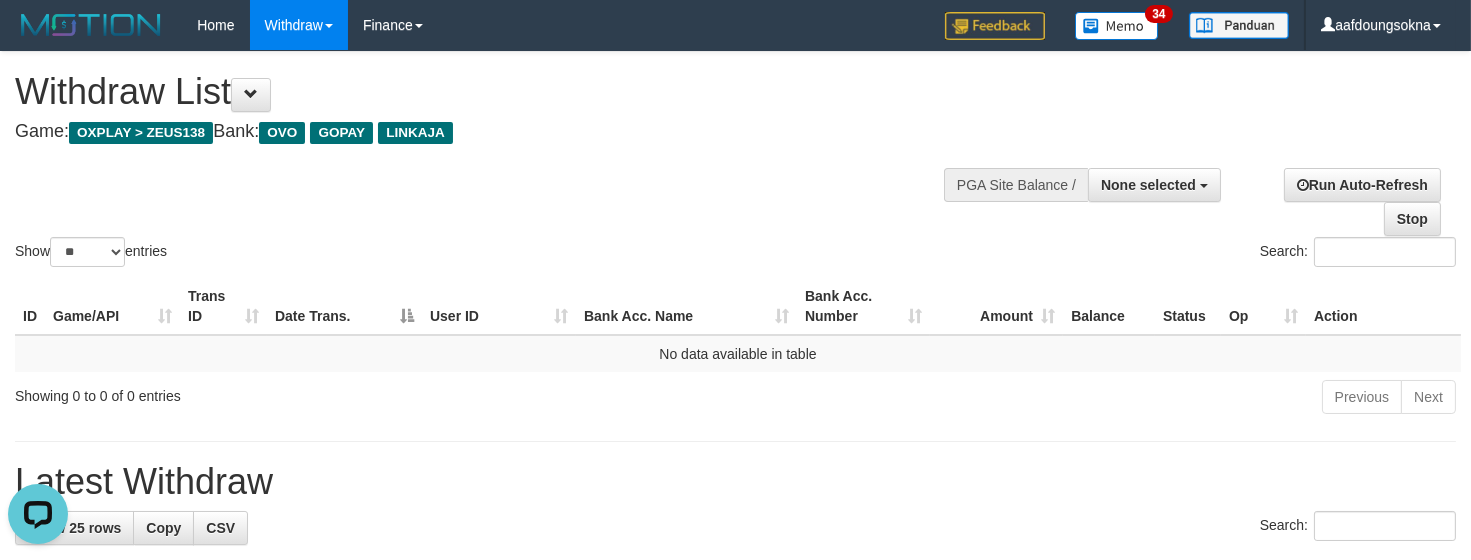 scroll, scrollTop: 0, scrollLeft: 0, axis: both 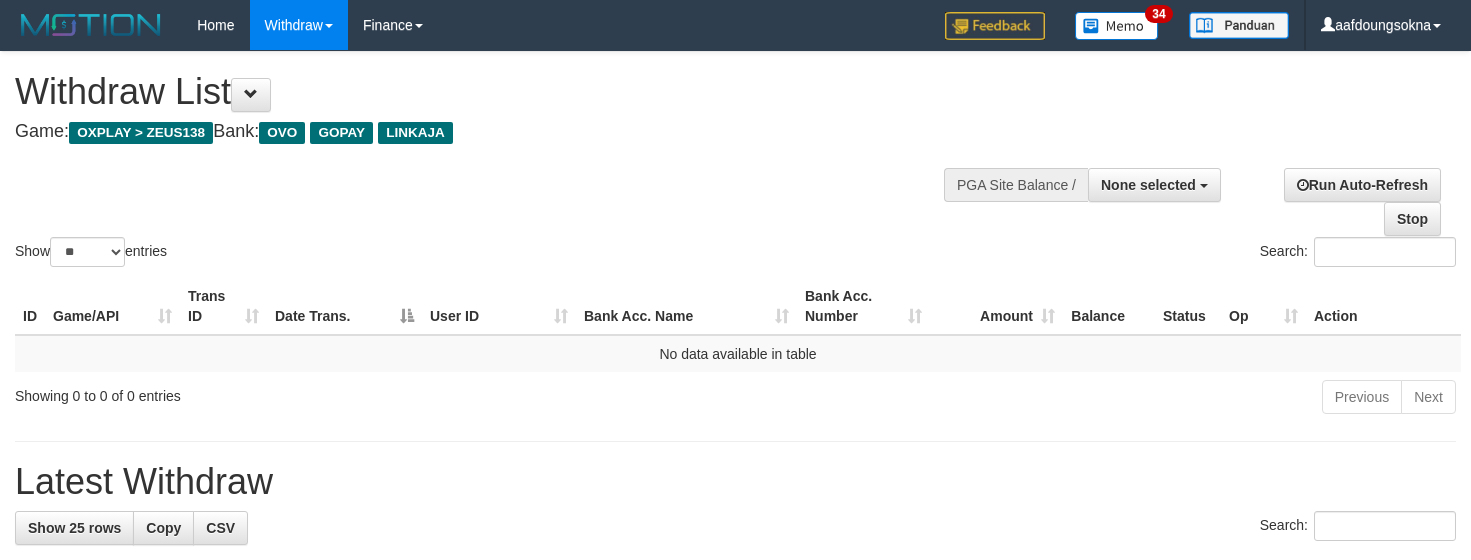select 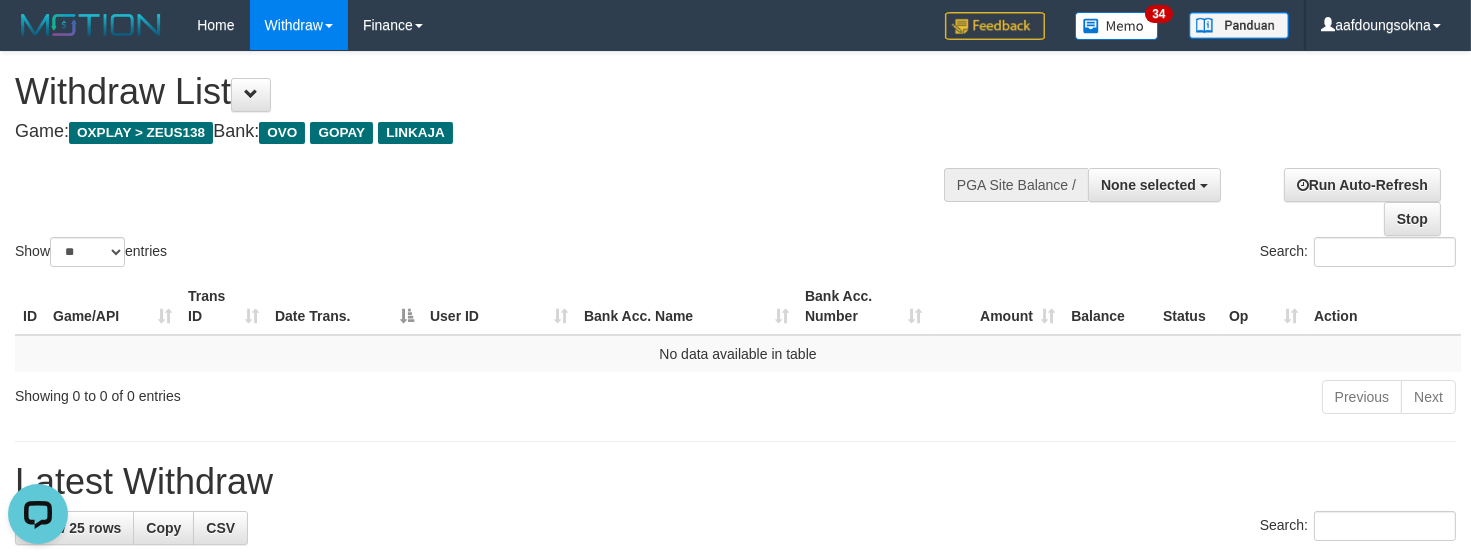 scroll, scrollTop: 0, scrollLeft: 0, axis: both 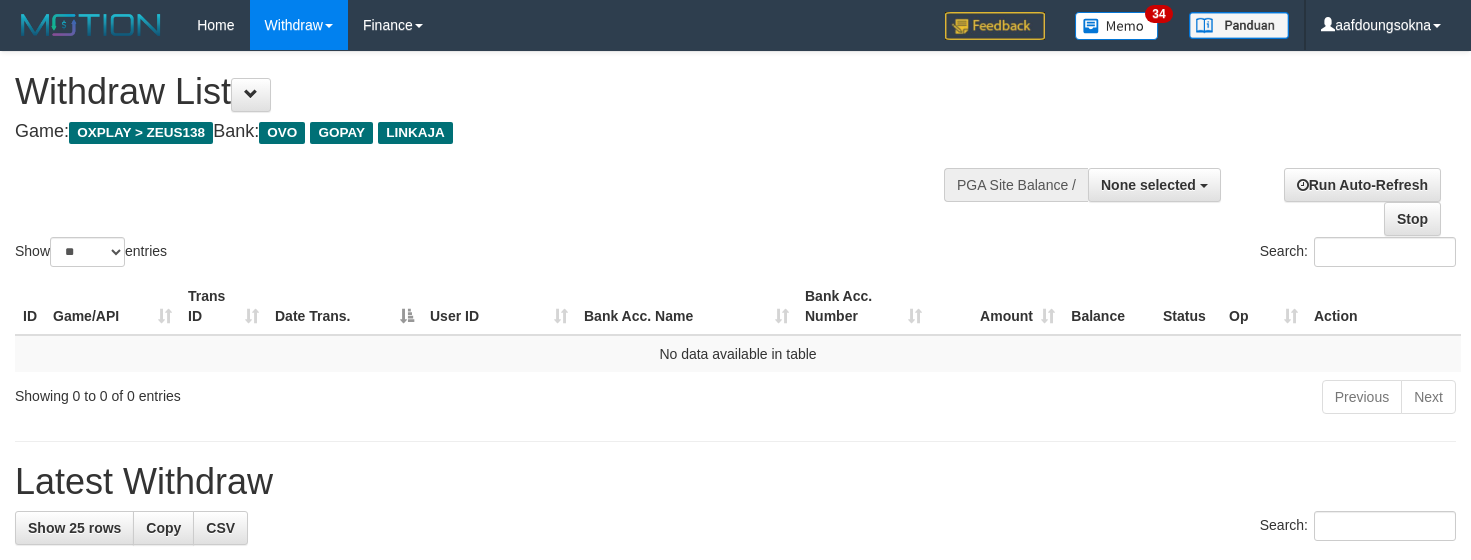select 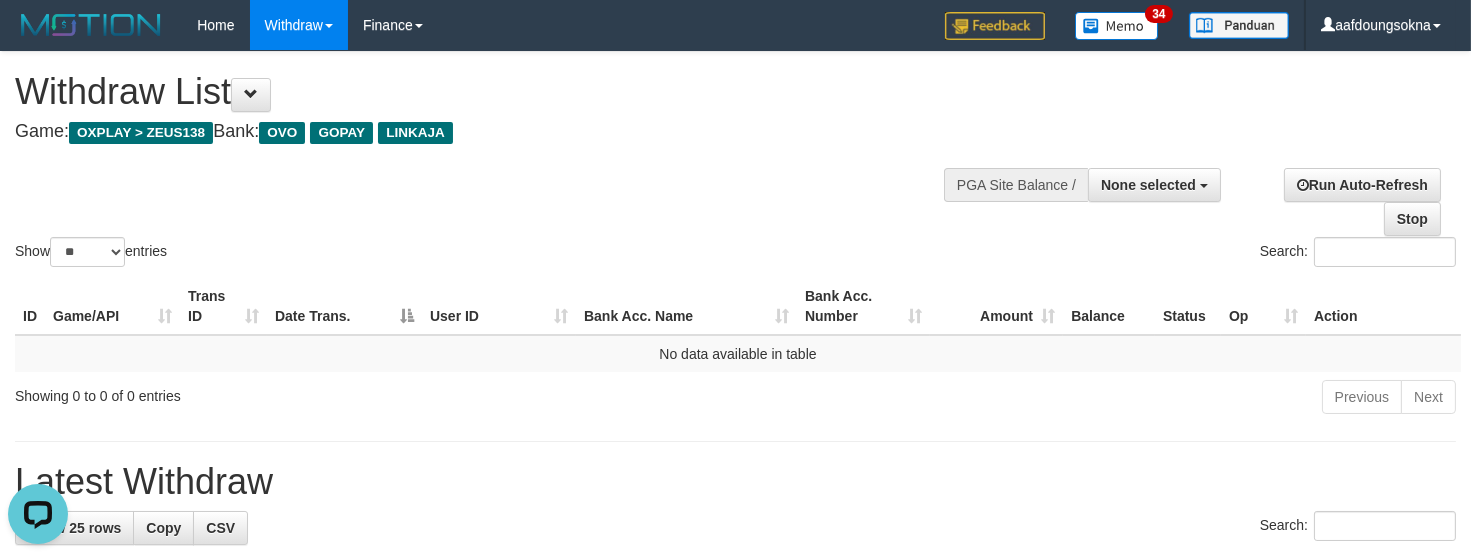 scroll, scrollTop: 0, scrollLeft: 0, axis: both 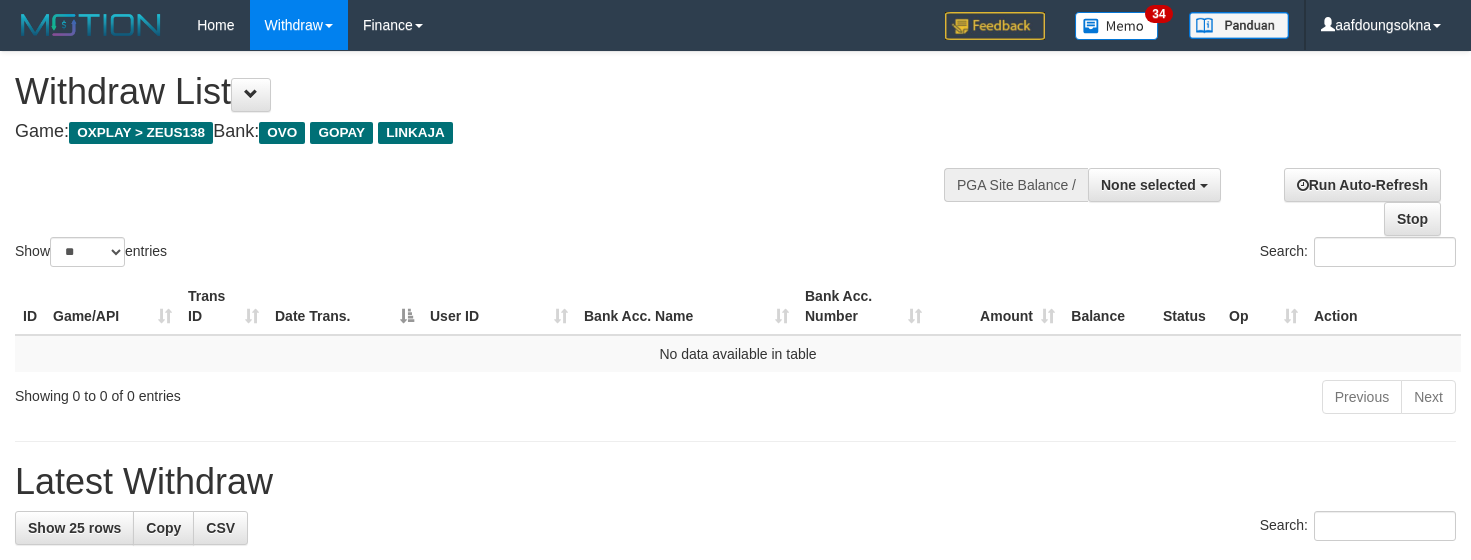 select 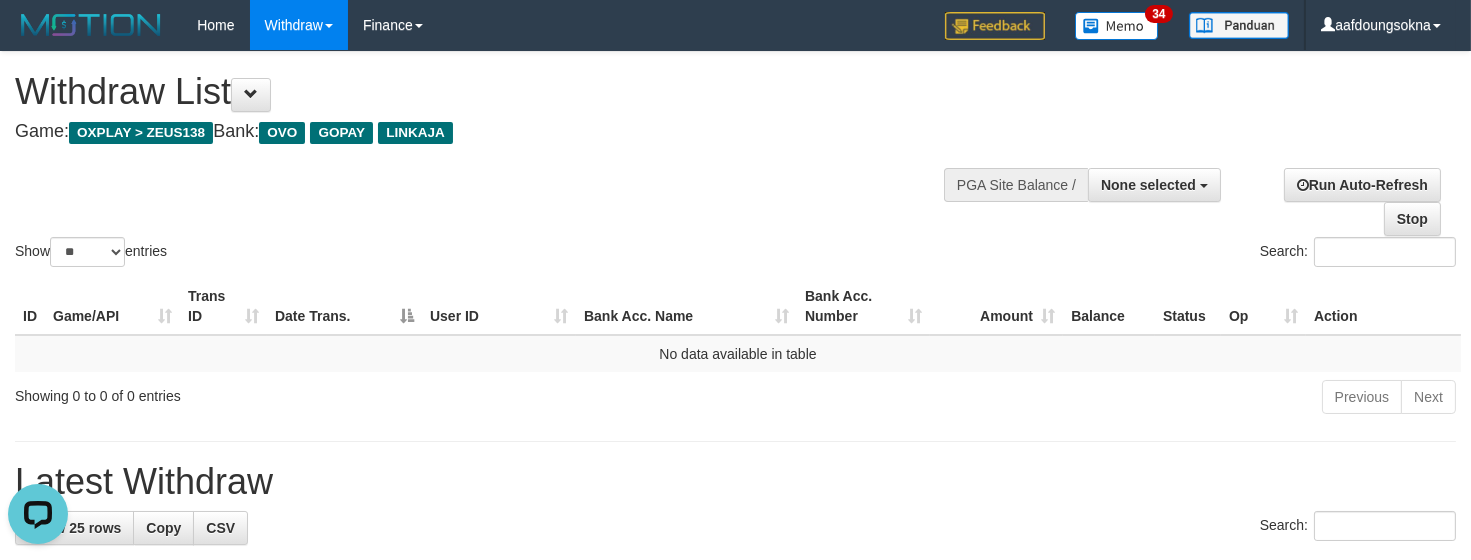 scroll, scrollTop: 0, scrollLeft: 0, axis: both 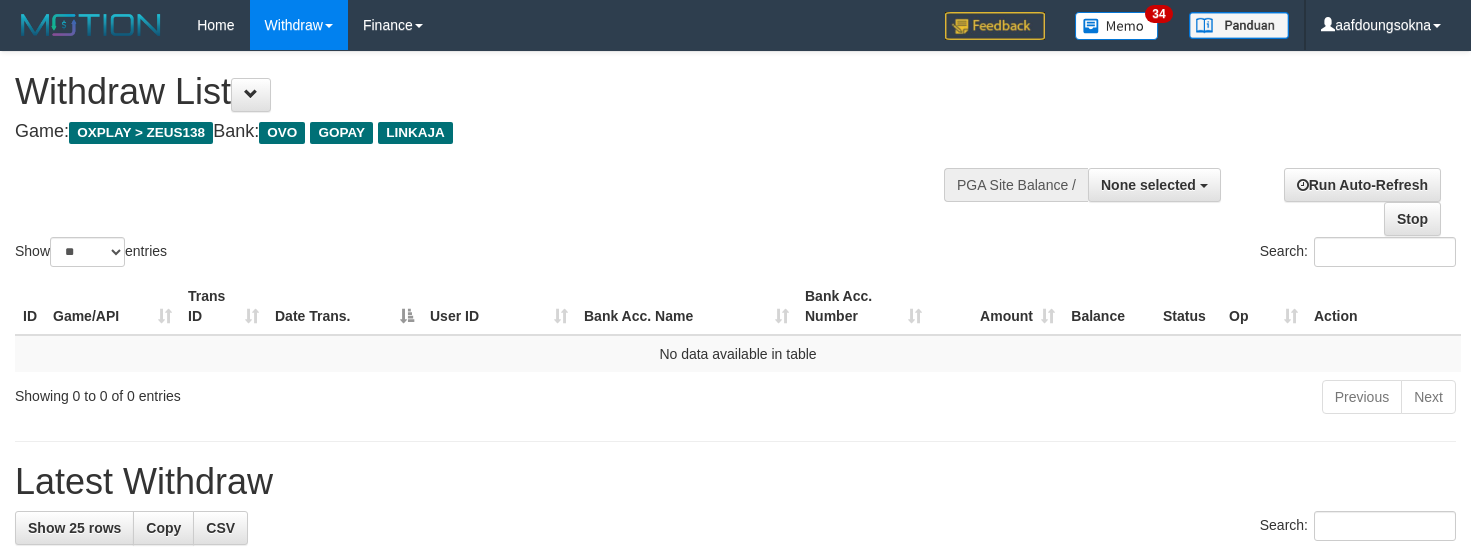 select 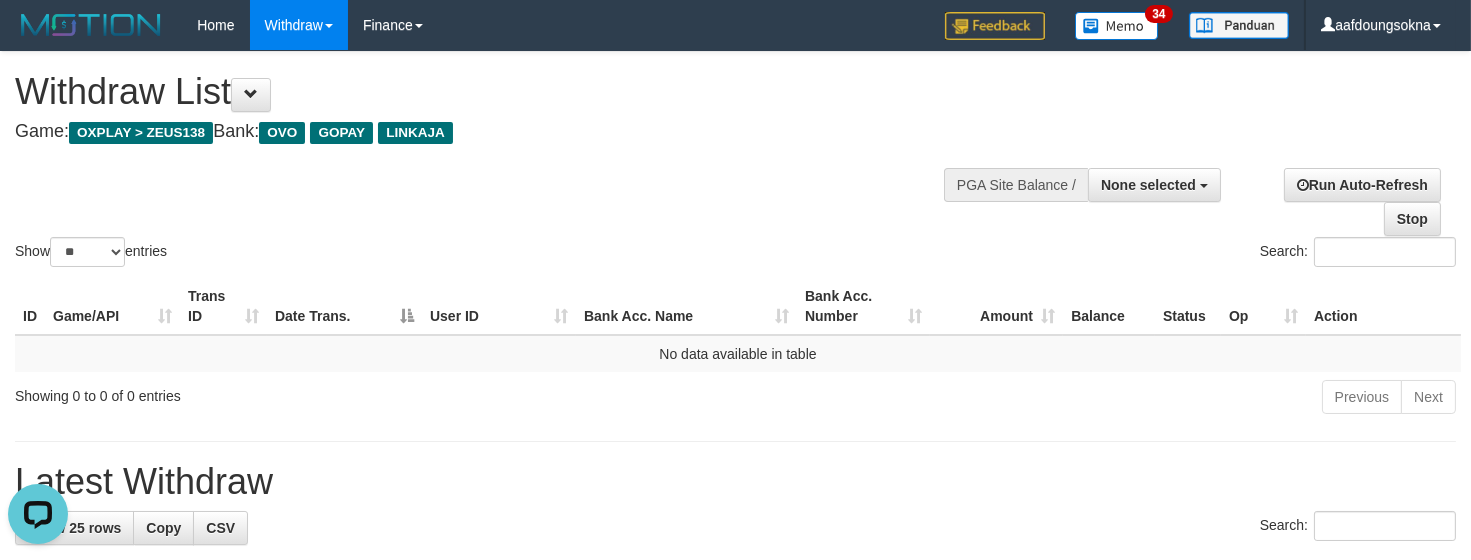scroll, scrollTop: 0, scrollLeft: 0, axis: both 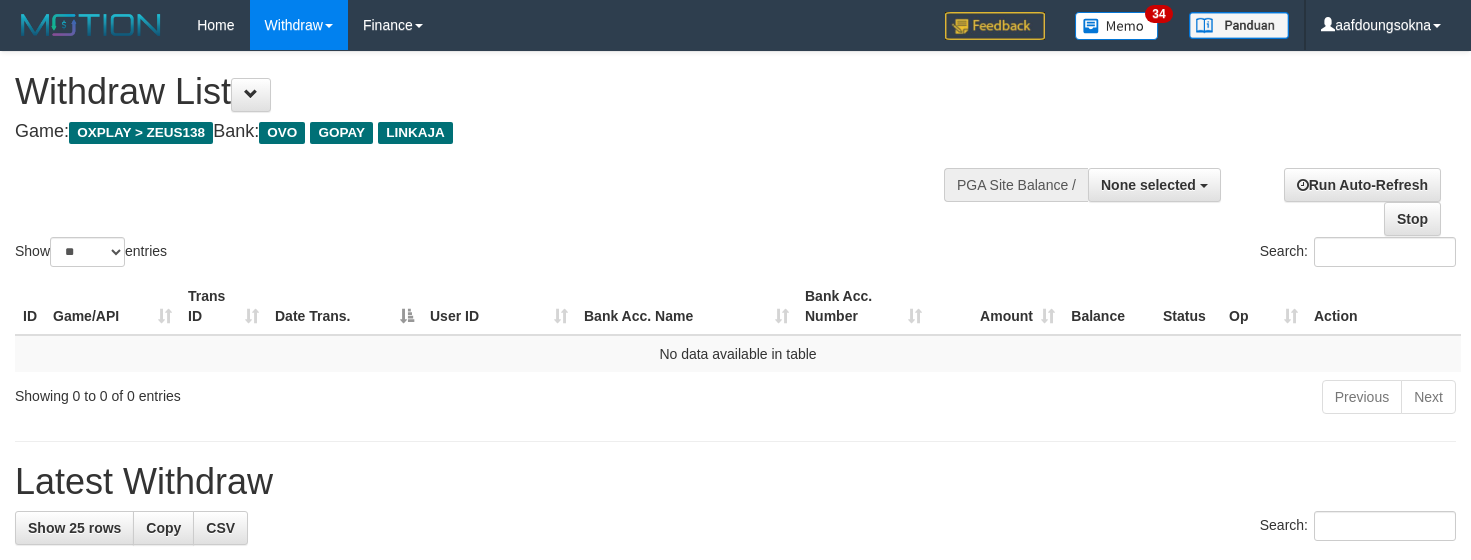 select 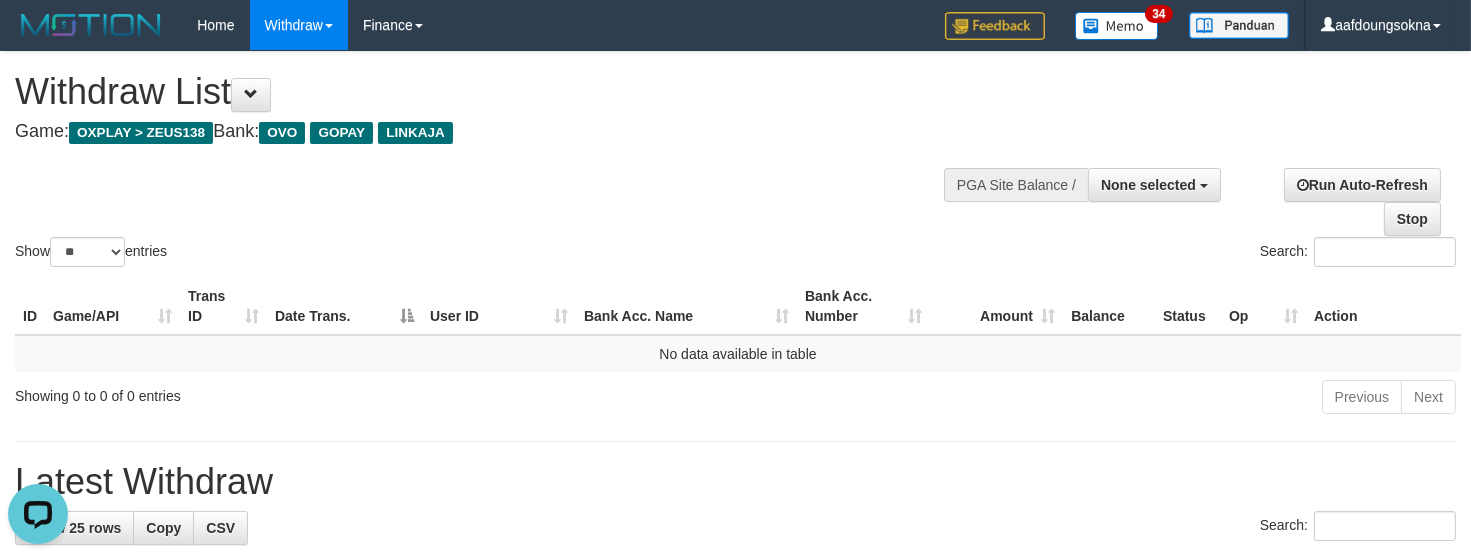 scroll, scrollTop: 0, scrollLeft: 0, axis: both 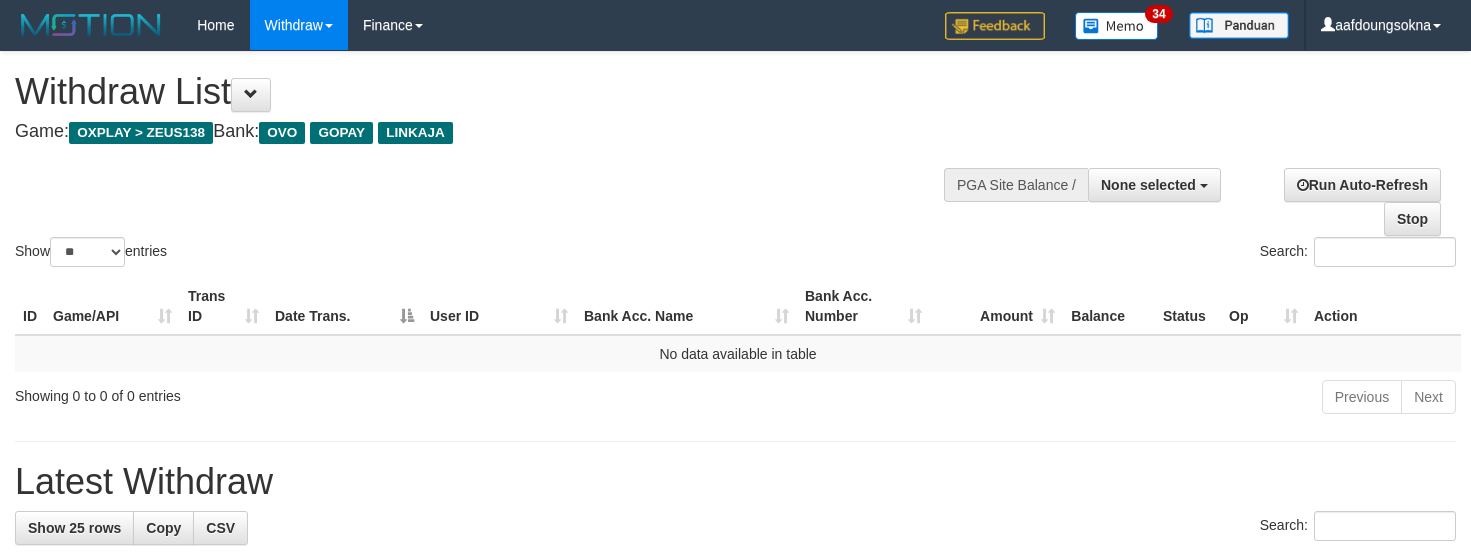 select 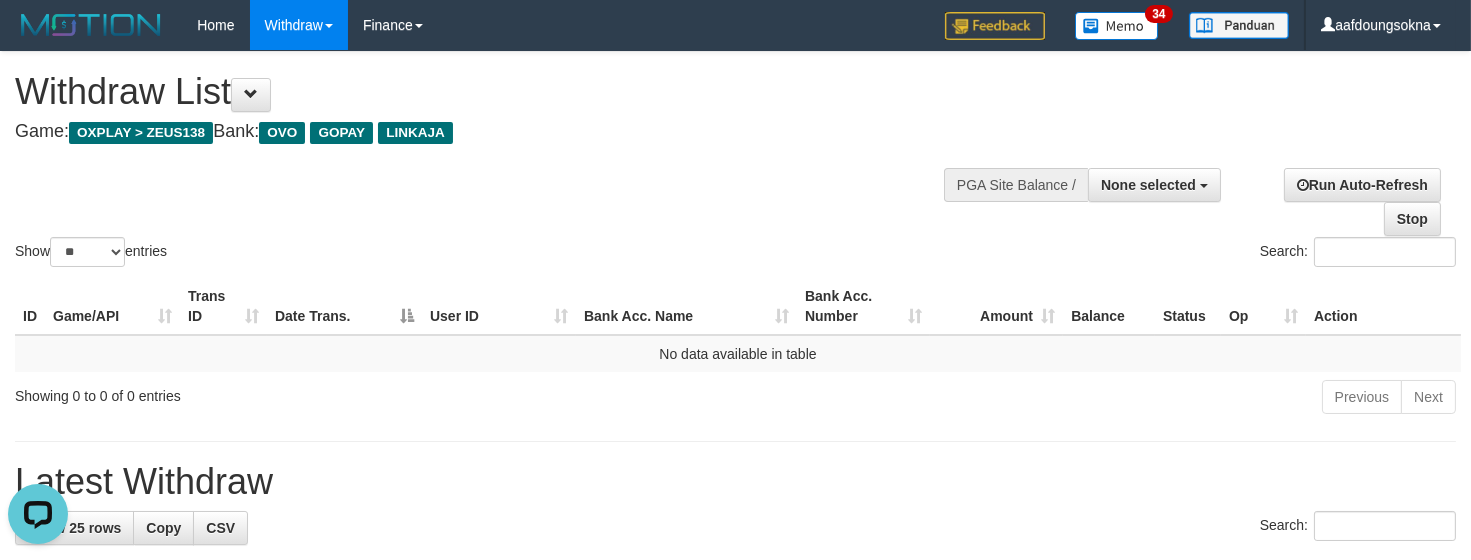 scroll, scrollTop: 0, scrollLeft: 0, axis: both 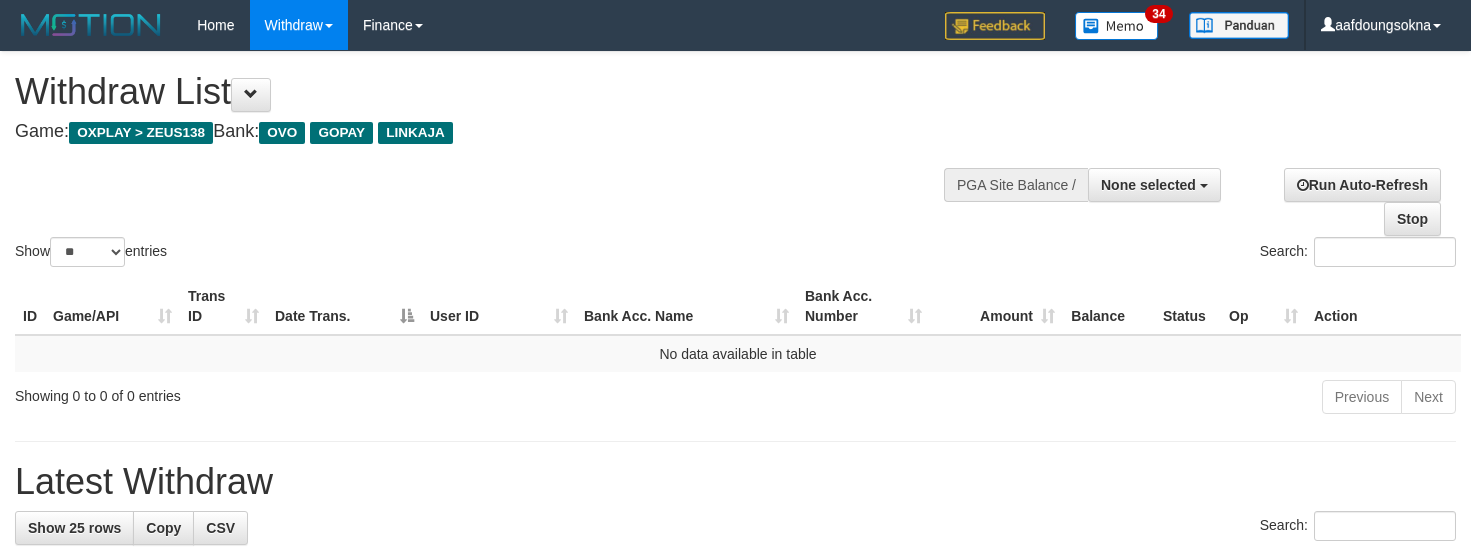 select 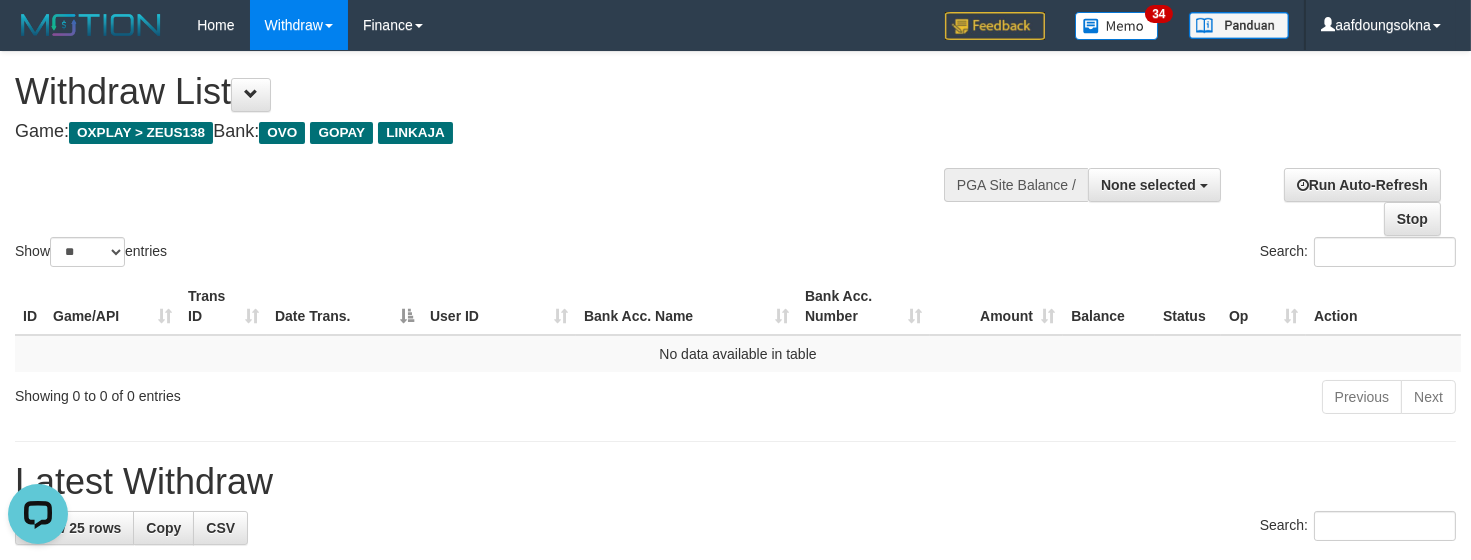 scroll, scrollTop: 0, scrollLeft: 0, axis: both 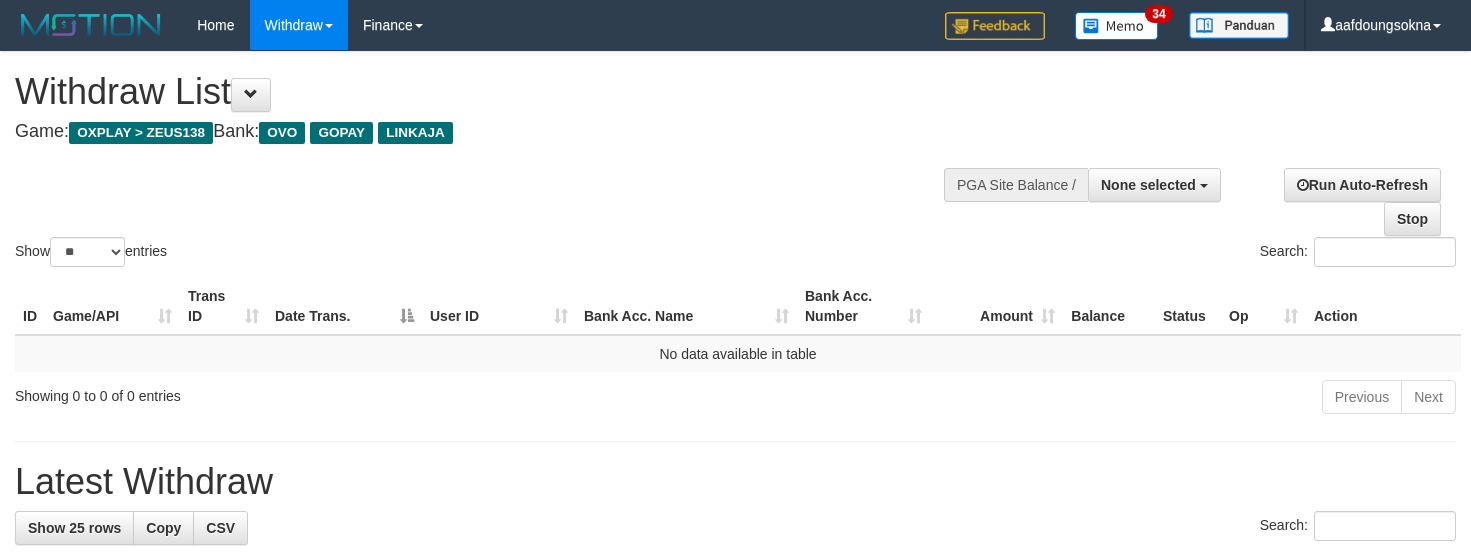 select 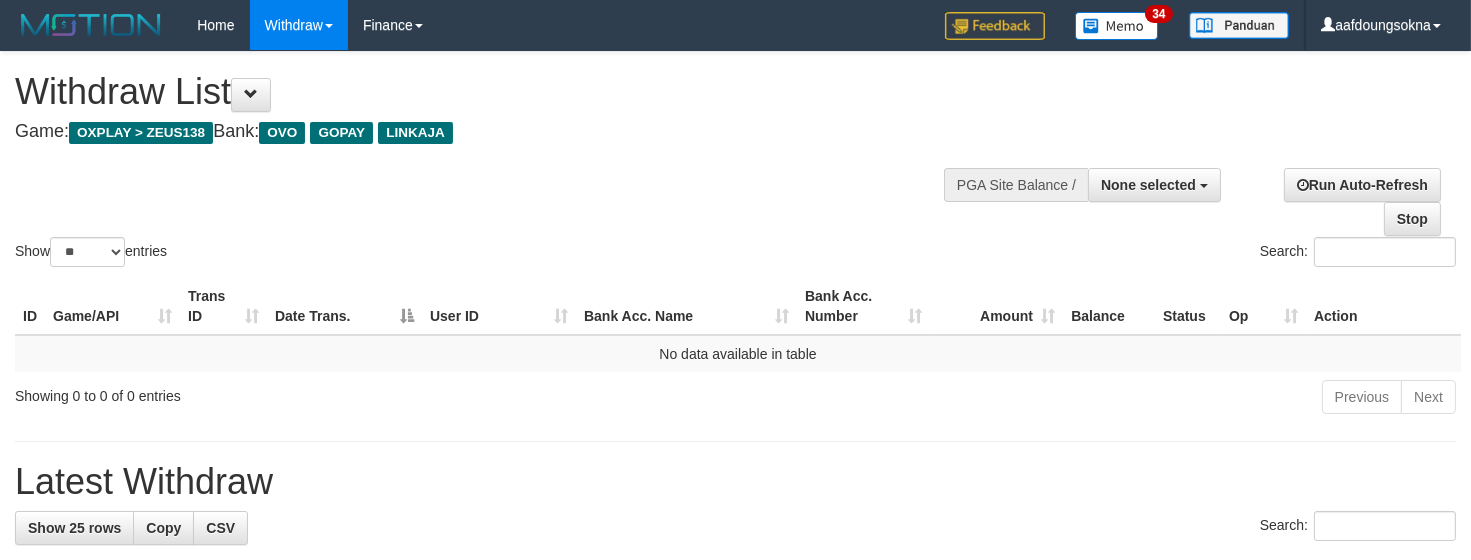 click on "Amount" at bounding box center [996, 306] 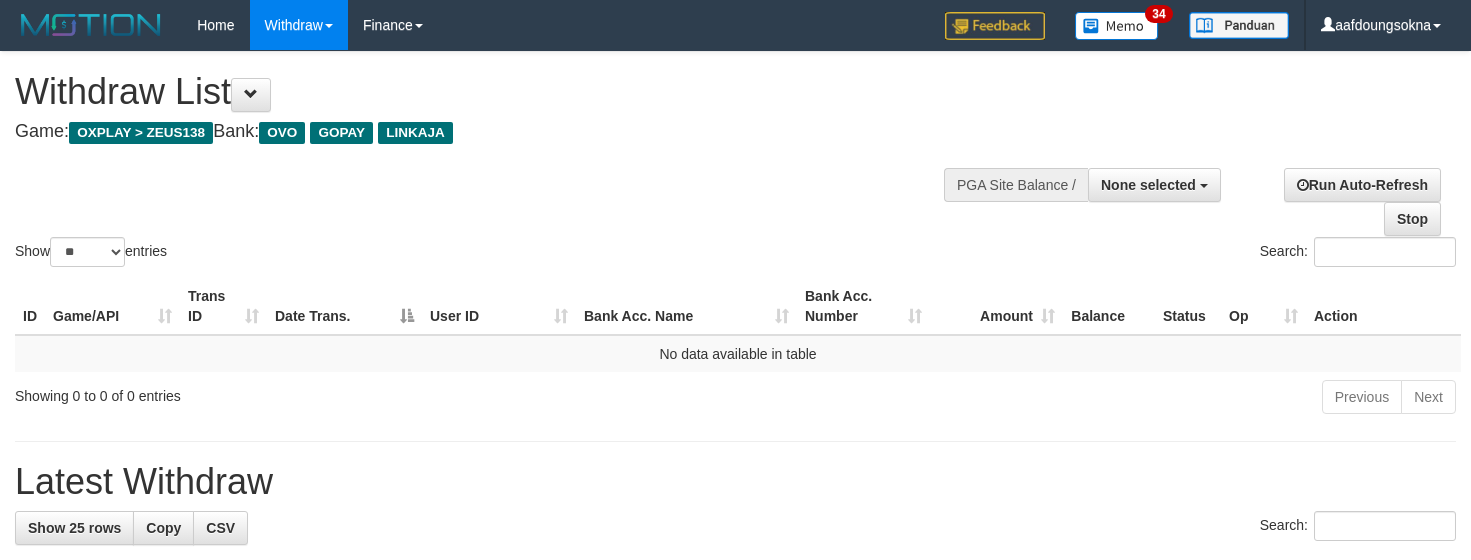 select 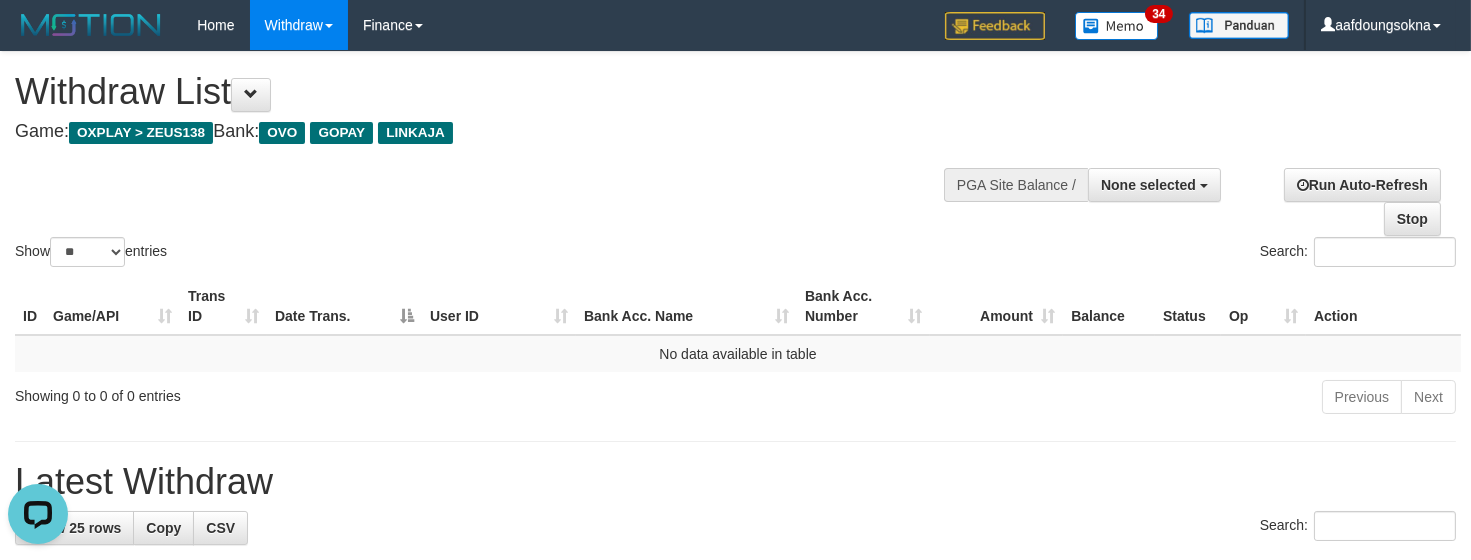 scroll, scrollTop: 0, scrollLeft: 0, axis: both 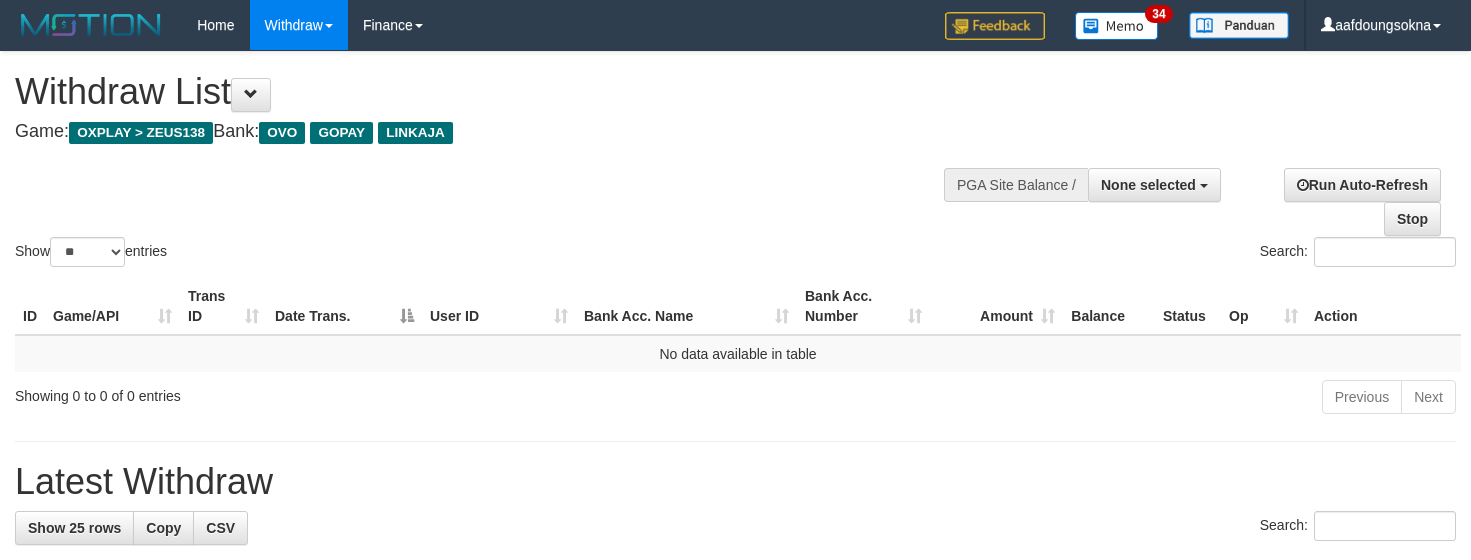 select 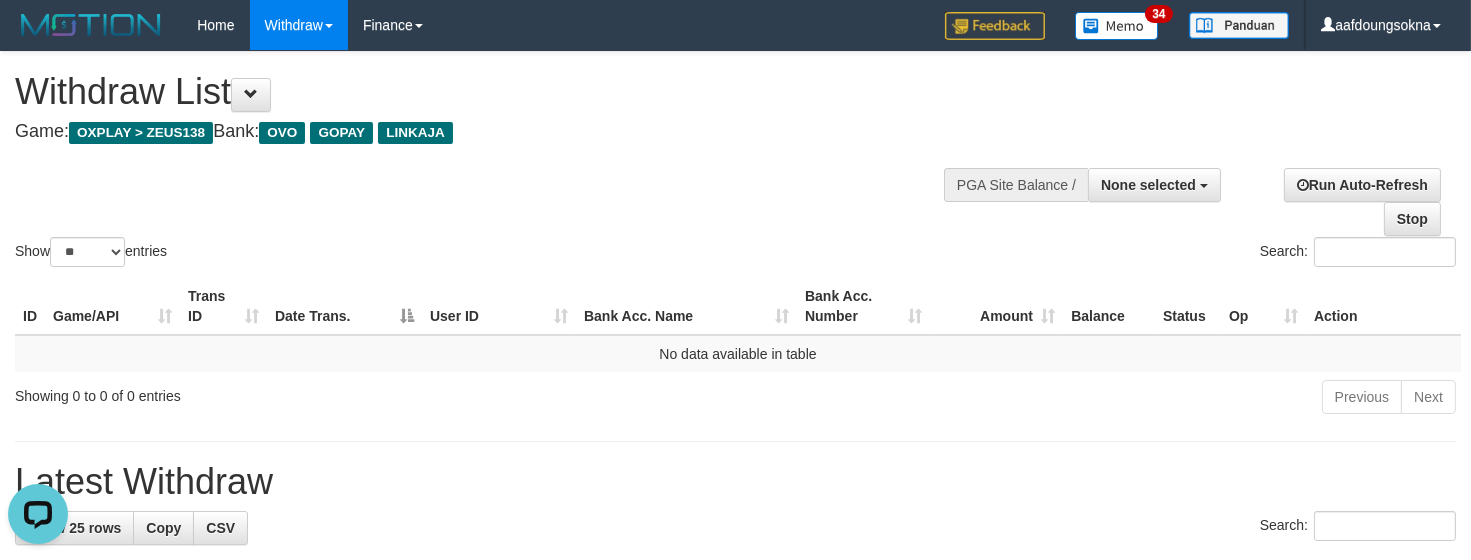 scroll, scrollTop: 0, scrollLeft: 0, axis: both 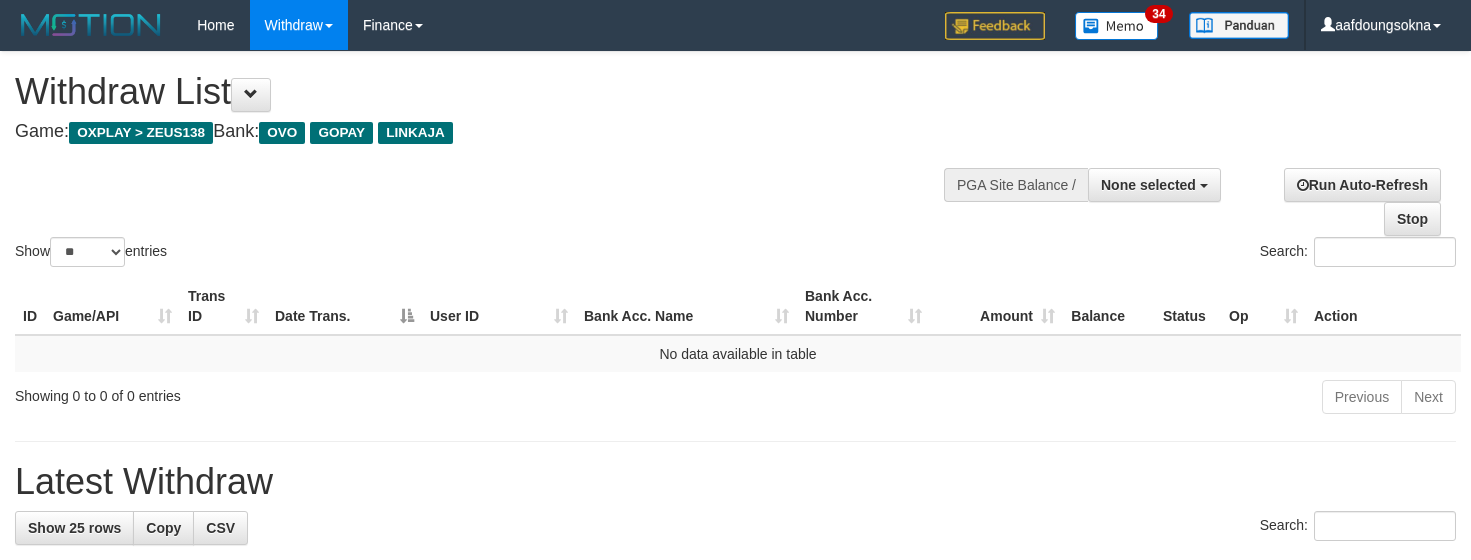 select 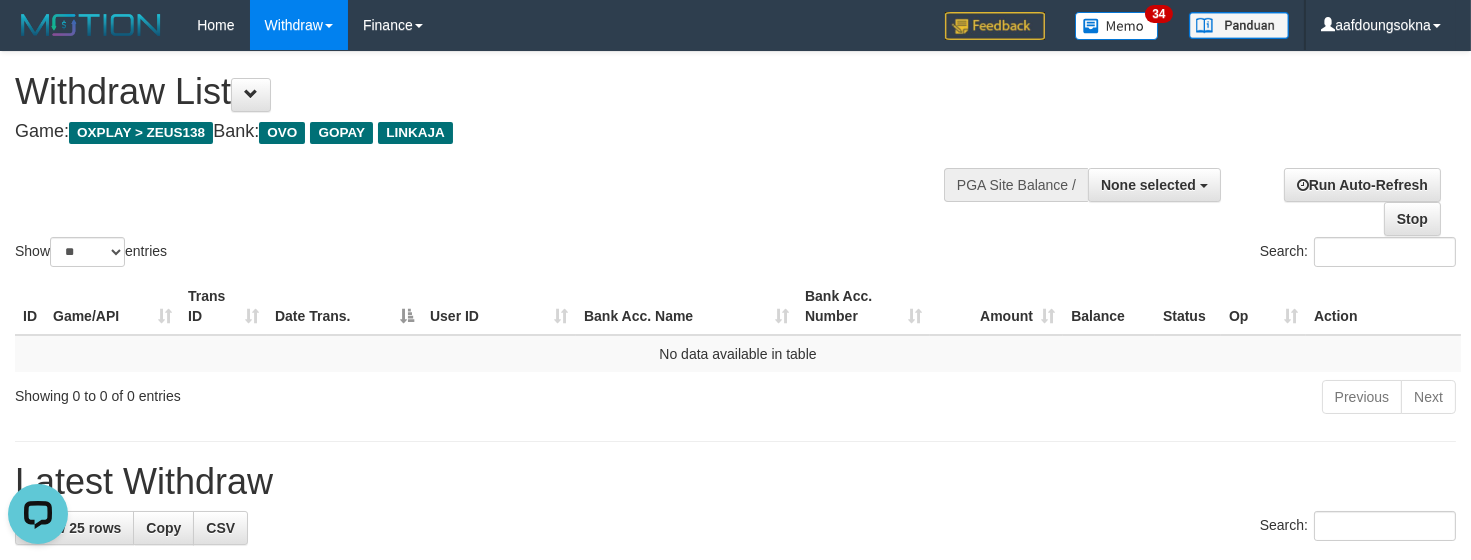scroll, scrollTop: 0, scrollLeft: 0, axis: both 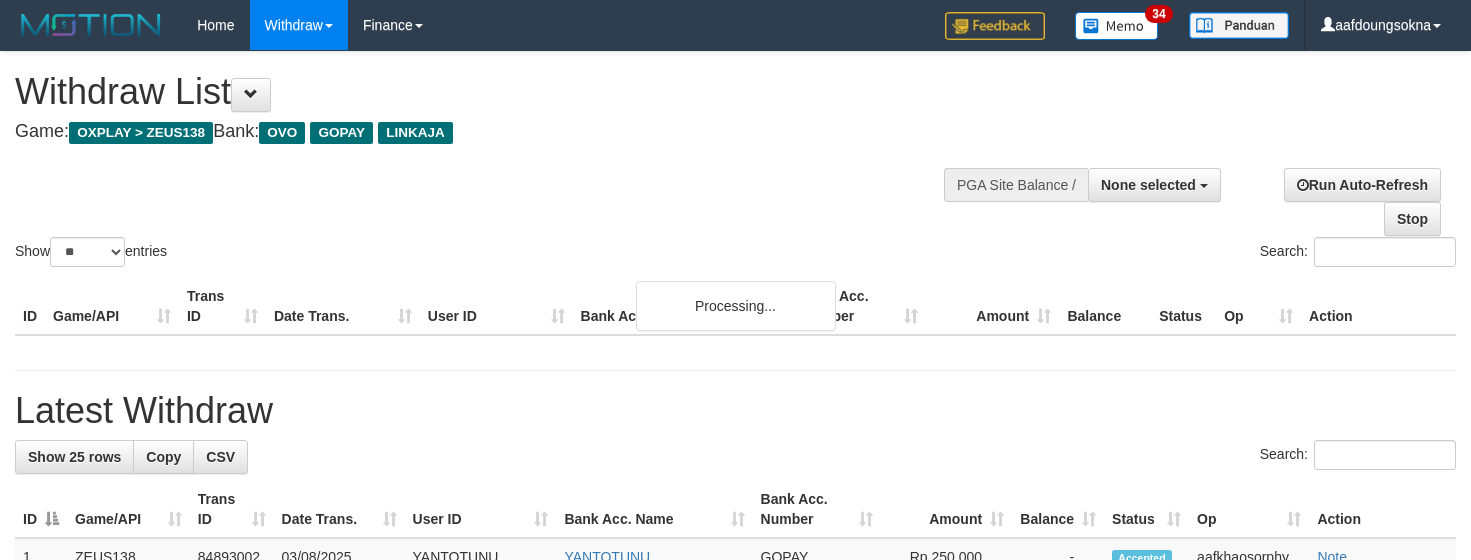 select 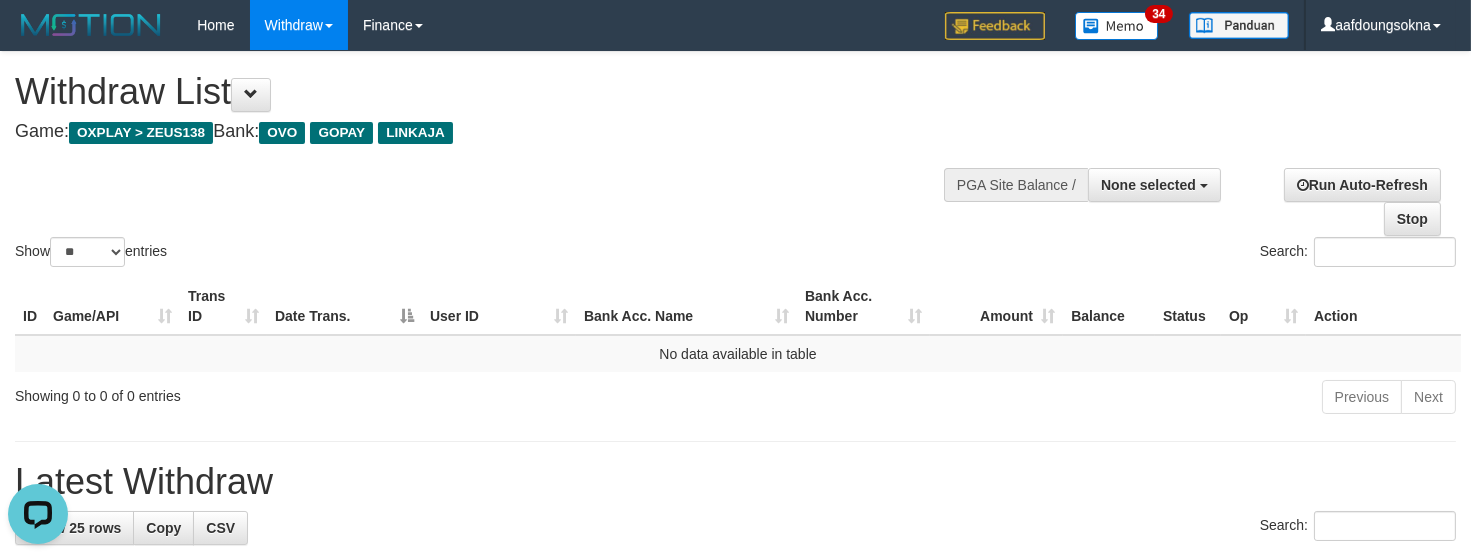 scroll, scrollTop: 0, scrollLeft: 0, axis: both 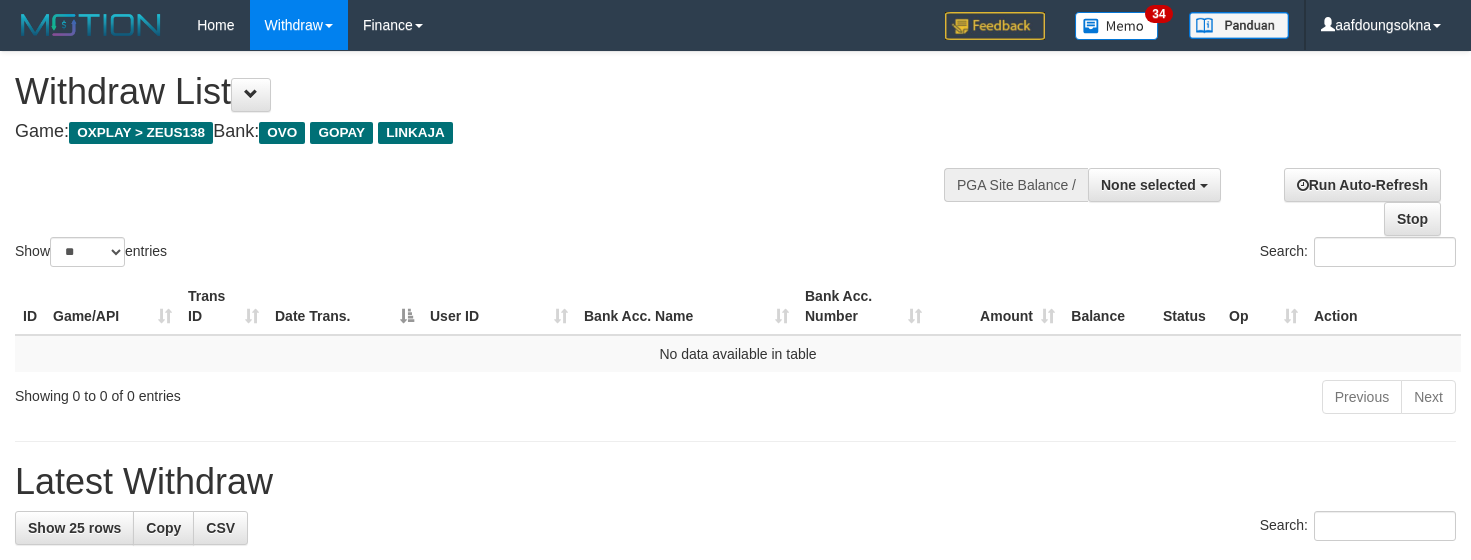 select 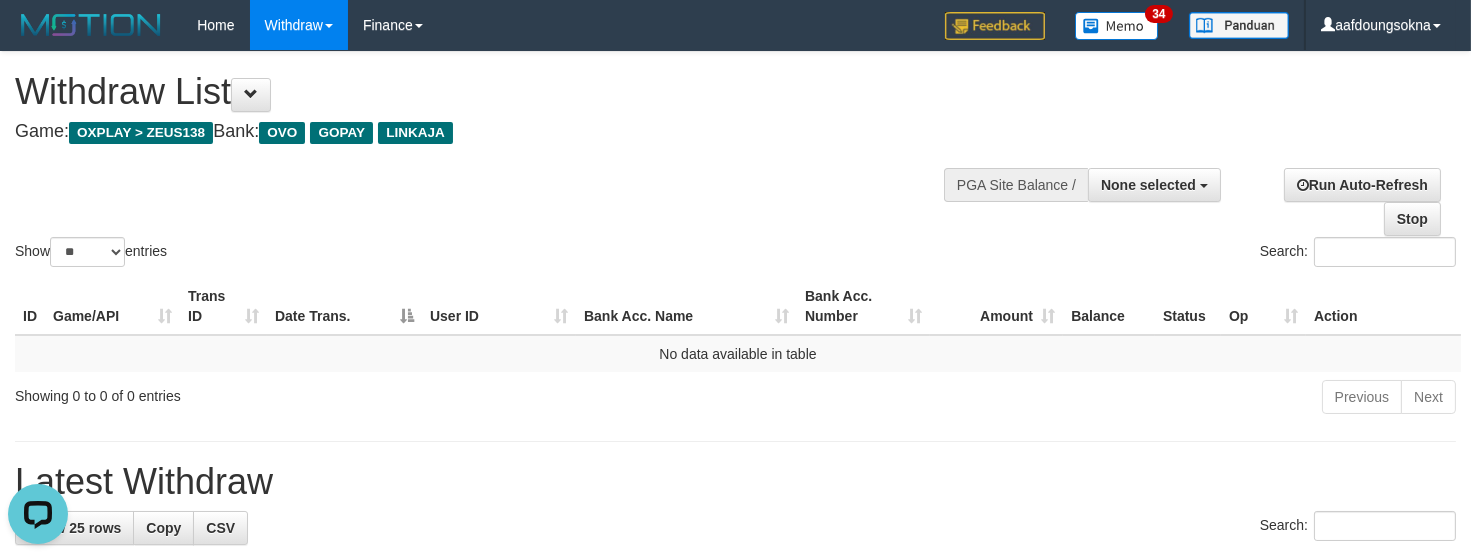 scroll, scrollTop: 0, scrollLeft: 0, axis: both 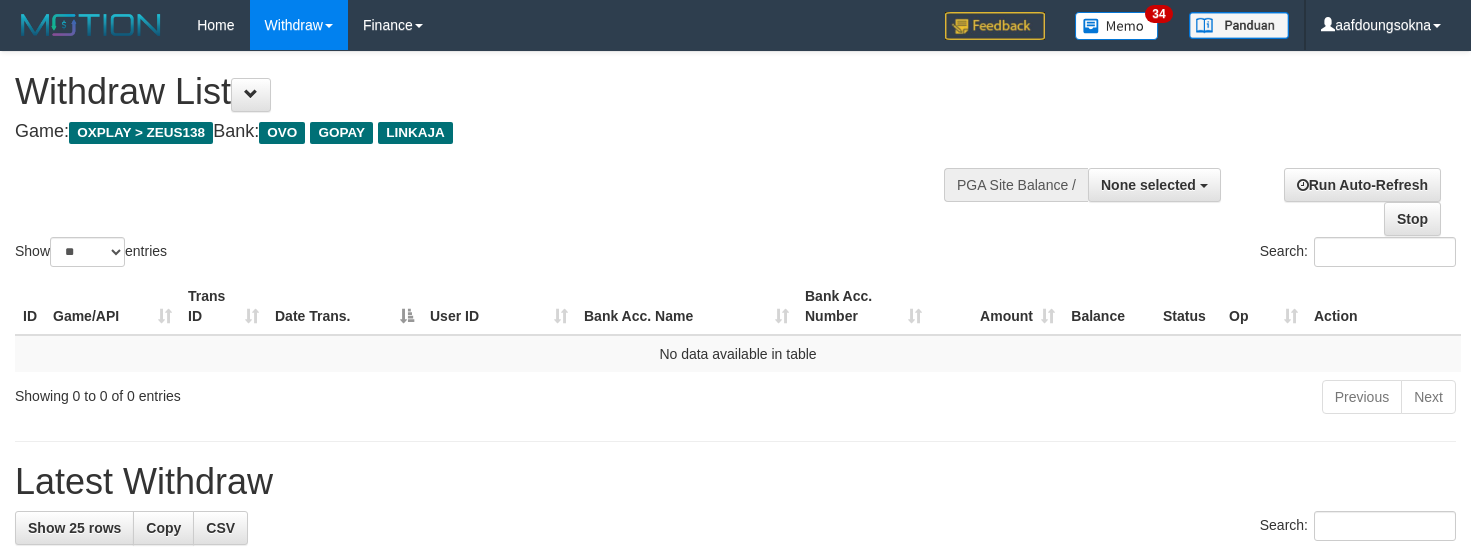 select 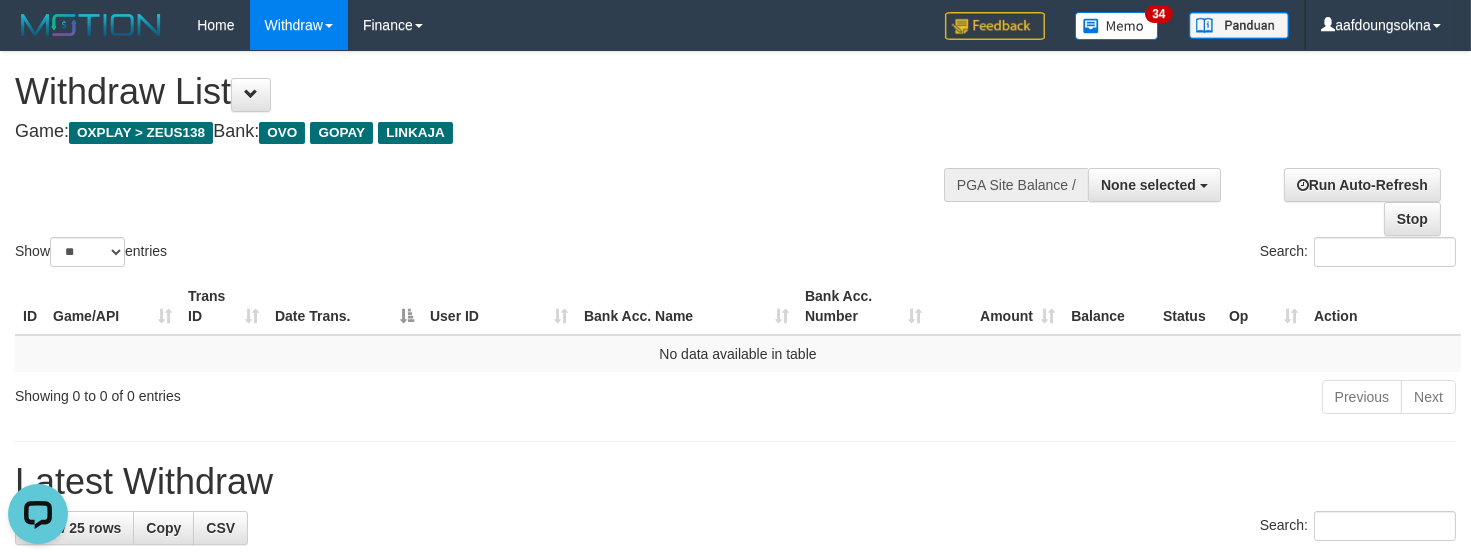 scroll, scrollTop: 0, scrollLeft: 0, axis: both 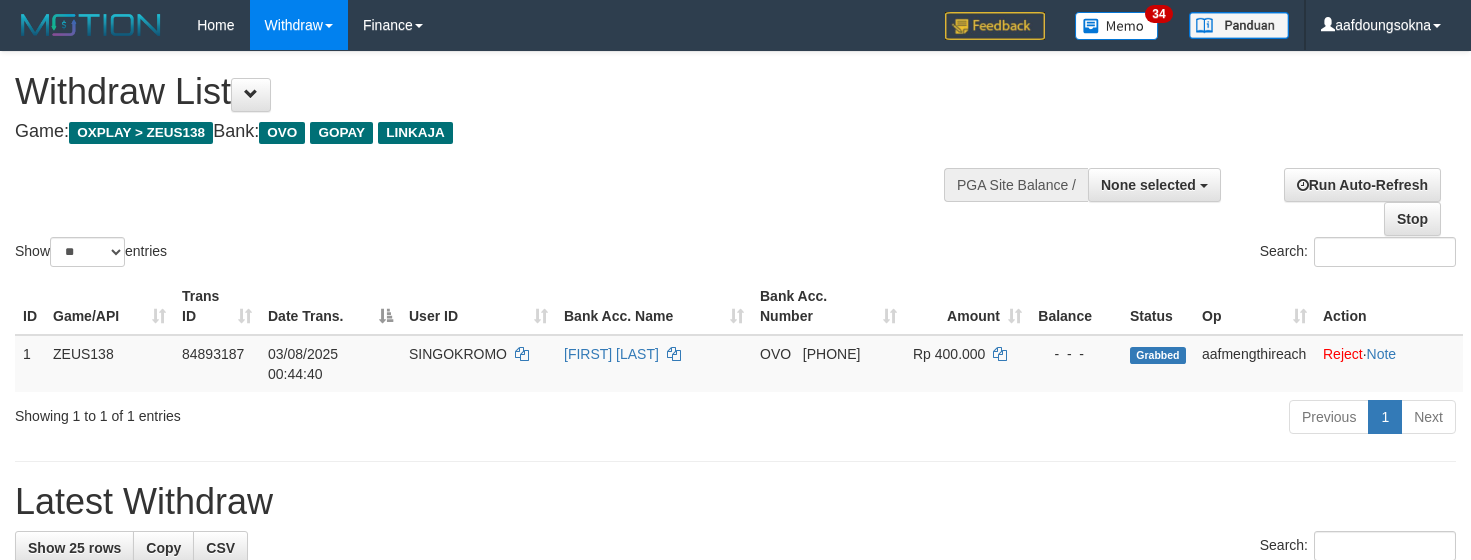 select 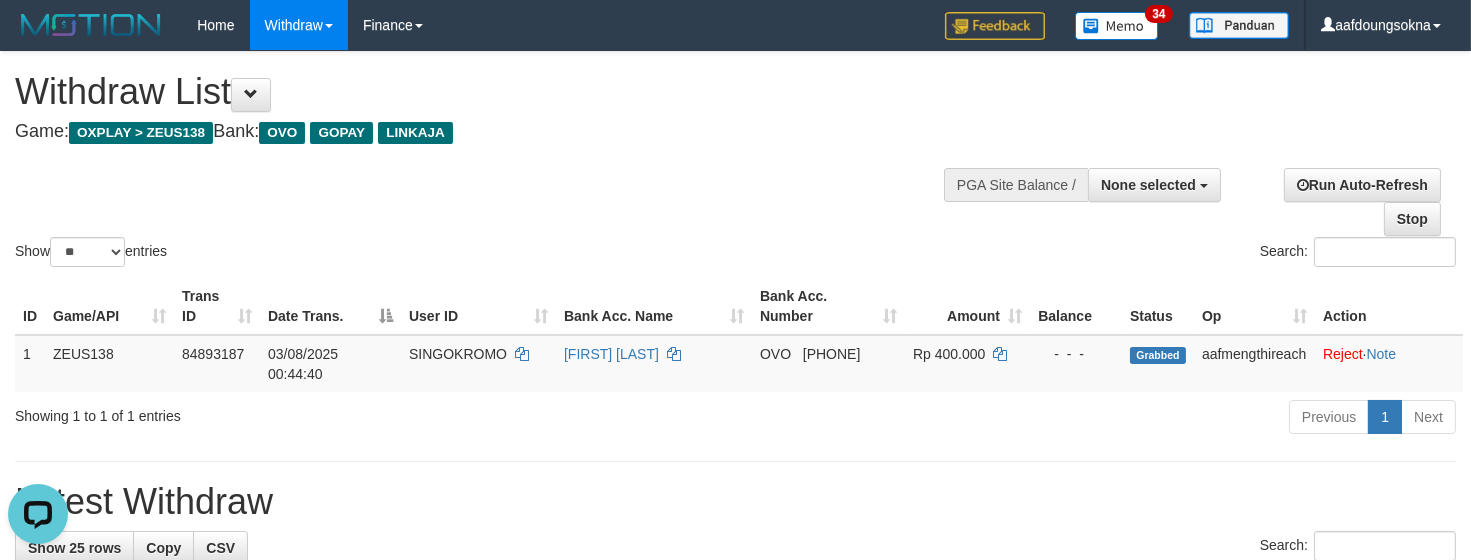 scroll, scrollTop: 0, scrollLeft: 0, axis: both 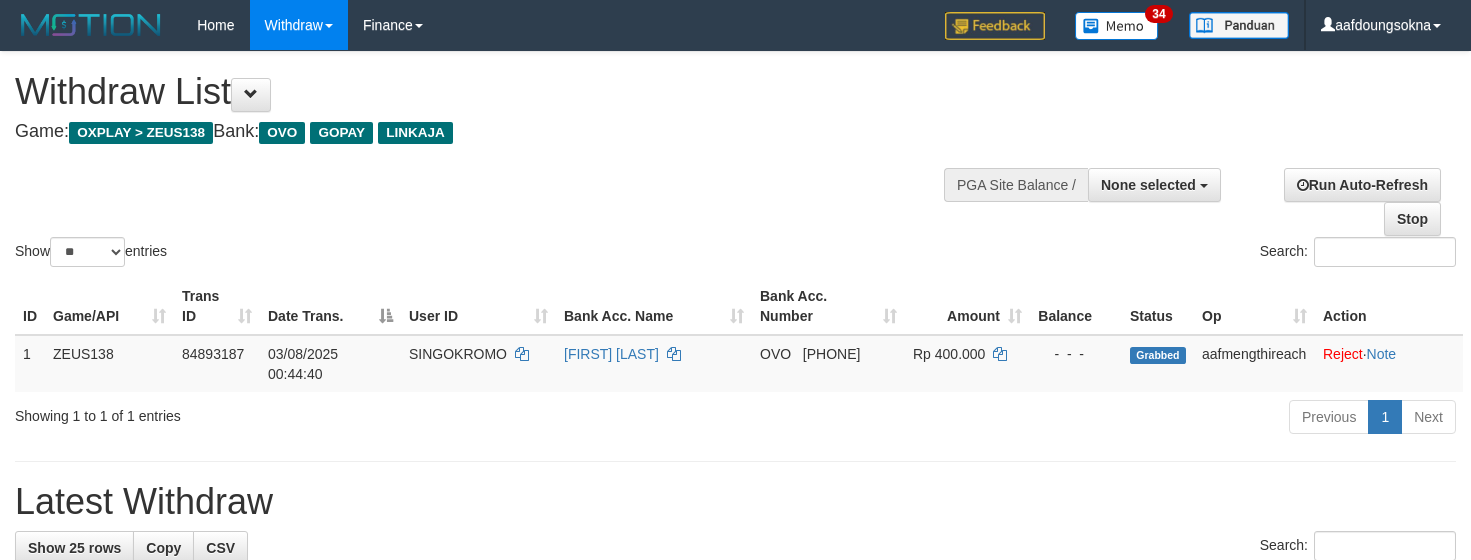 select 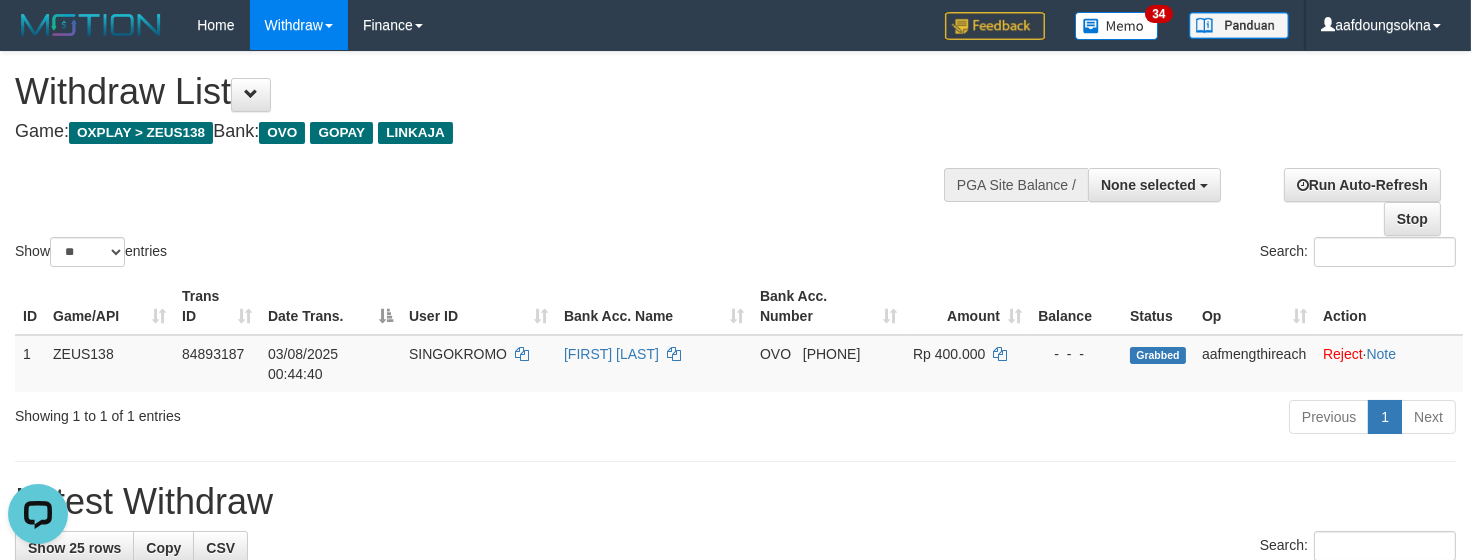 scroll, scrollTop: 0, scrollLeft: 0, axis: both 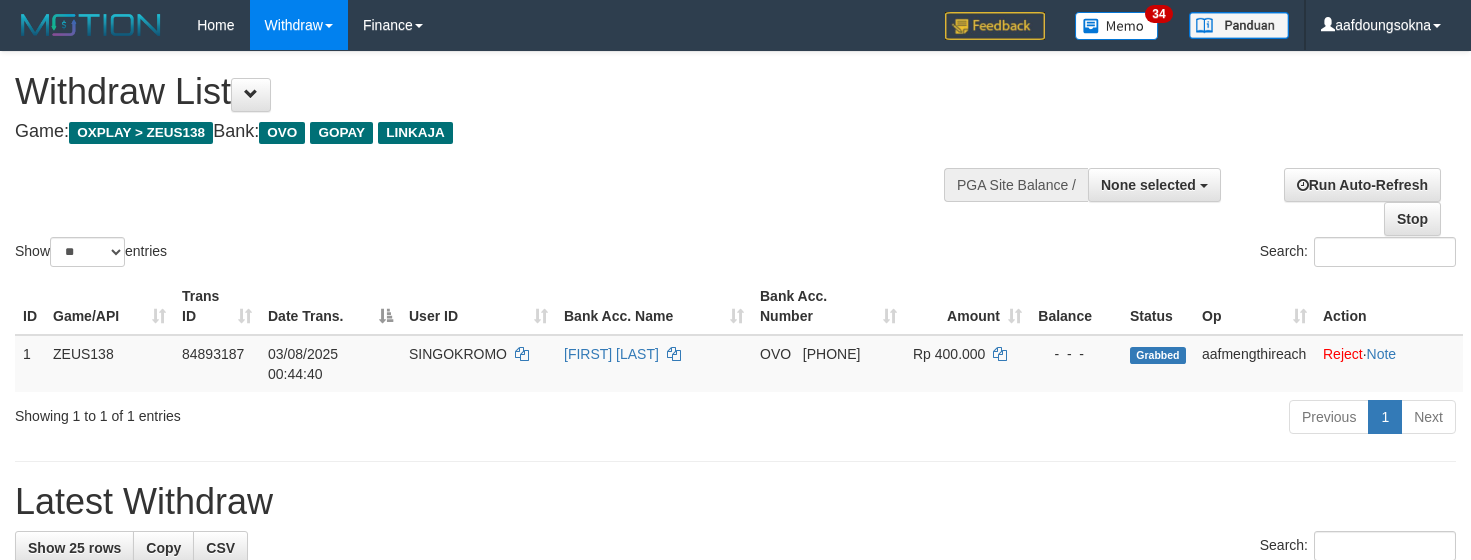 select 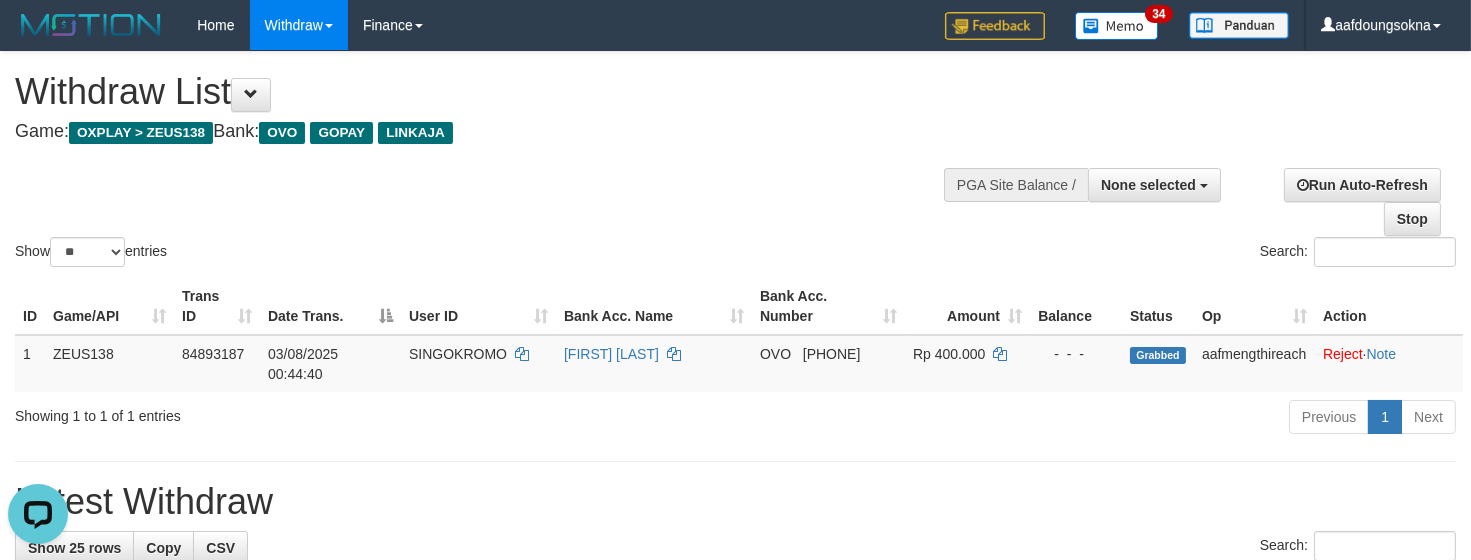 scroll, scrollTop: 0, scrollLeft: 0, axis: both 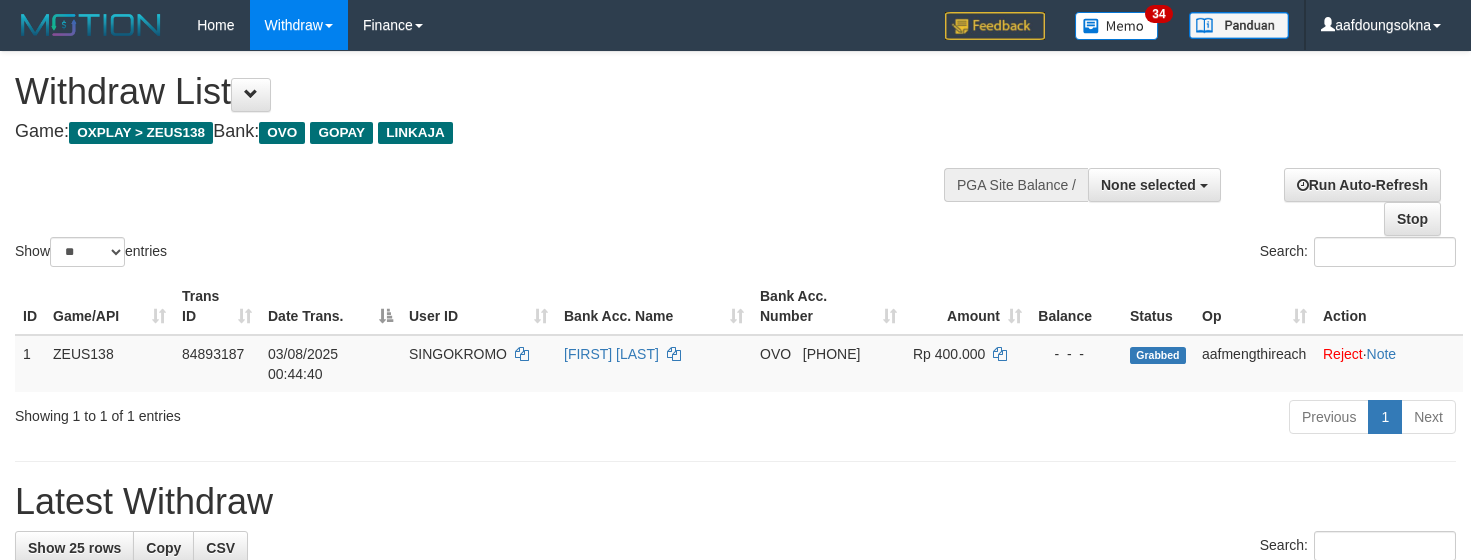 select 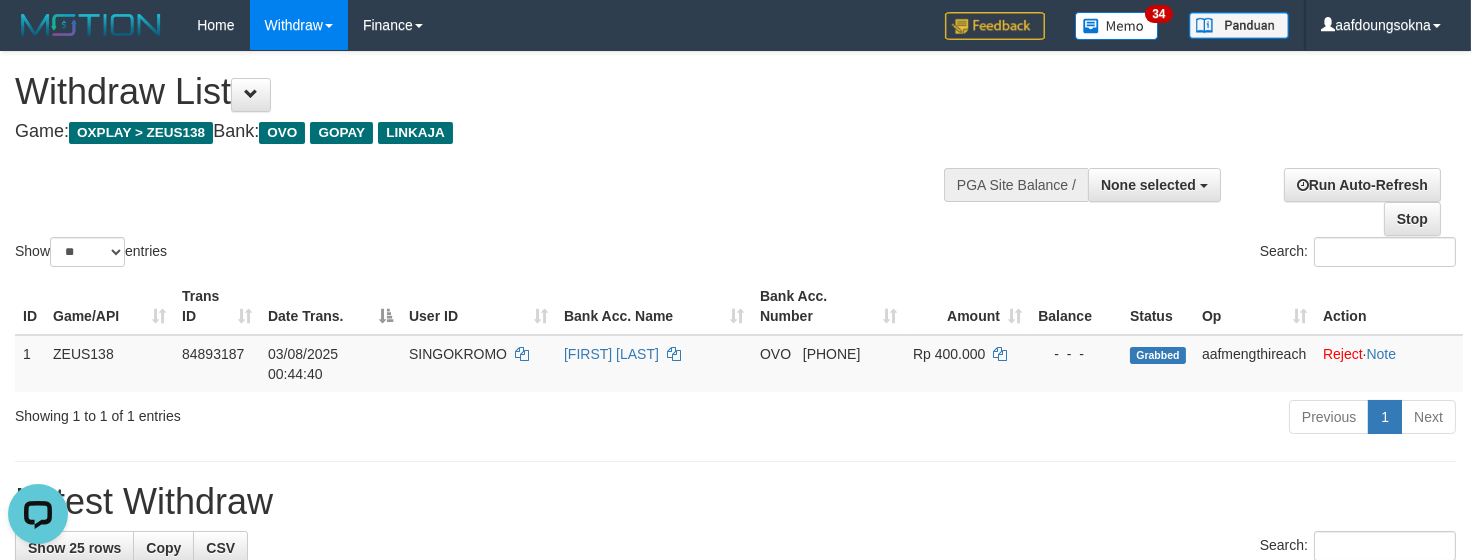 scroll, scrollTop: 0, scrollLeft: 0, axis: both 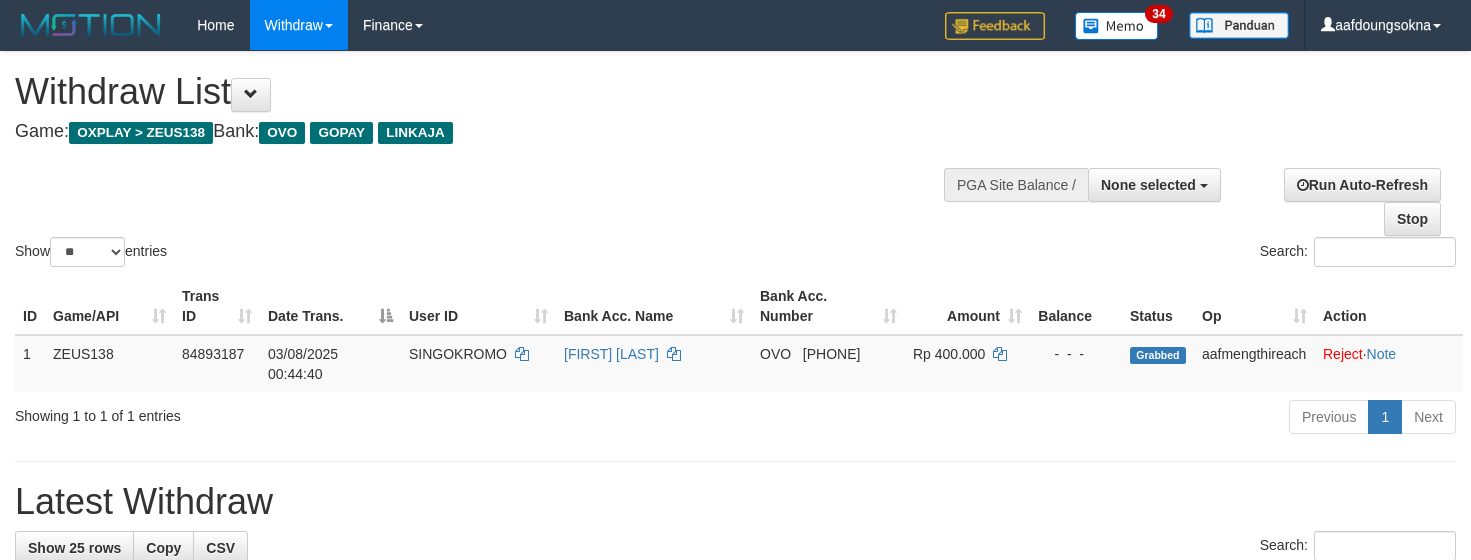select 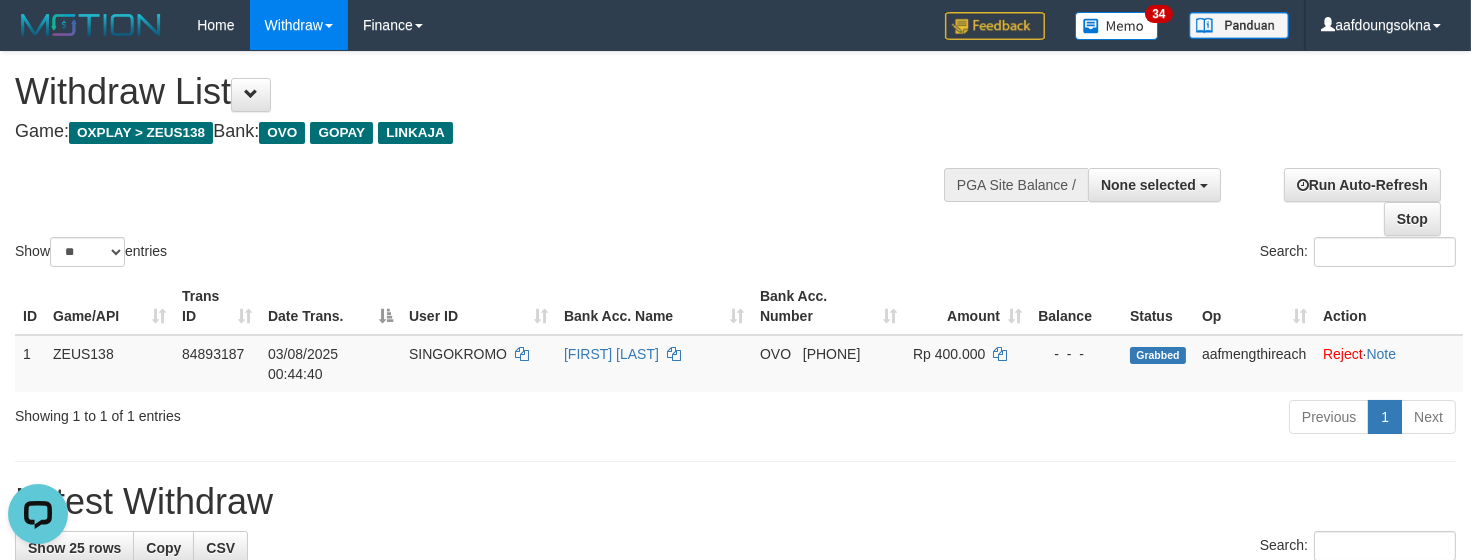 scroll, scrollTop: 0, scrollLeft: 0, axis: both 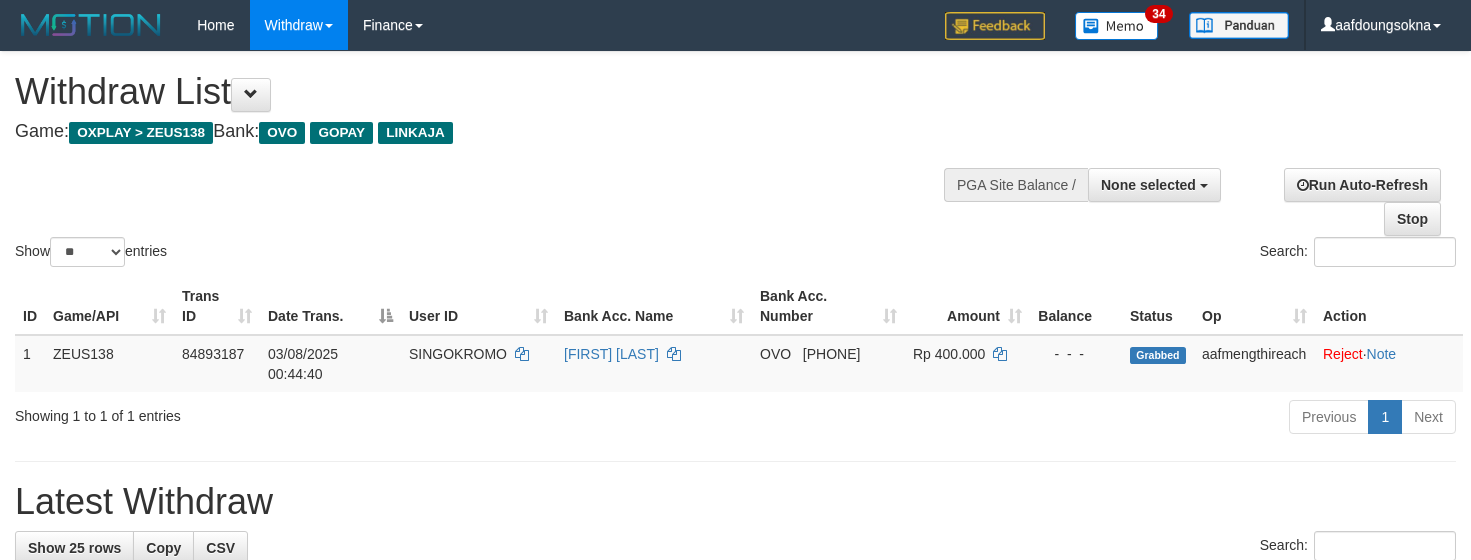 select 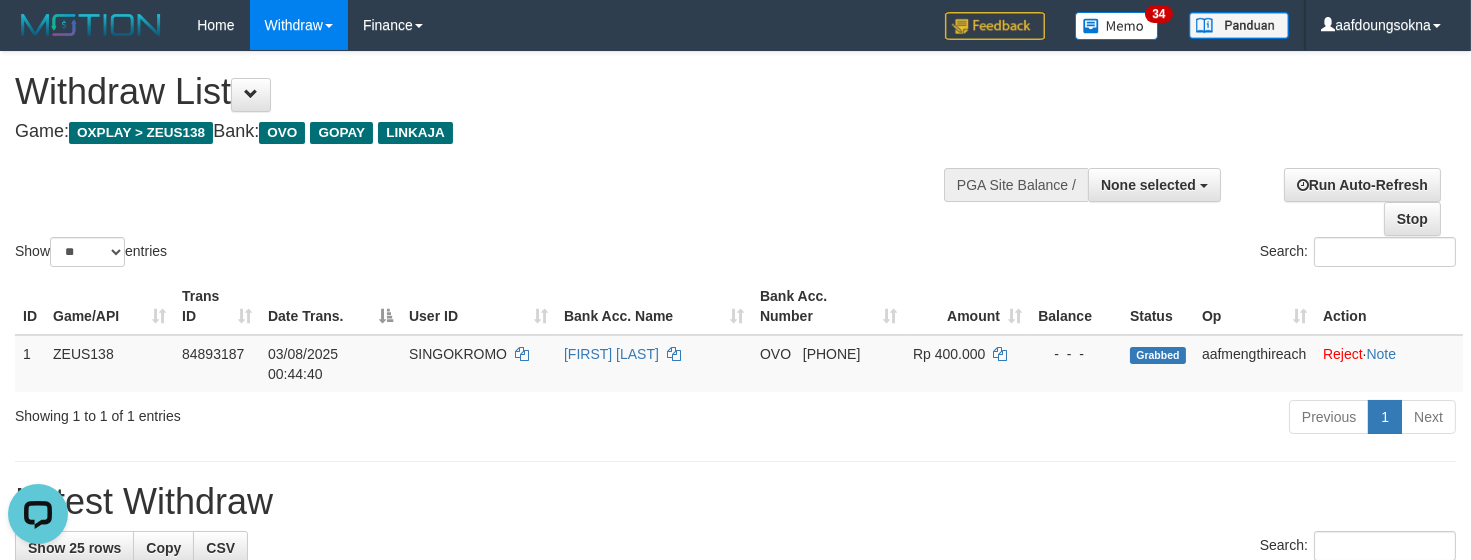 scroll, scrollTop: 0, scrollLeft: 0, axis: both 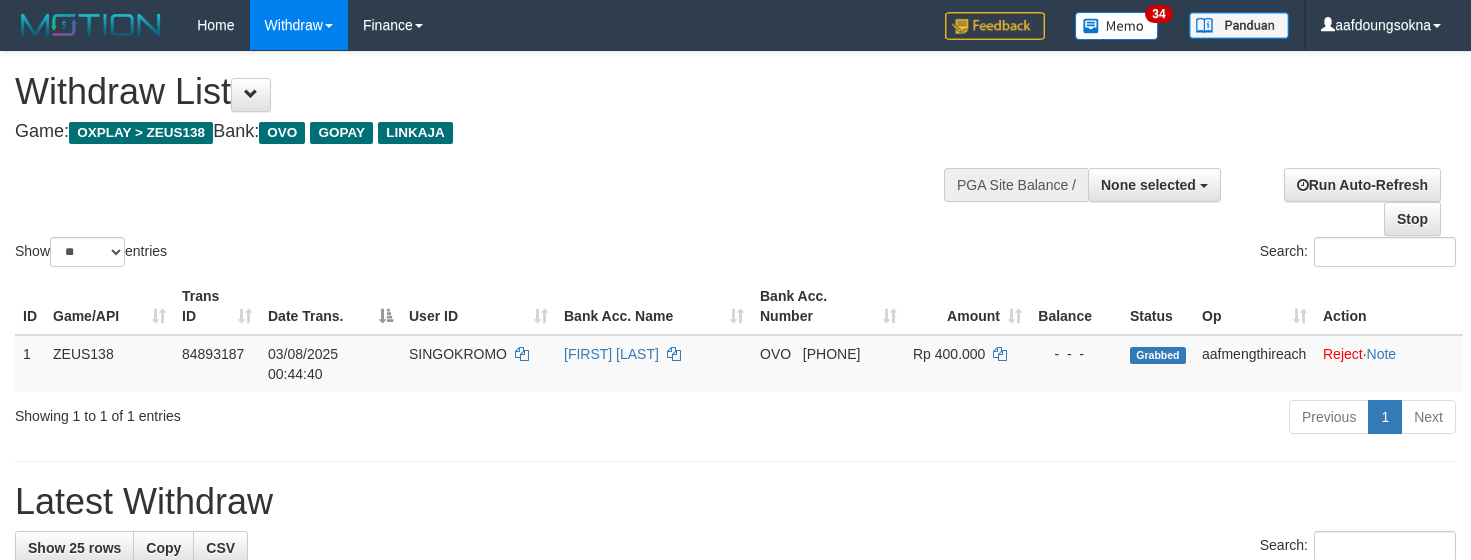 select 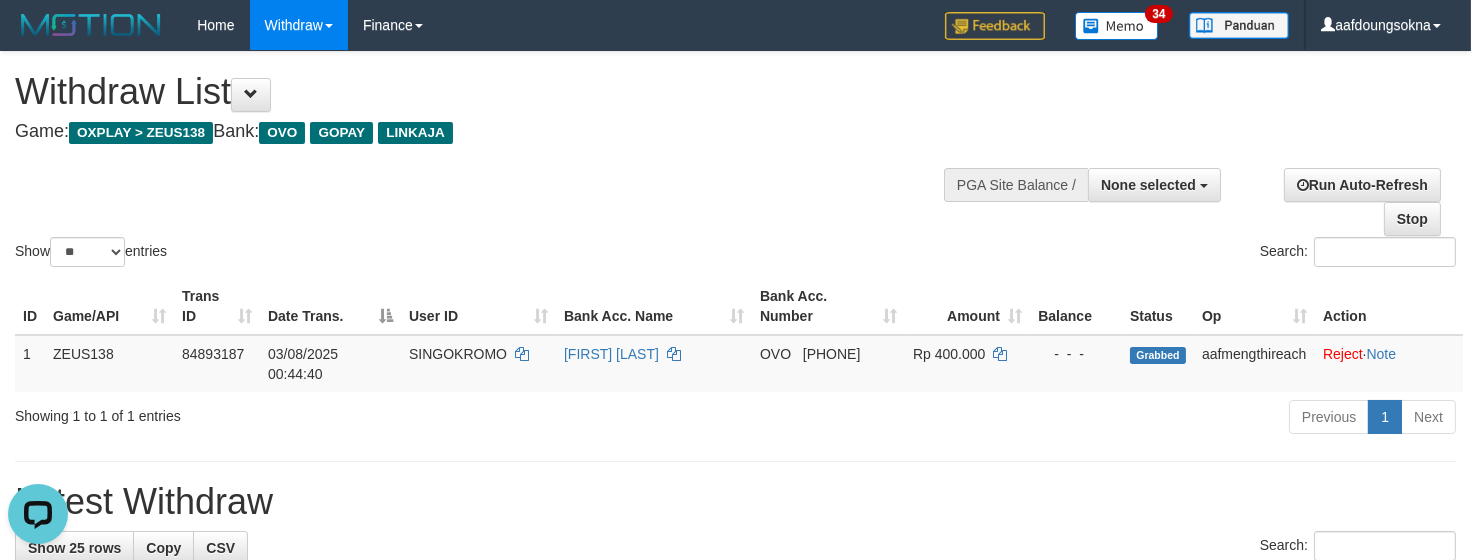 scroll, scrollTop: 0, scrollLeft: 0, axis: both 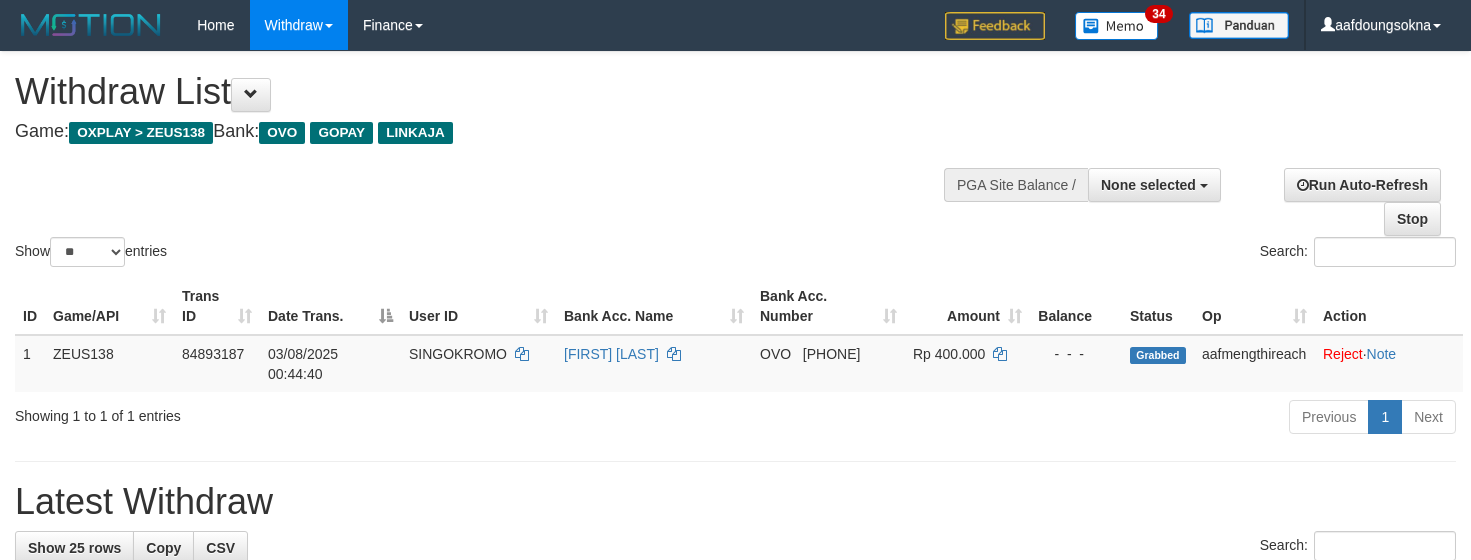 select 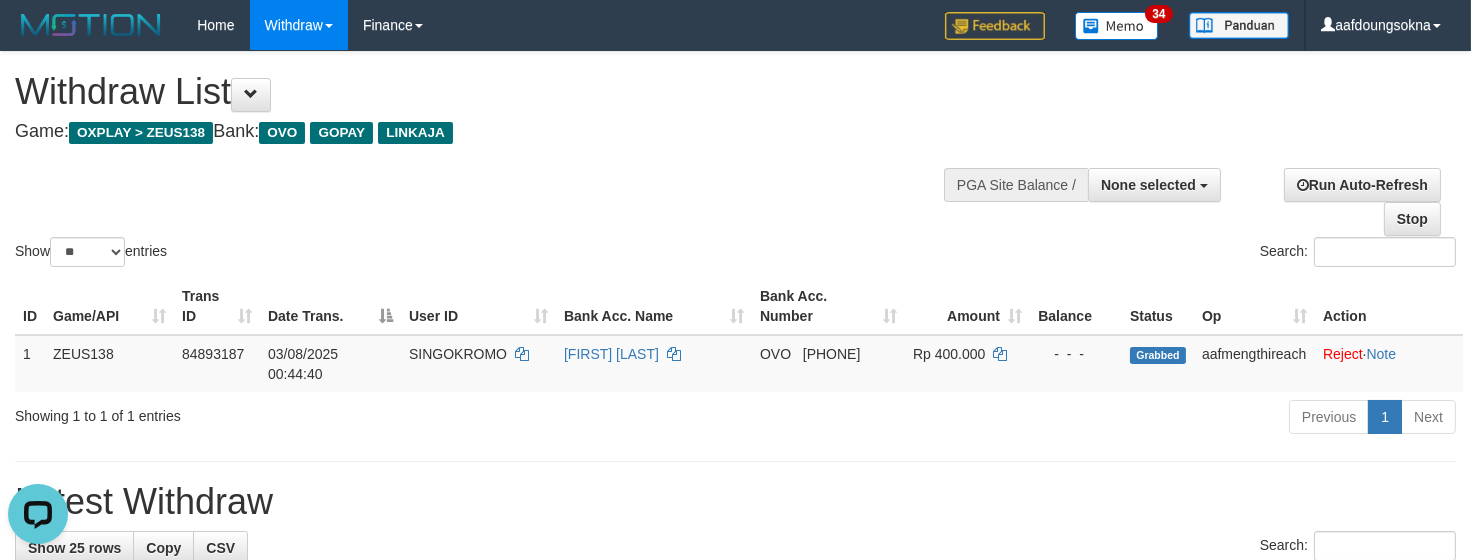 scroll, scrollTop: 0, scrollLeft: 0, axis: both 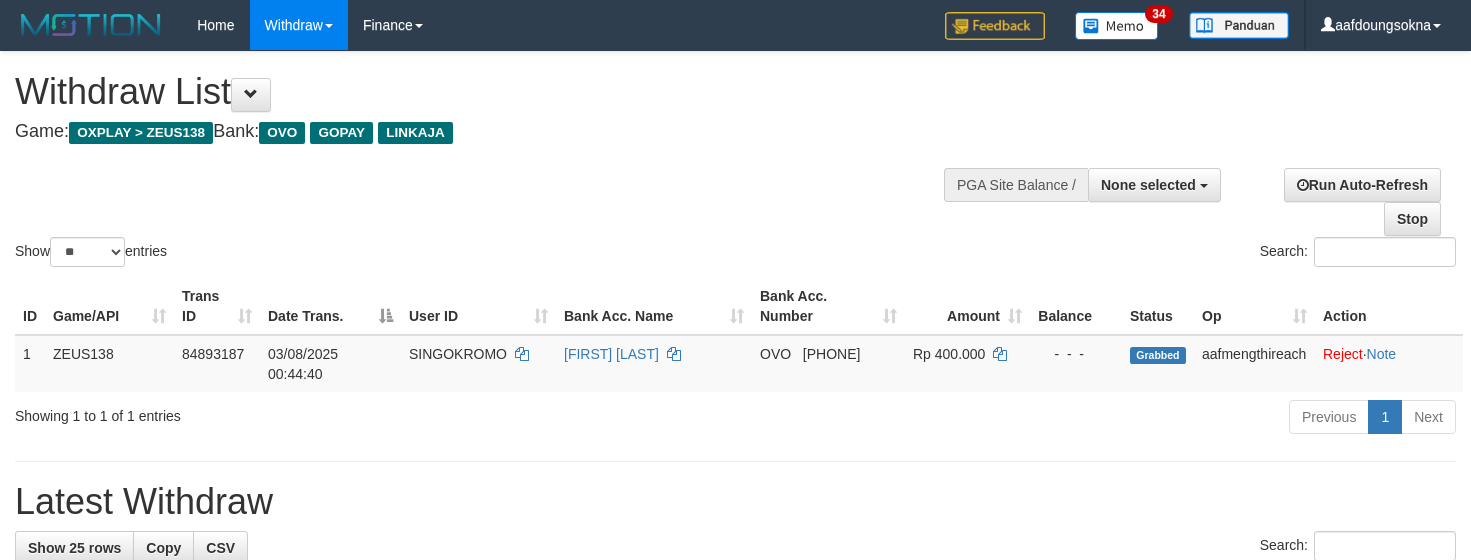 select 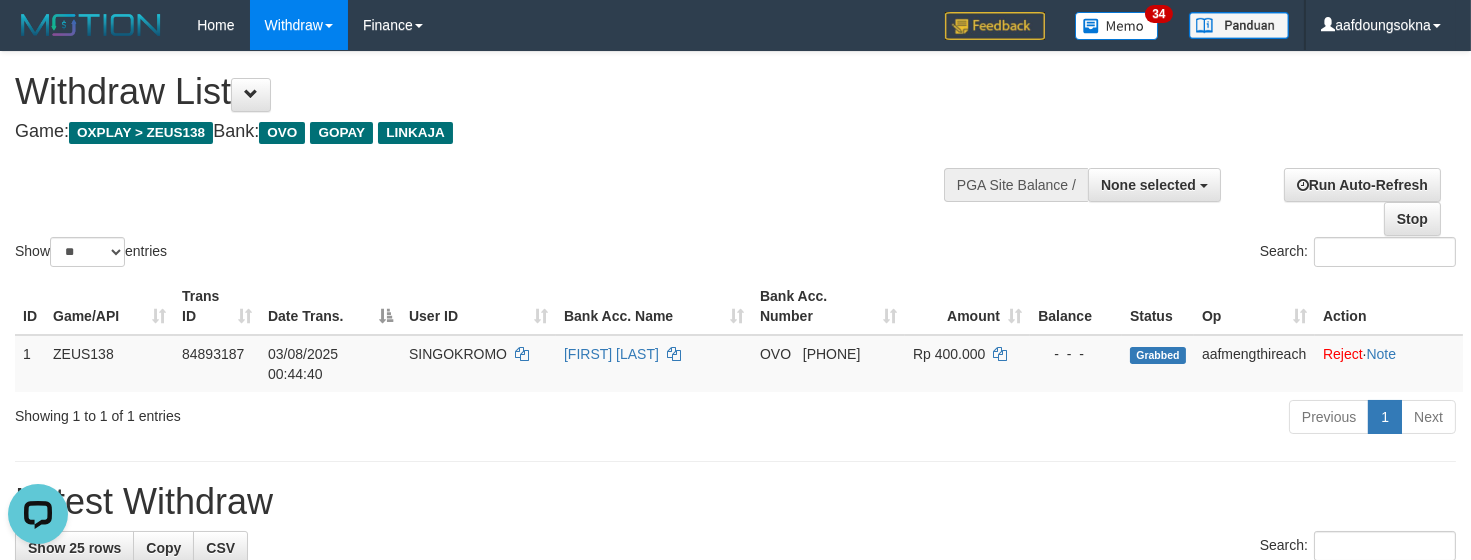 scroll, scrollTop: 0, scrollLeft: 0, axis: both 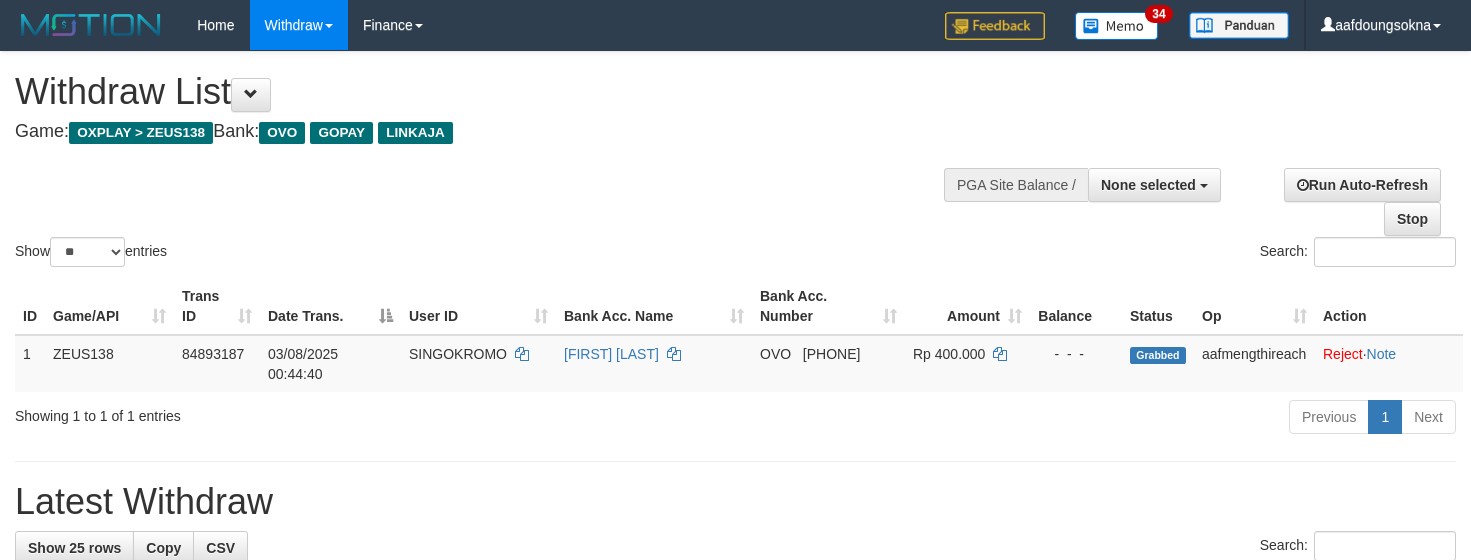 select 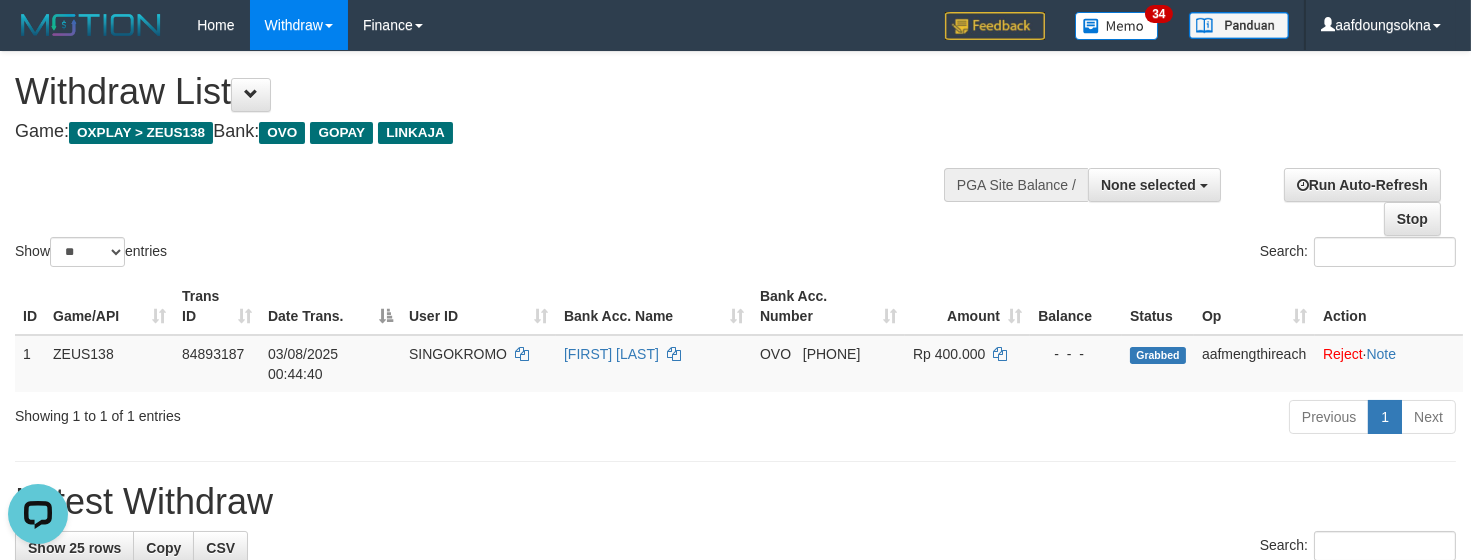 scroll, scrollTop: 0, scrollLeft: 0, axis: both 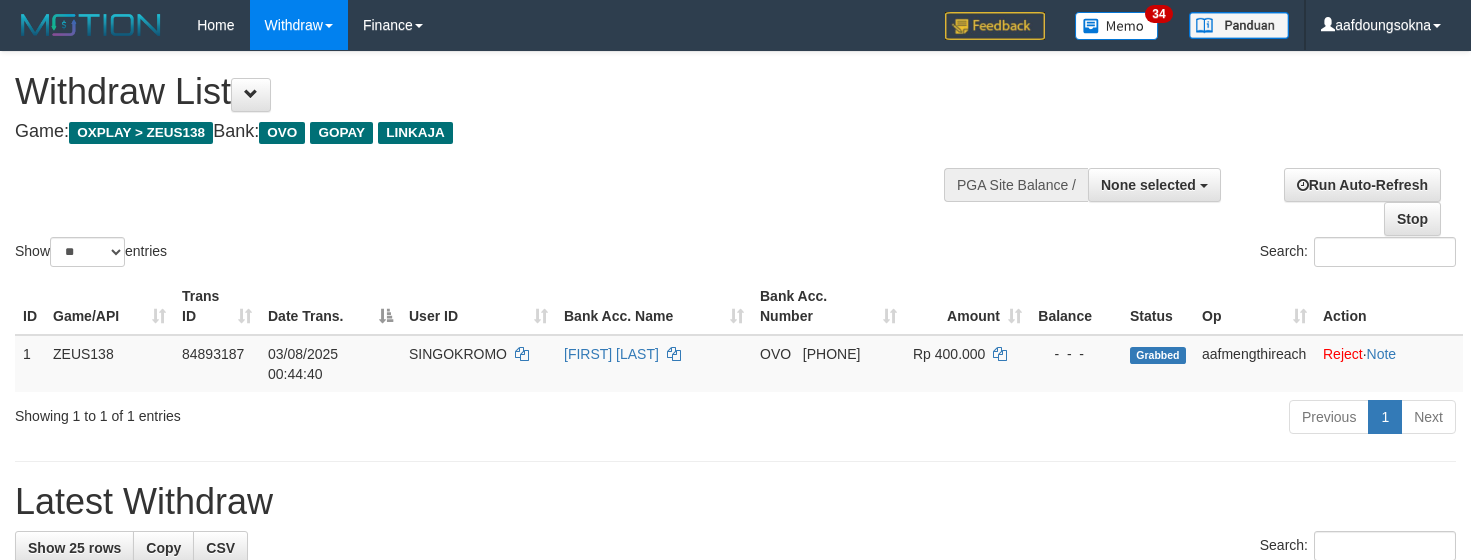 select 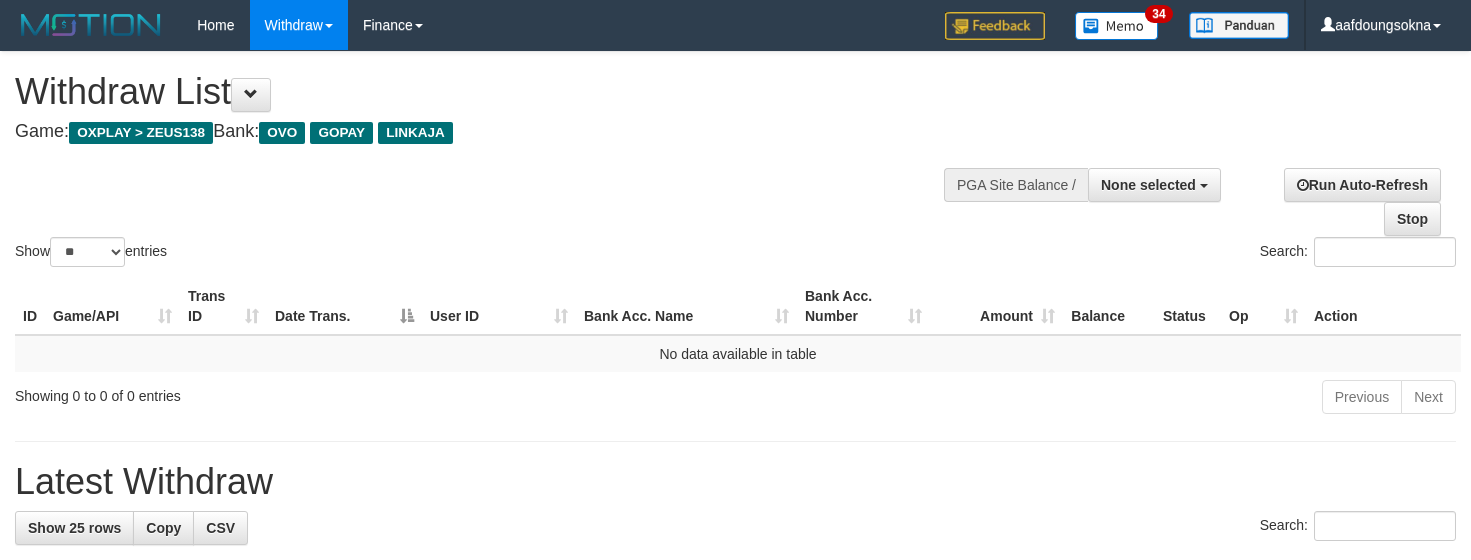 select 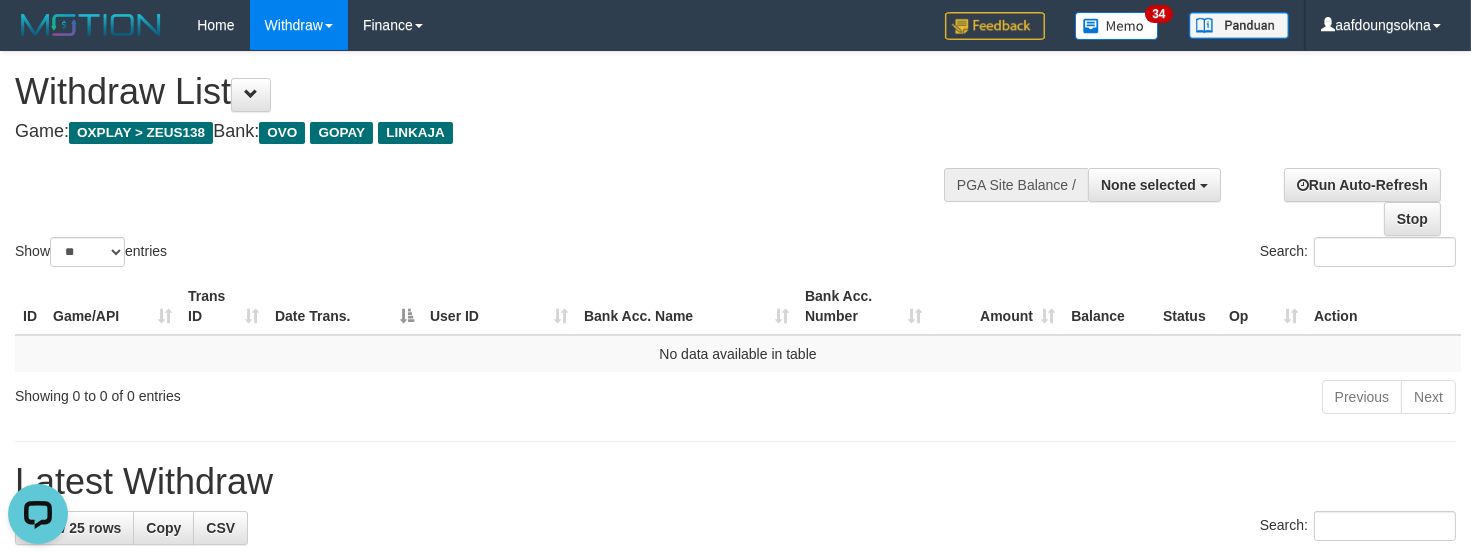 scroll, scrollTop: 0, scrollLeft: 0, axis: both 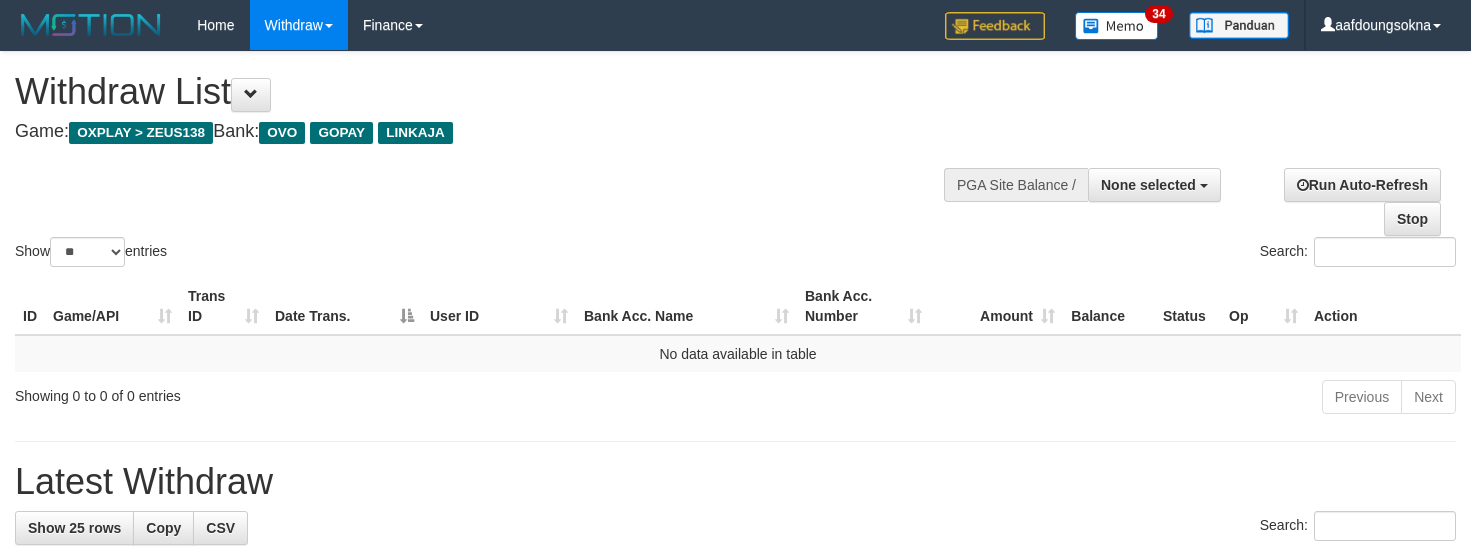 select 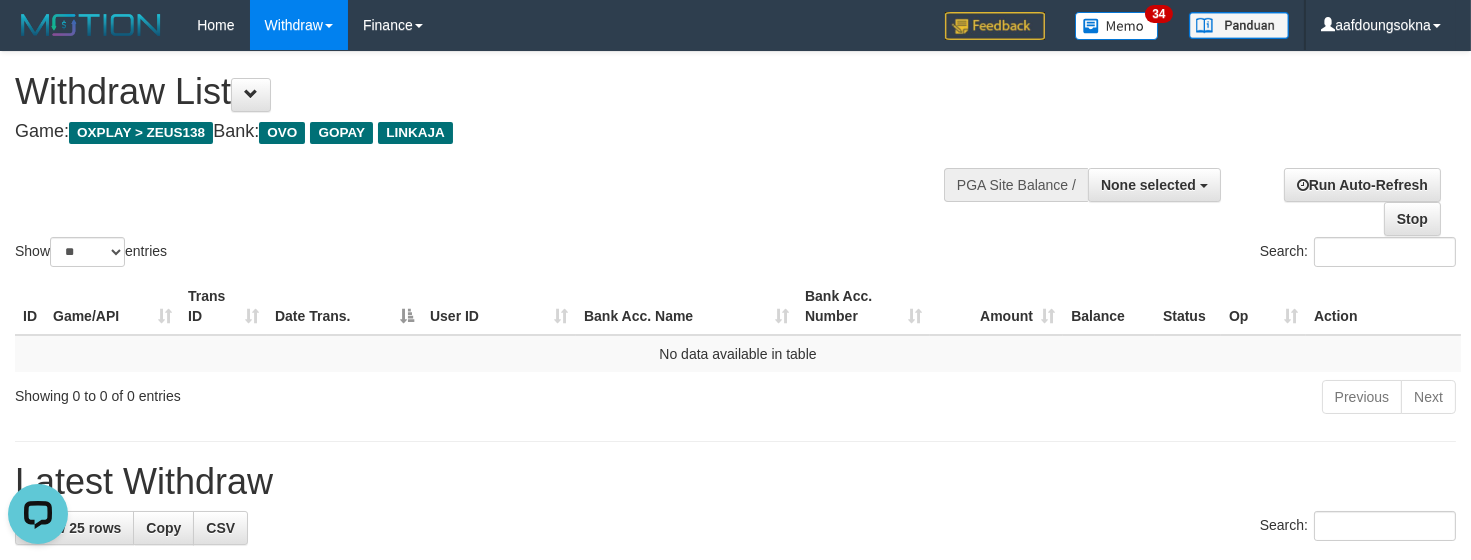 scroll, scrollTop: 0, scrollLeft: 0, axis: both 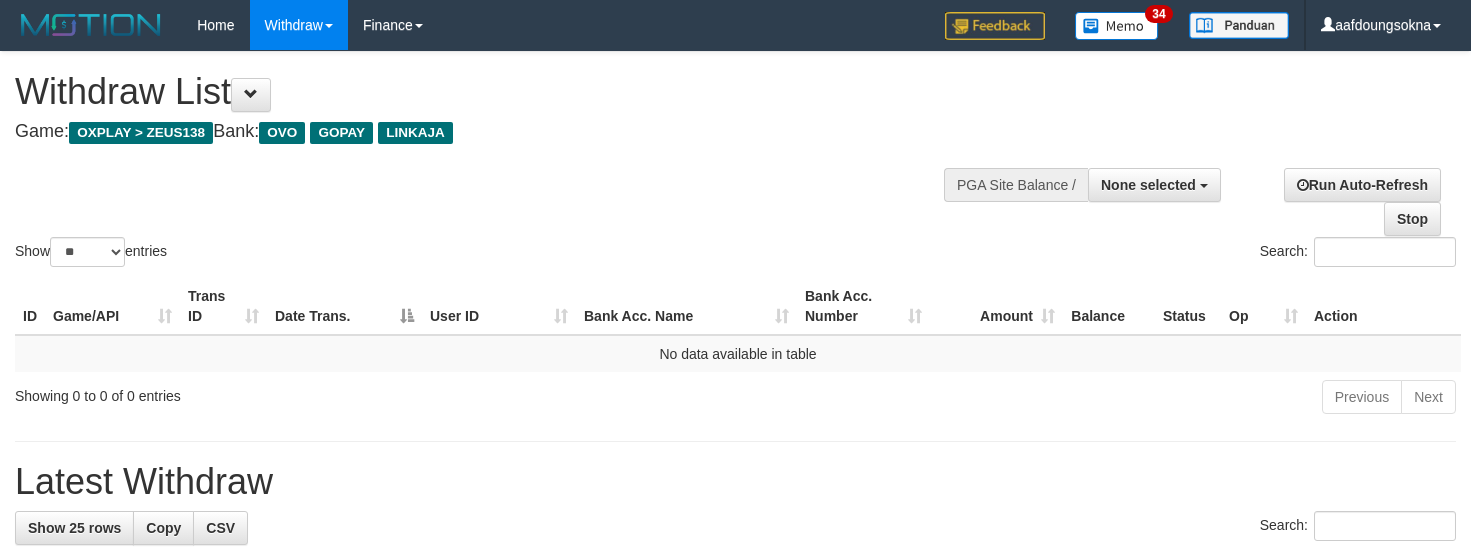 select 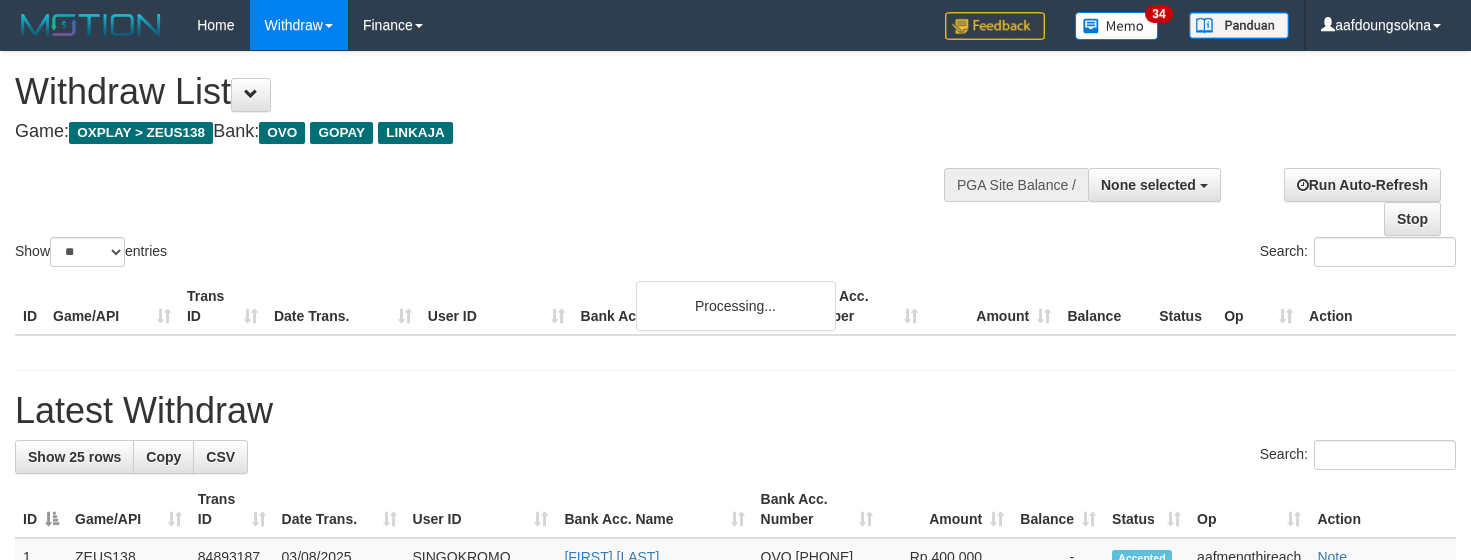 select 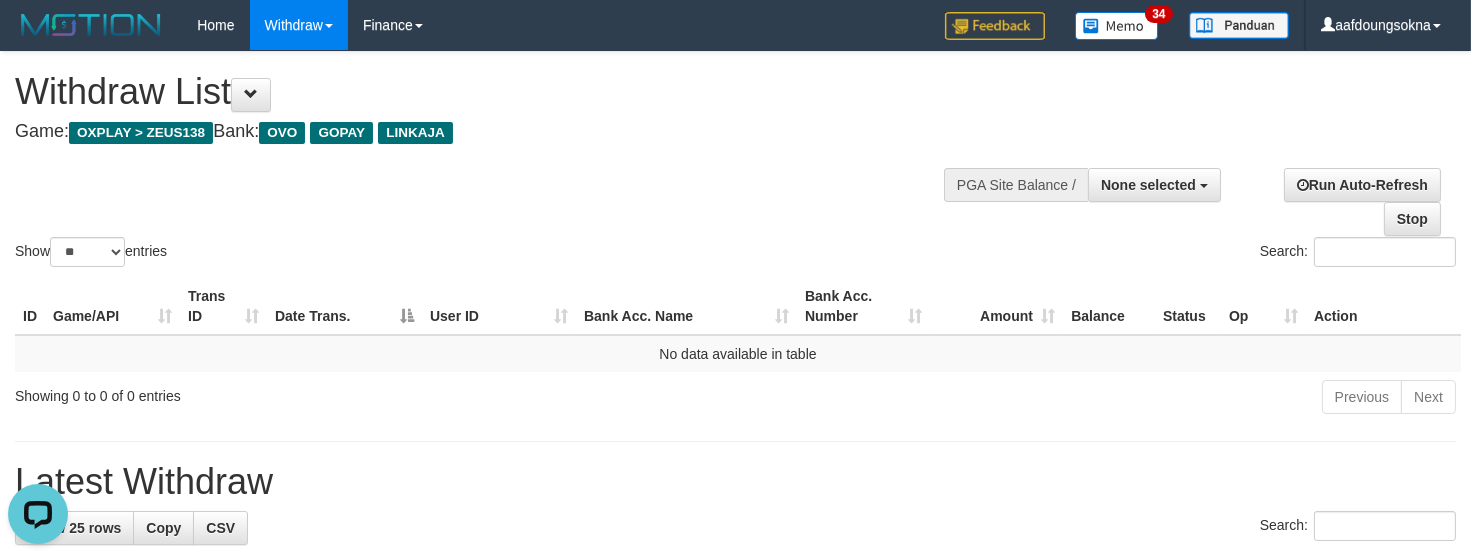 scroll, scrollTop: 0, scrollLeft: 0, axis: both 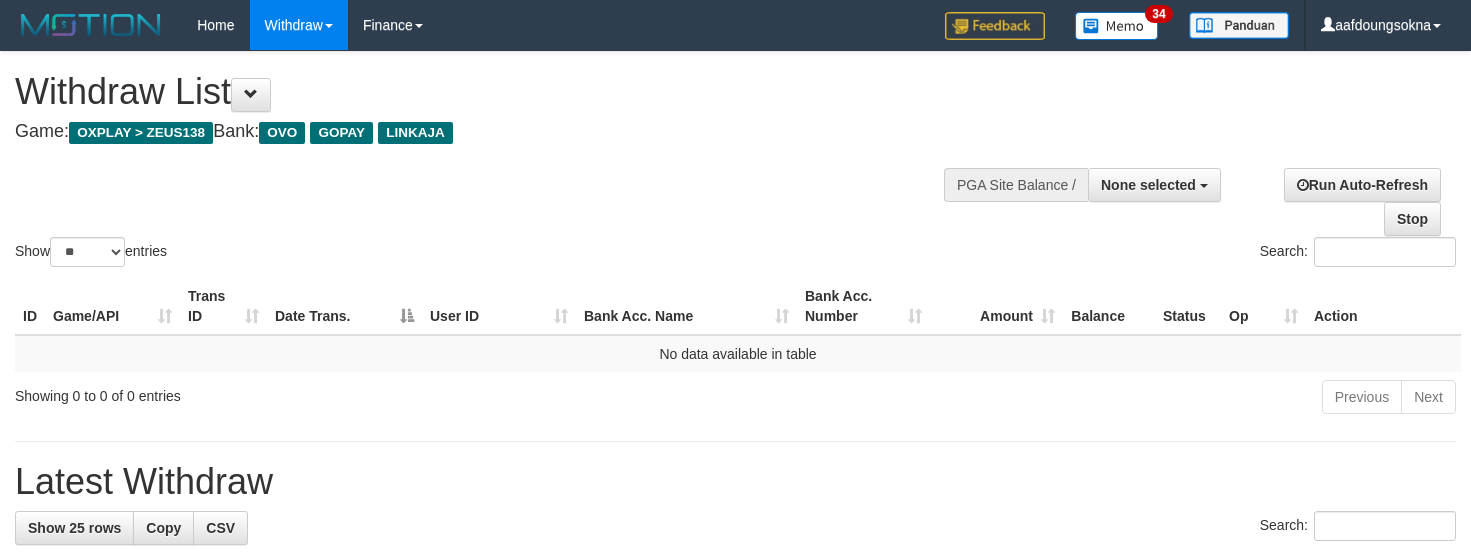select 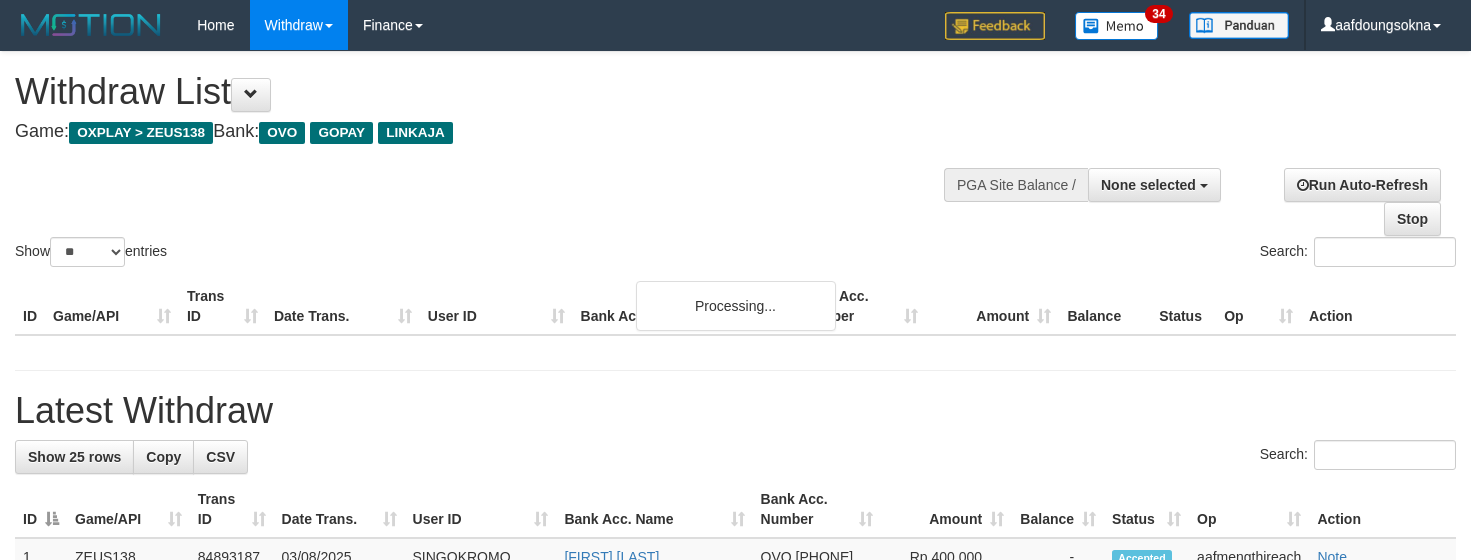 select 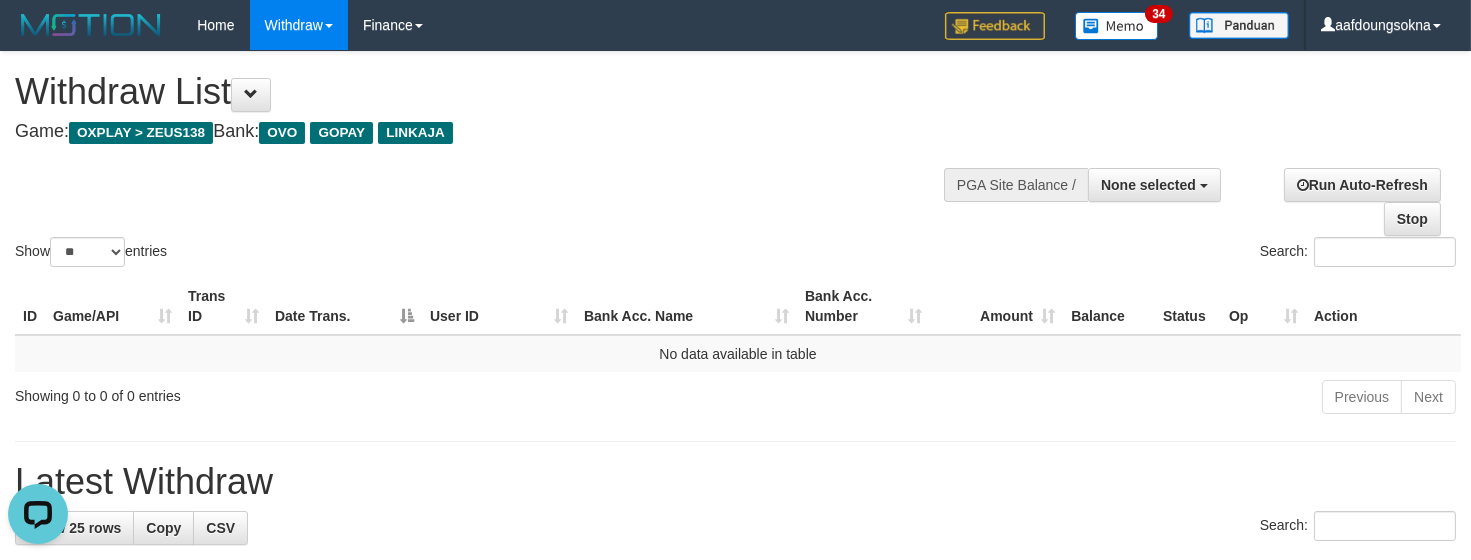 scroll, scrollTop: 0, scrollLeft: 0, axis: both 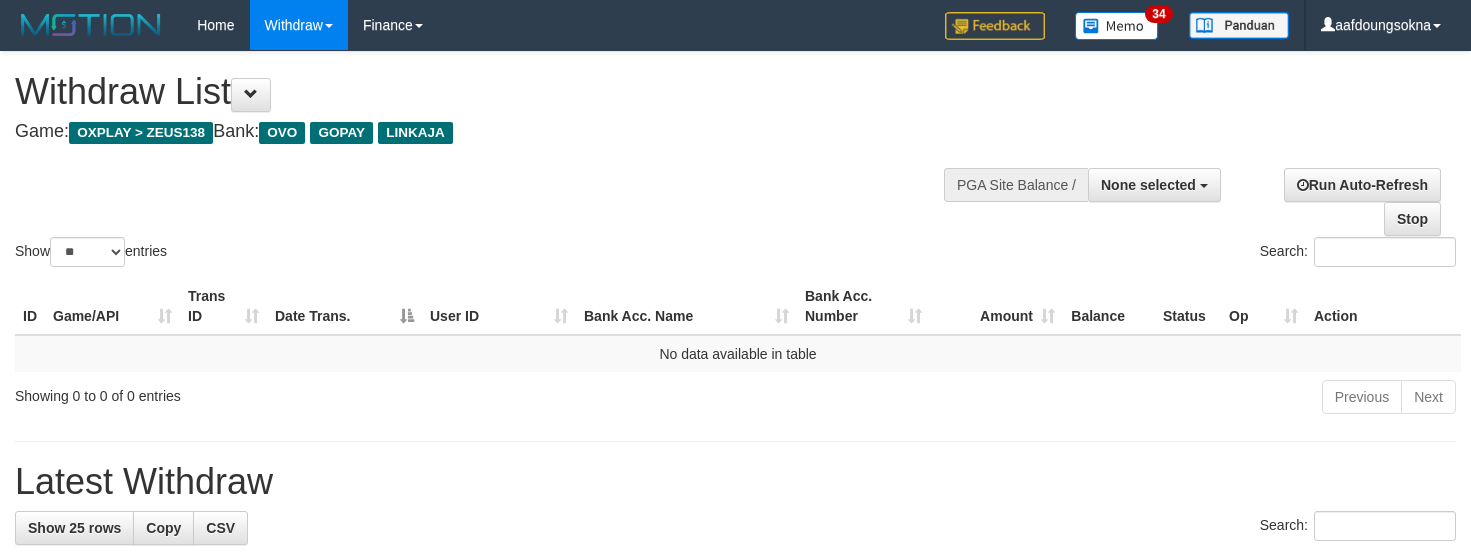 select 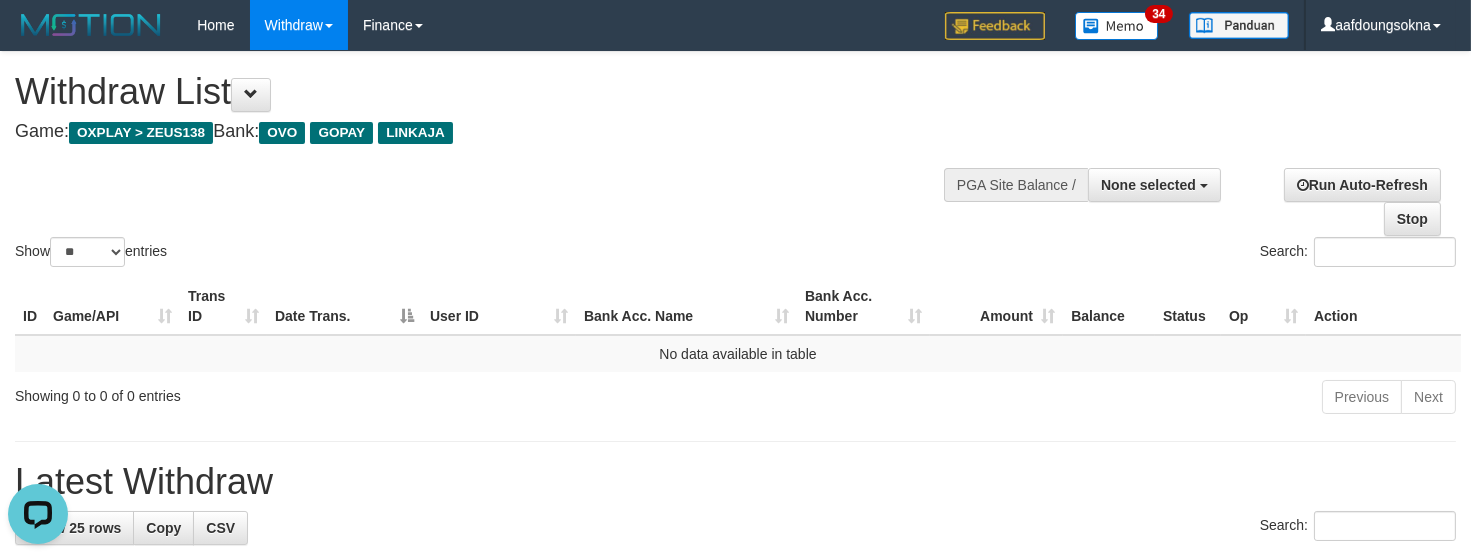 scroll, scrollTop: 0, scrollLeft: 0, axis: both 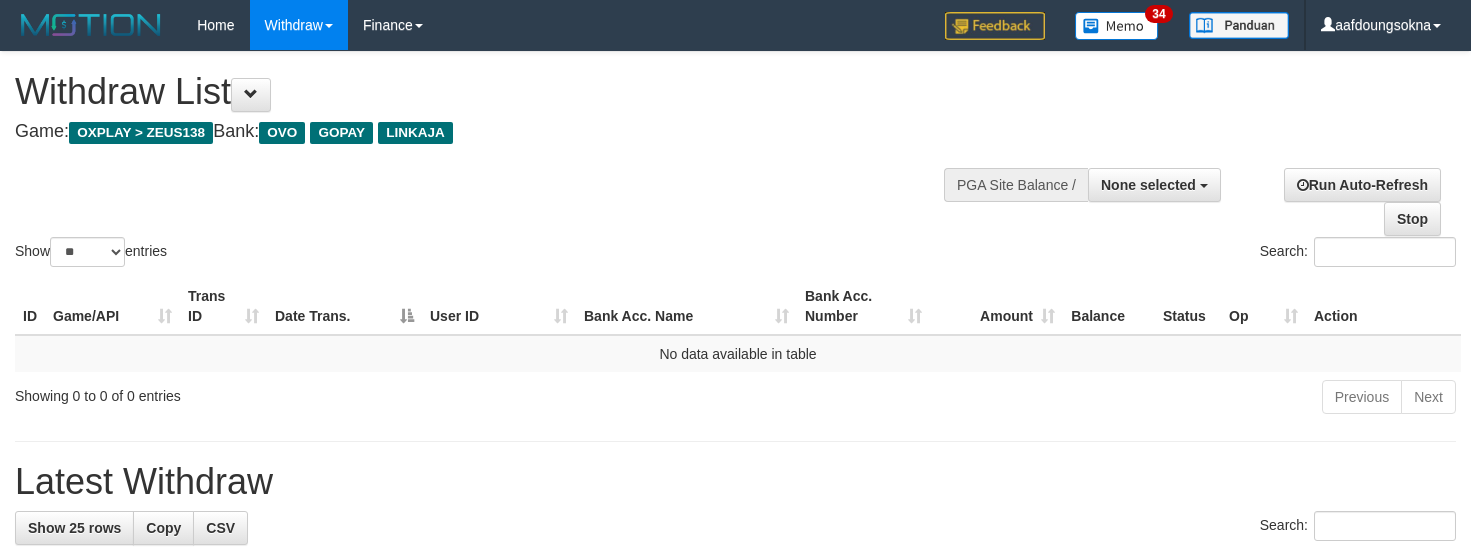 select 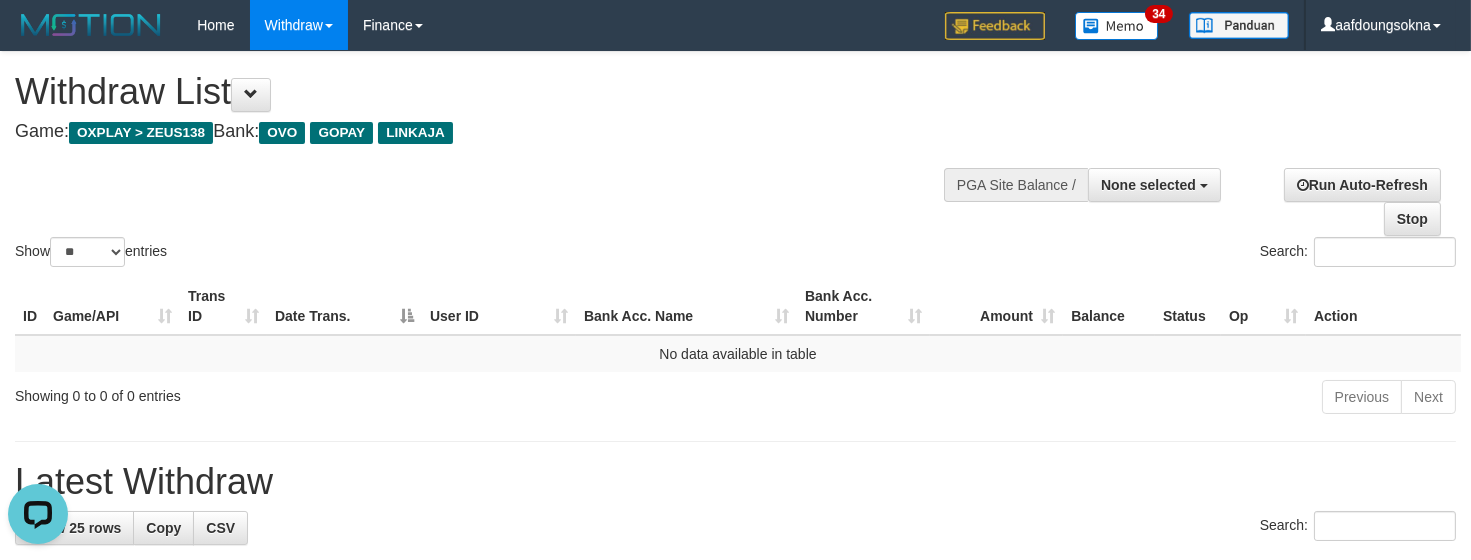 scroll, scrollTop: 0, scrollLeft: 0, axis: both 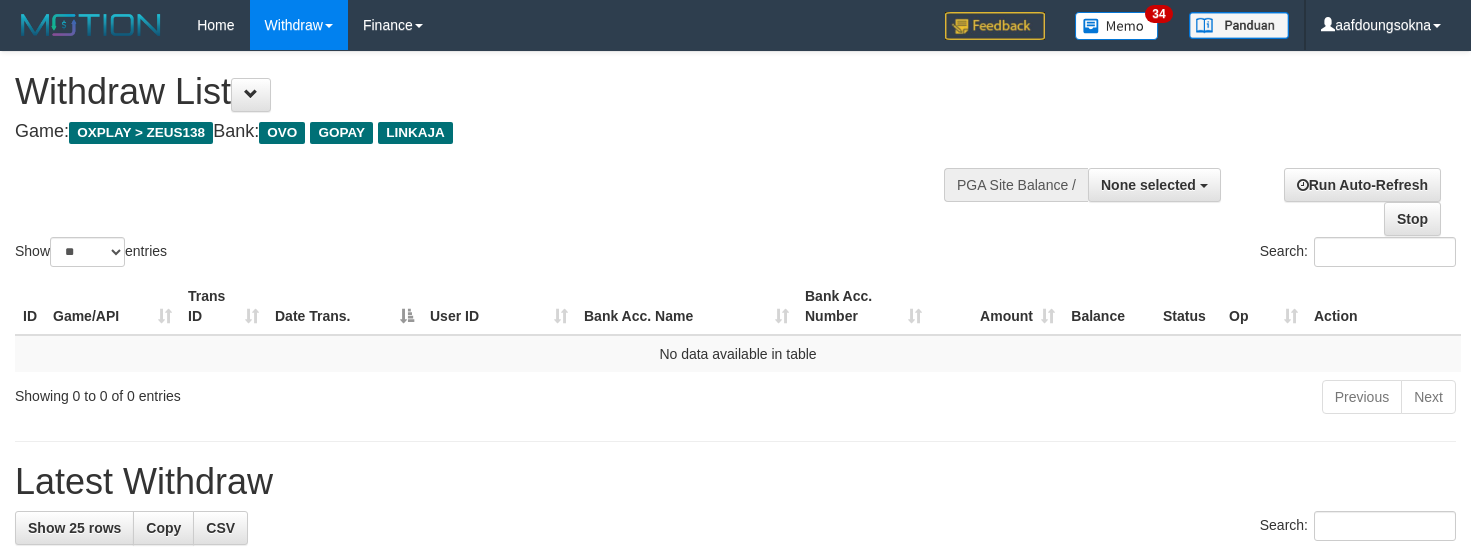 select 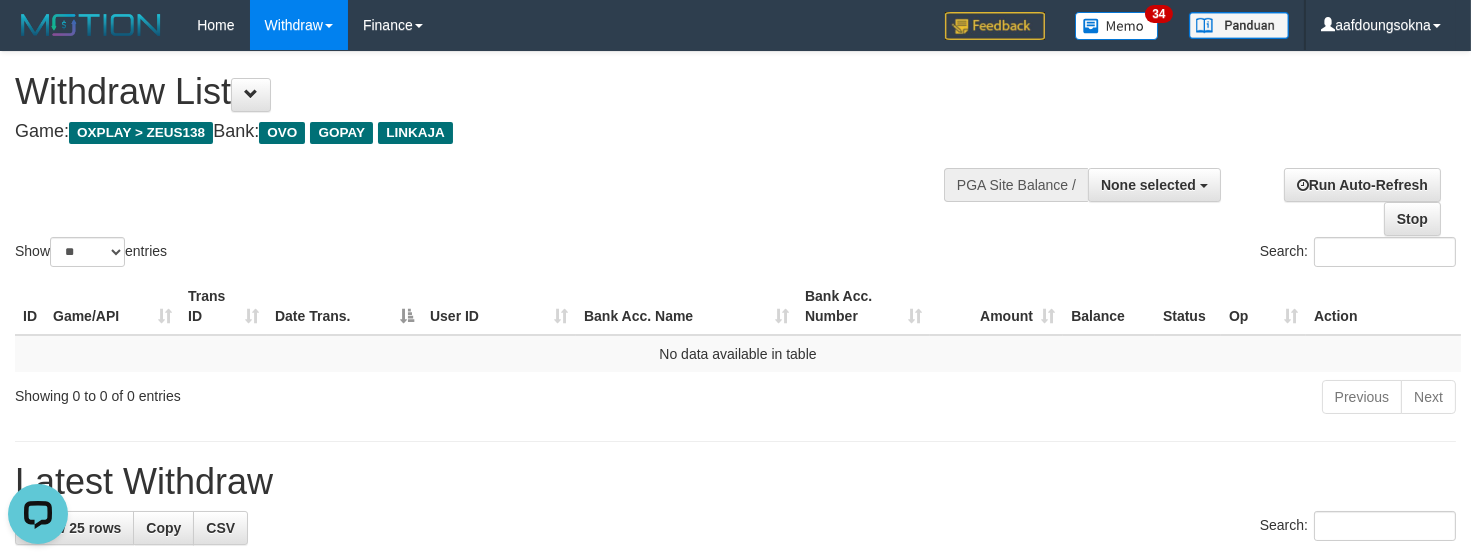 scroll, scrollTop: 0, scrollLeft: 0, axis: both 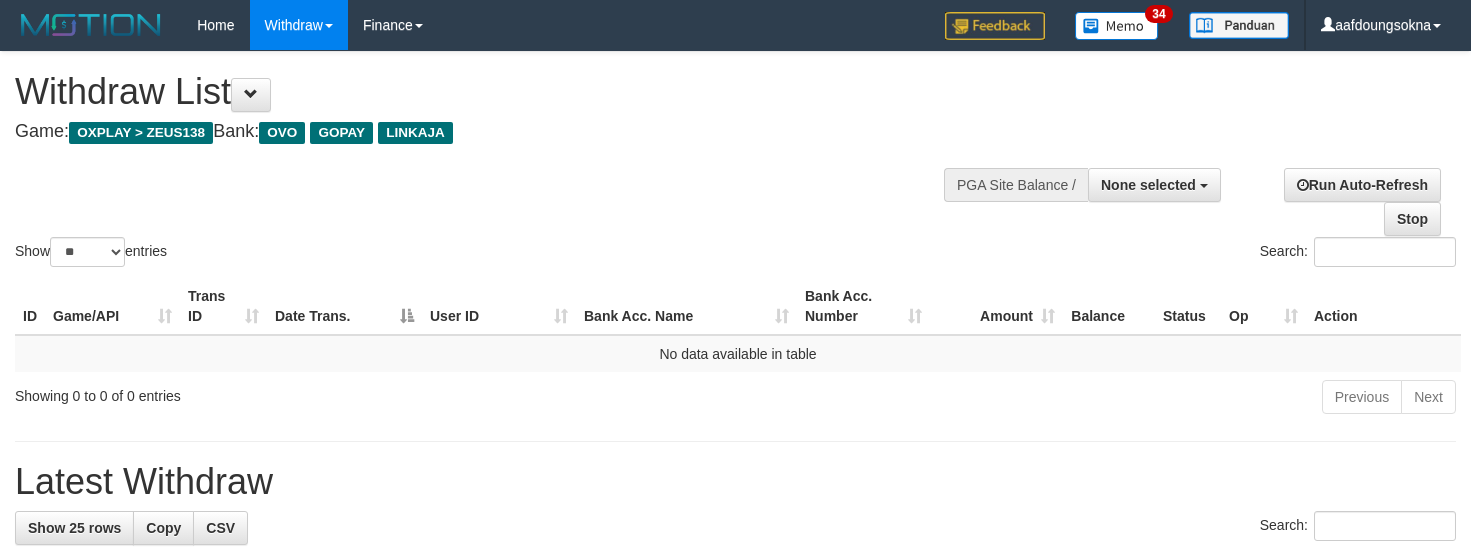 select 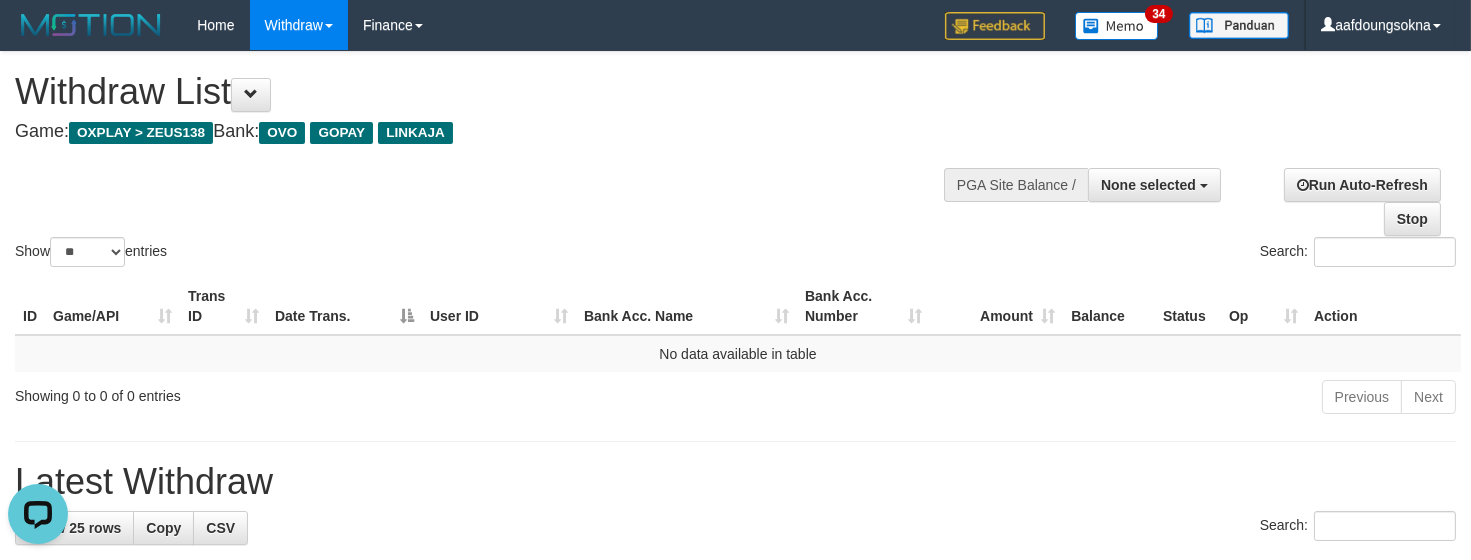 scroll, scrollTop: 0, scrollLeft: 0, axis: both 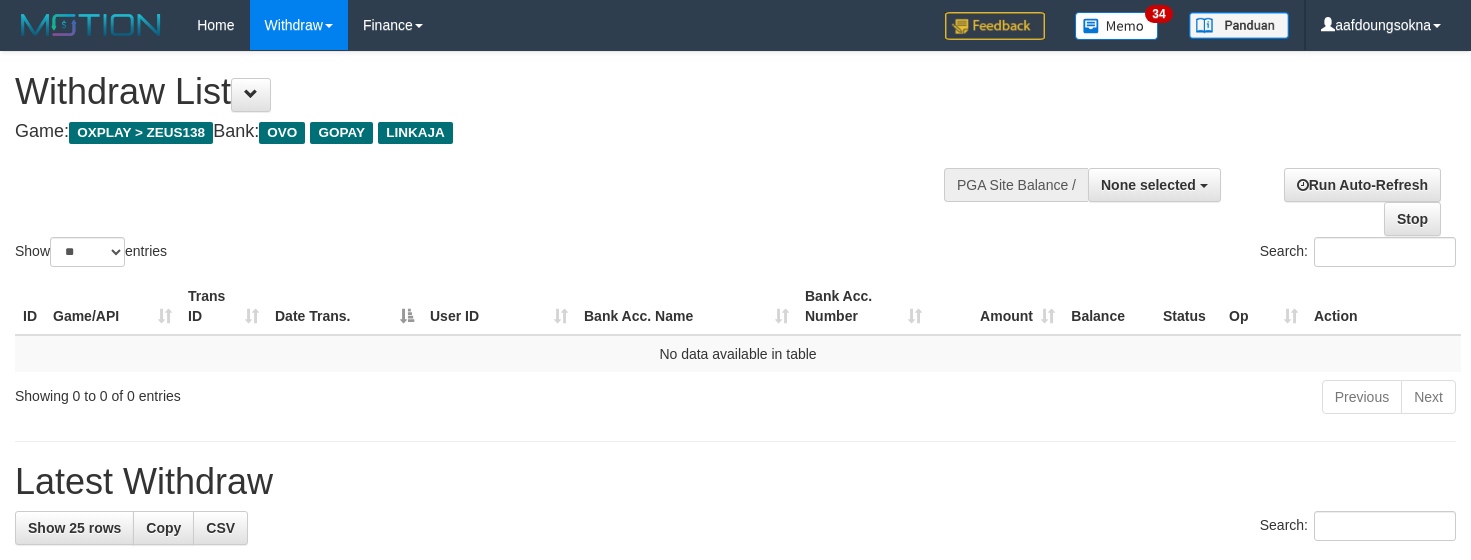 select 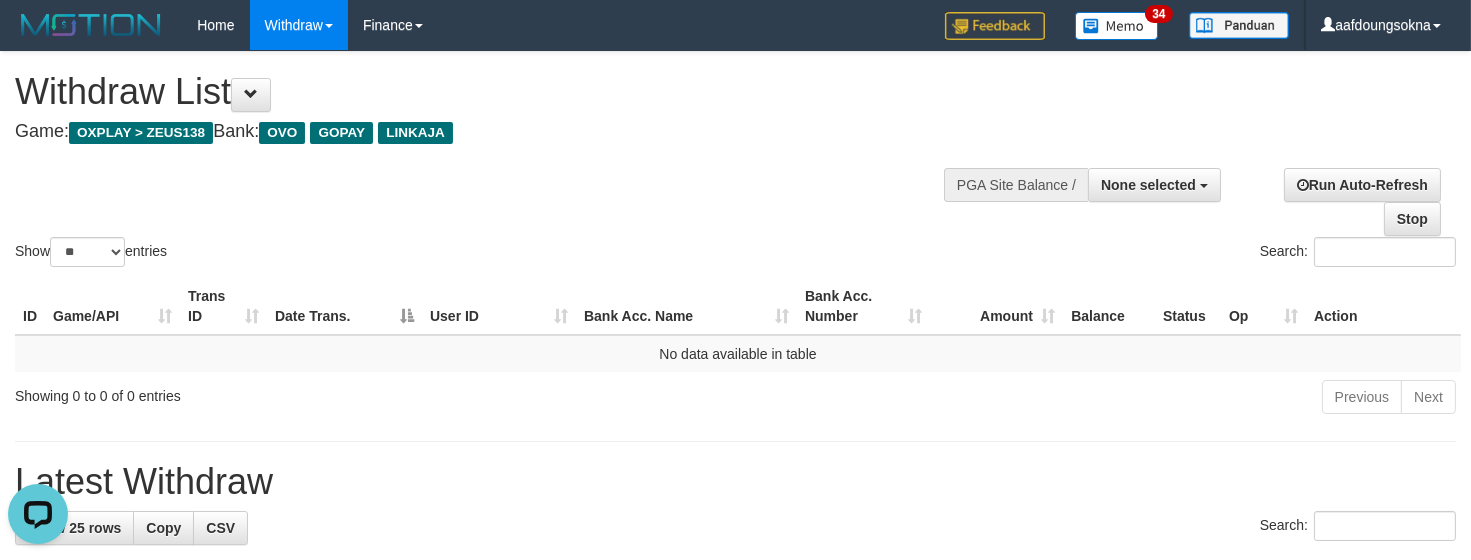 scroll, scrollTop: 0, scrollLeft: 0, axis: both 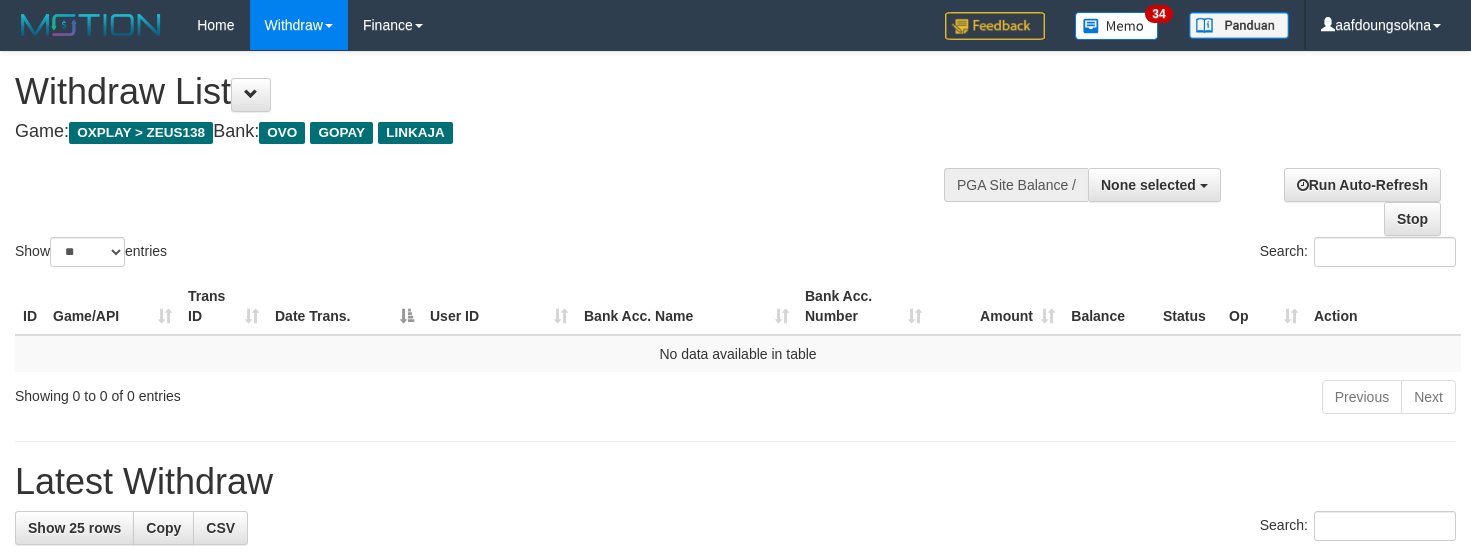 select 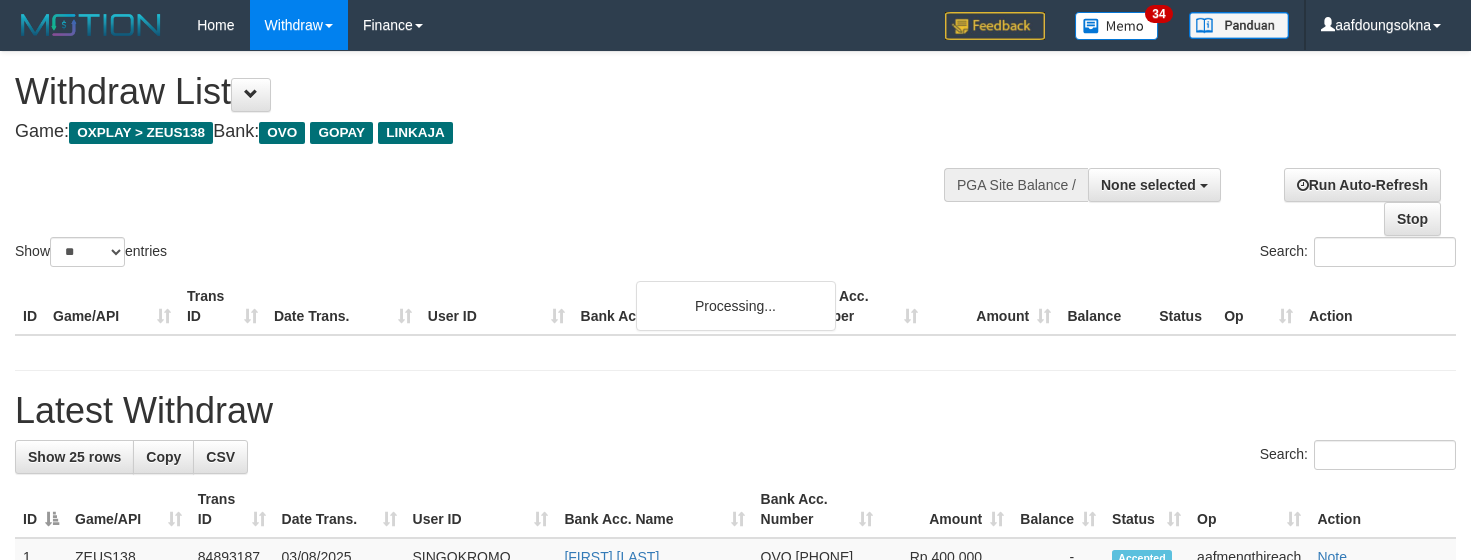 select 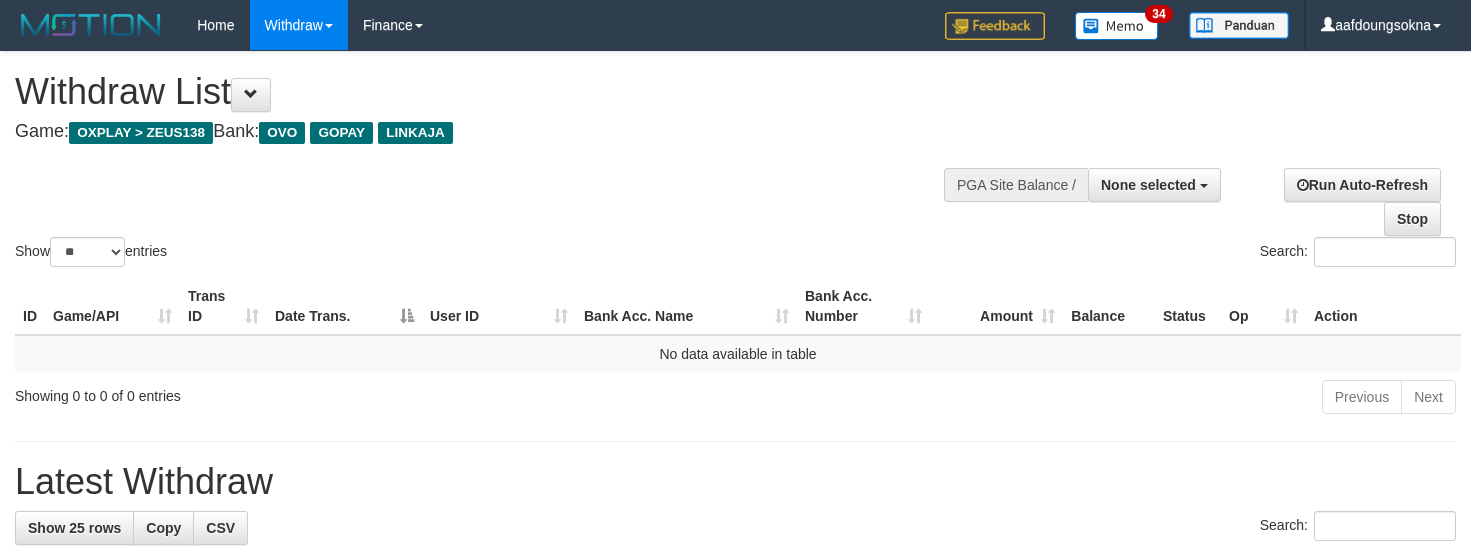 select 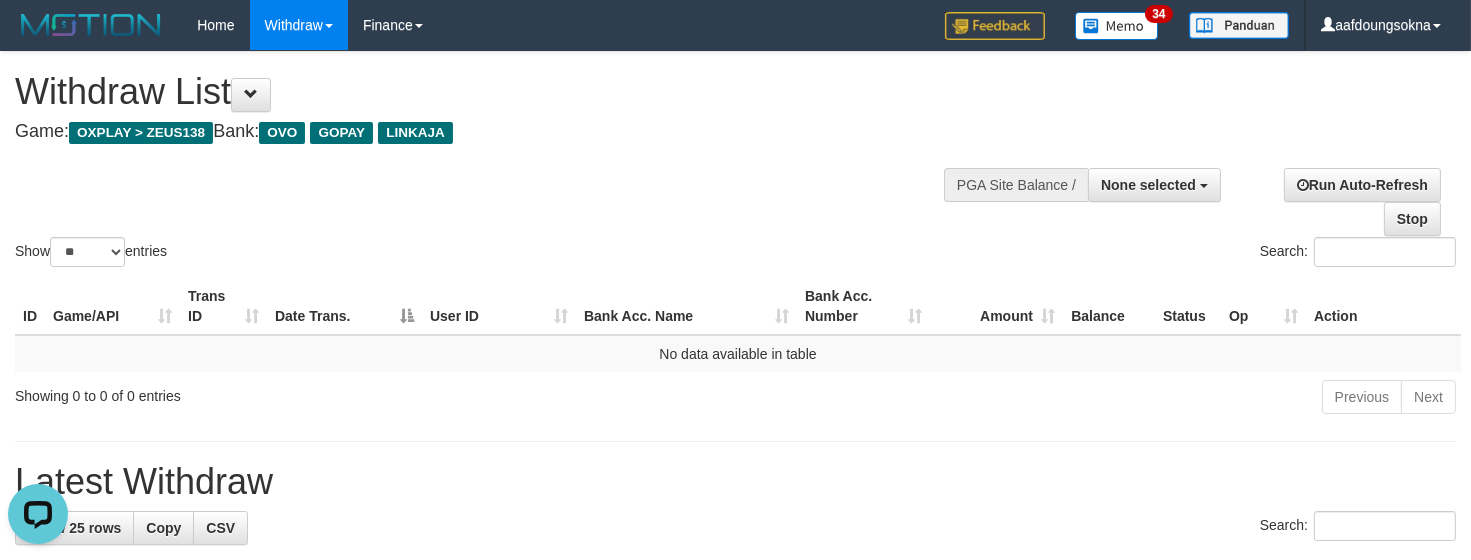 scroll, scrollTop: 0, scrollLeft: 0, axis: both 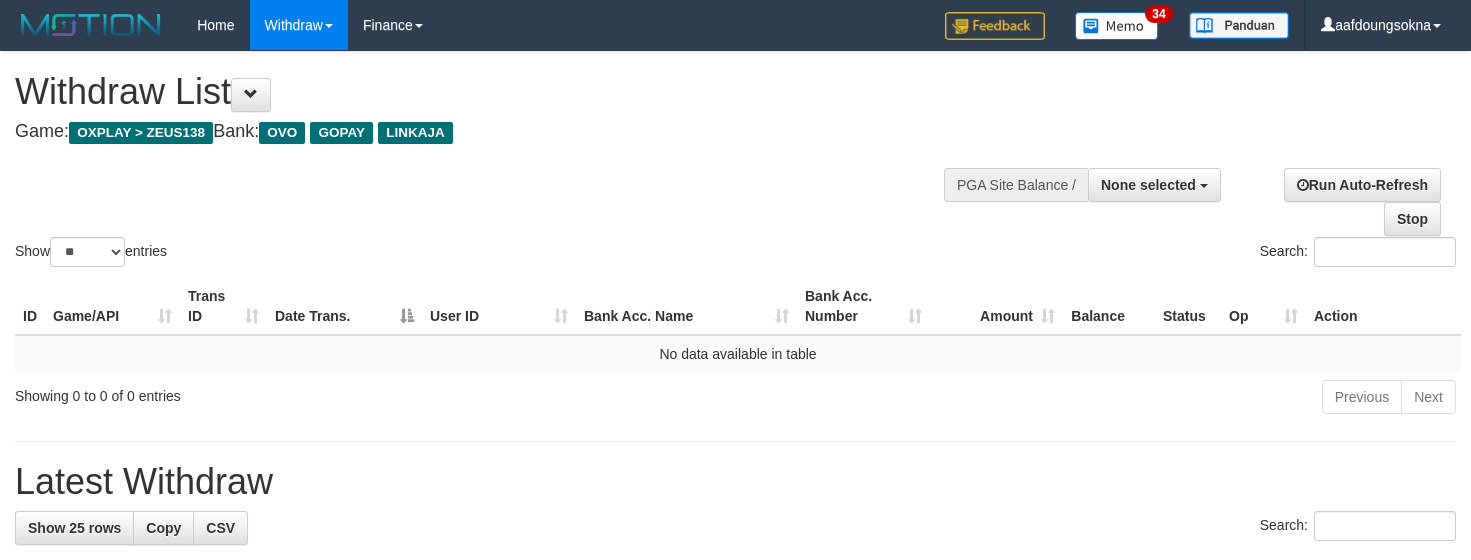 select 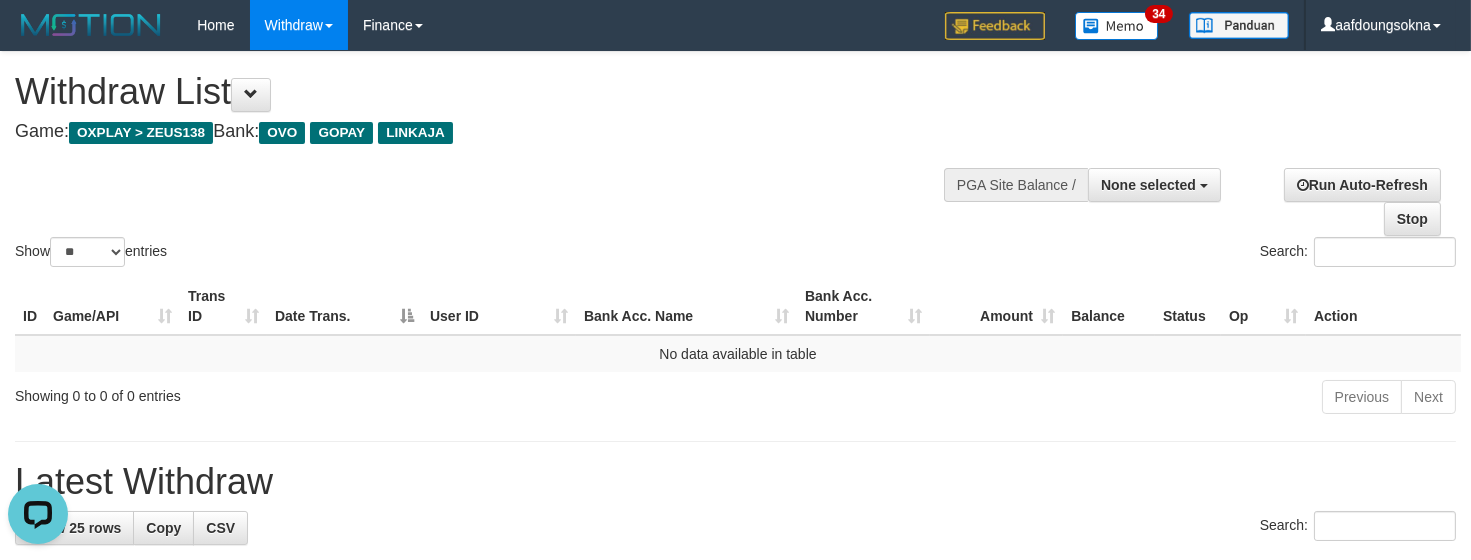 scroll, scrollTop: 0, scrollLeft: 0, axis: both 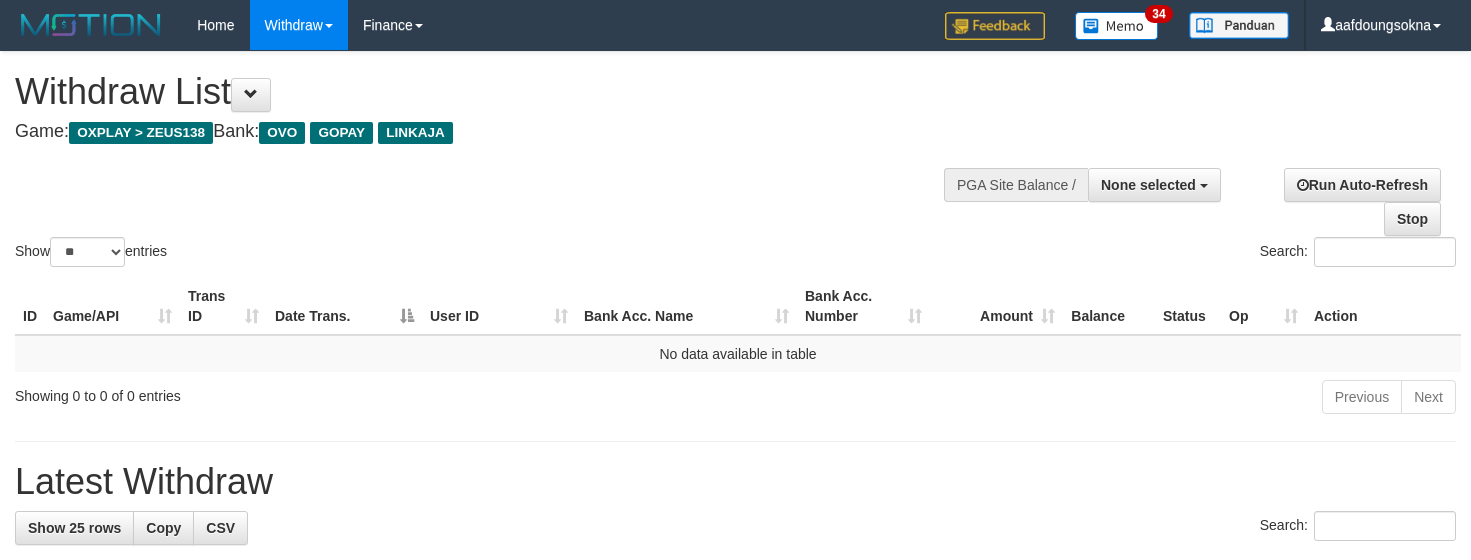 select 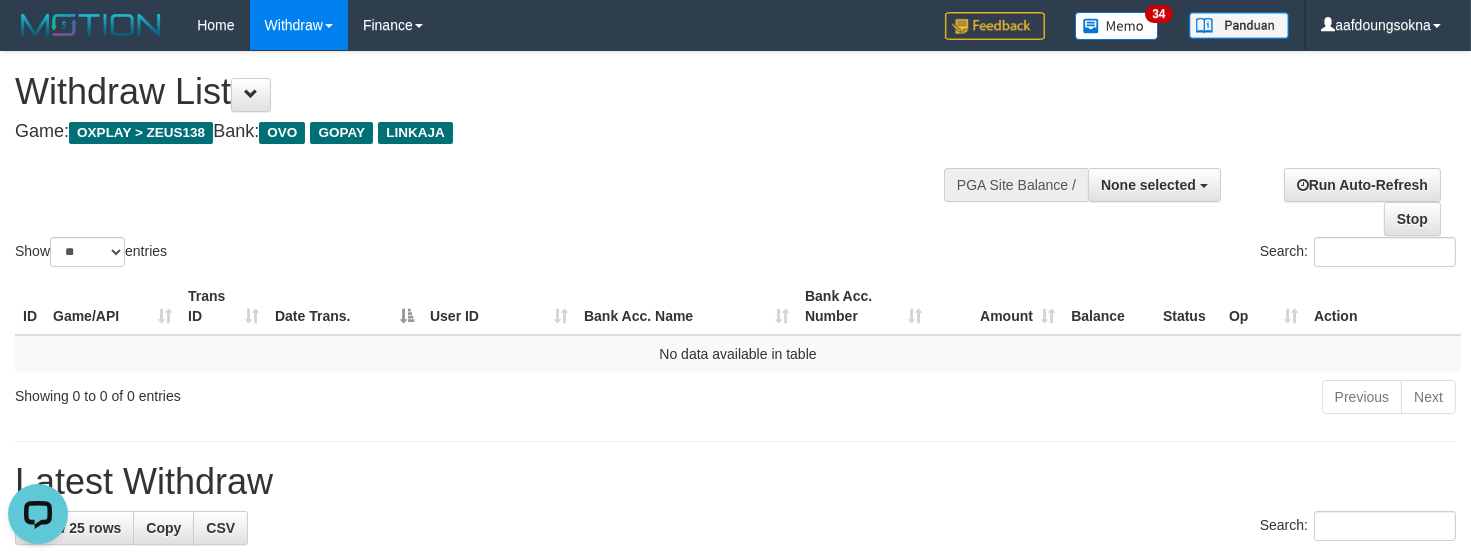 scroll, scrollTop: 0, scrollLeft: 0, axis: both 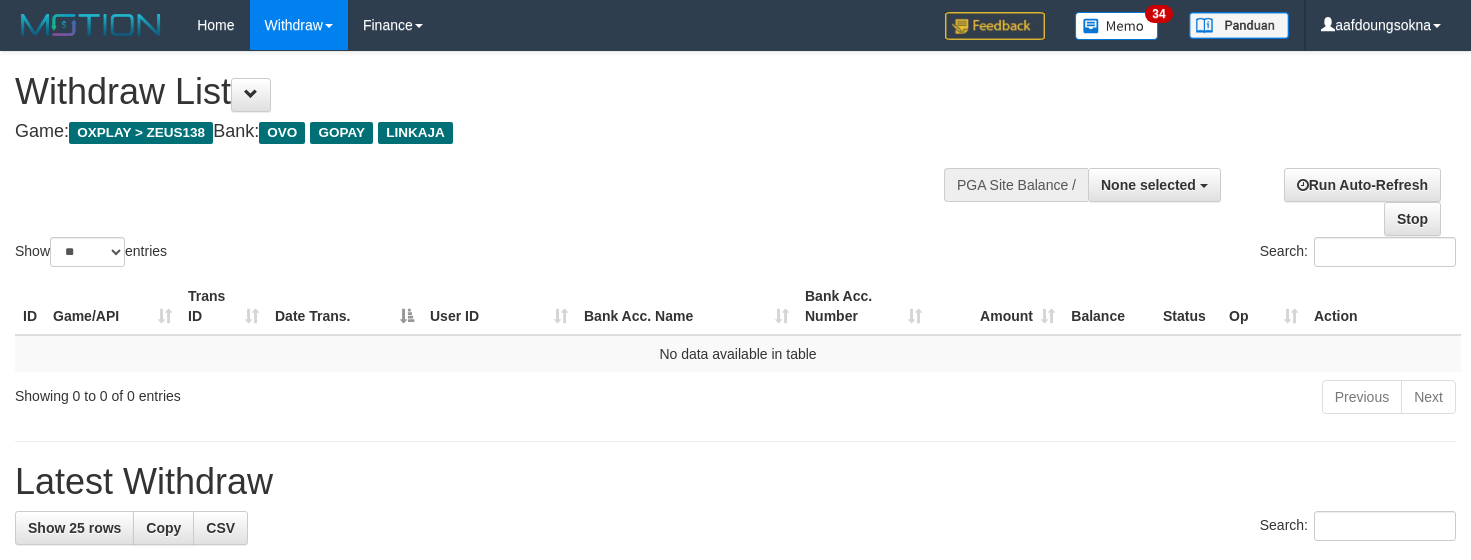 select 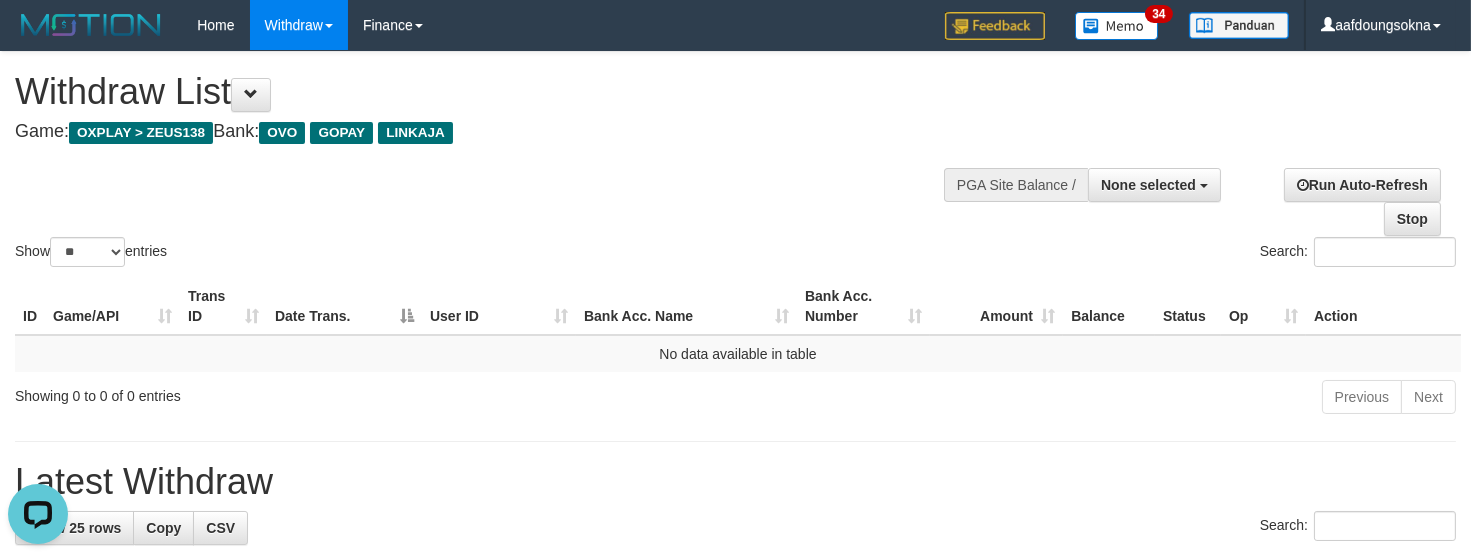 scroll, scrollTop: 0, scrollLeft: 0, axis: both 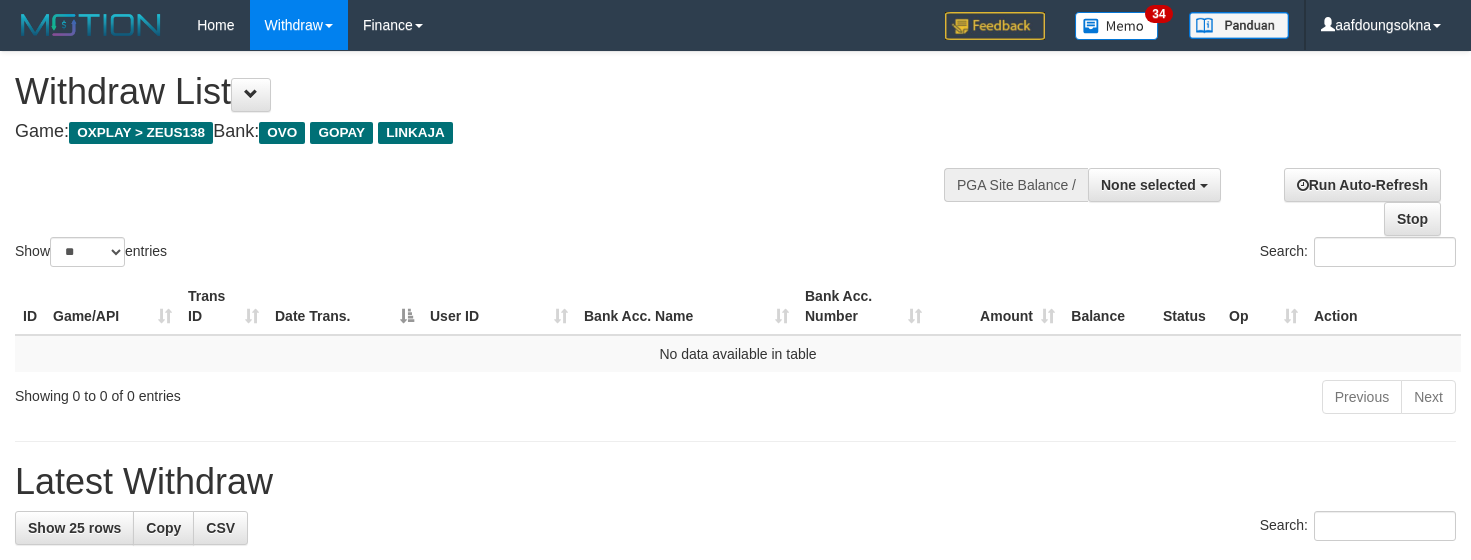 select 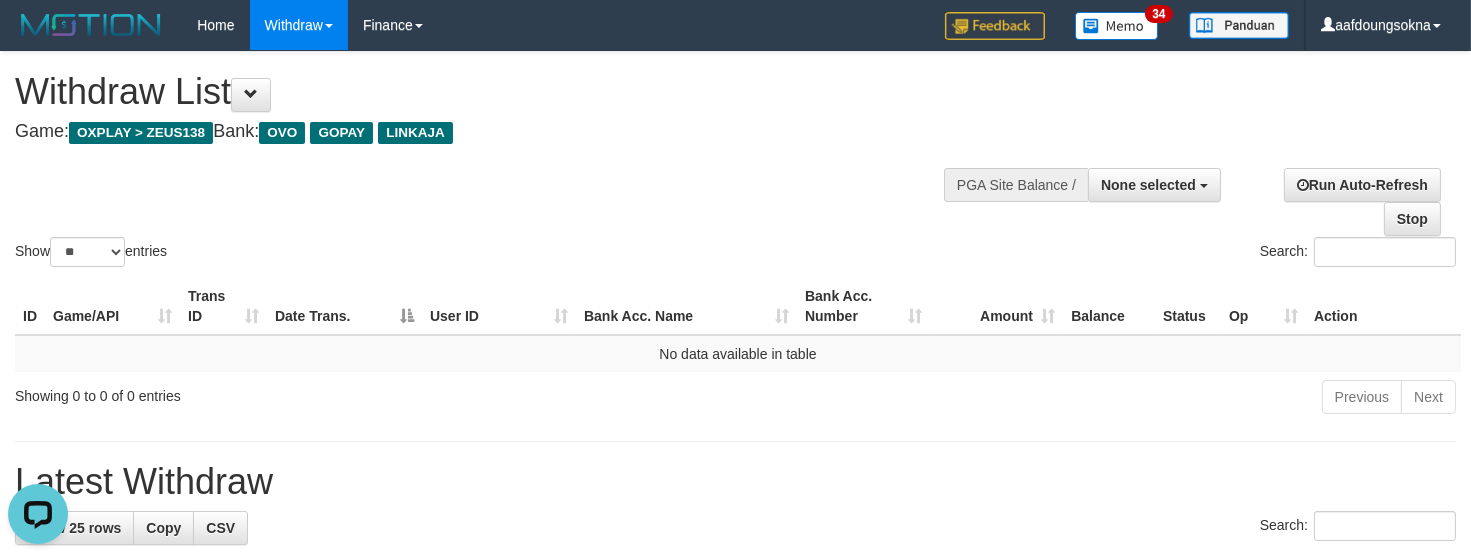 scroll, scrollTop: 0, scrollLeft: 0, axis: both 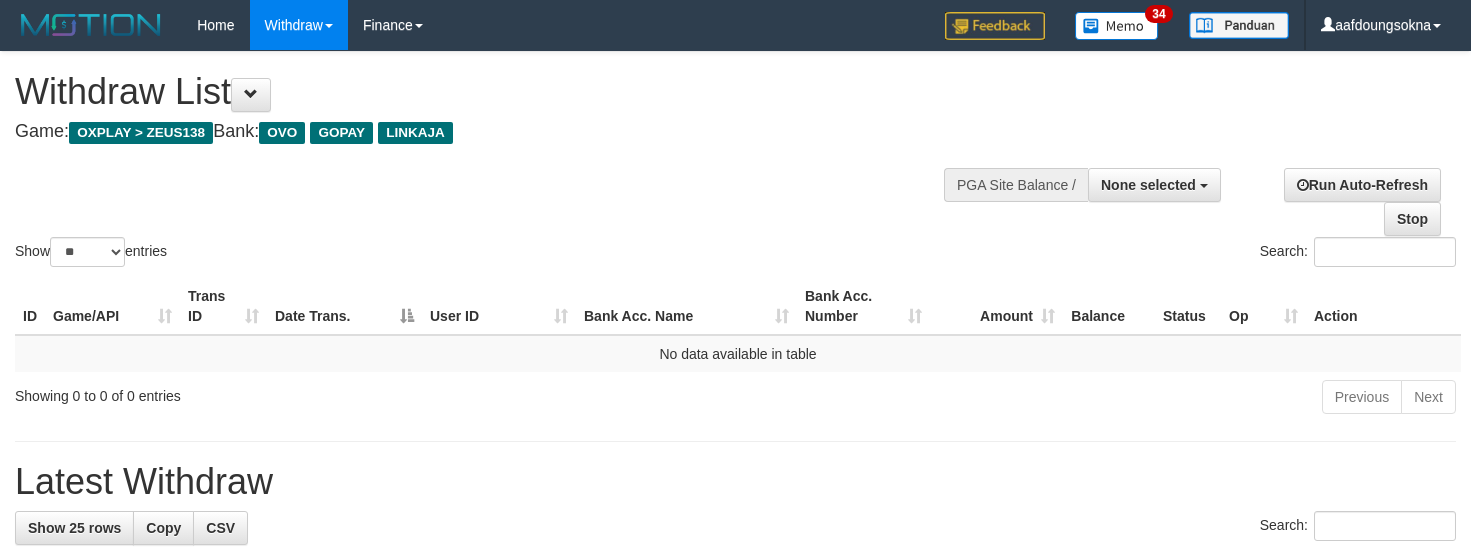 select 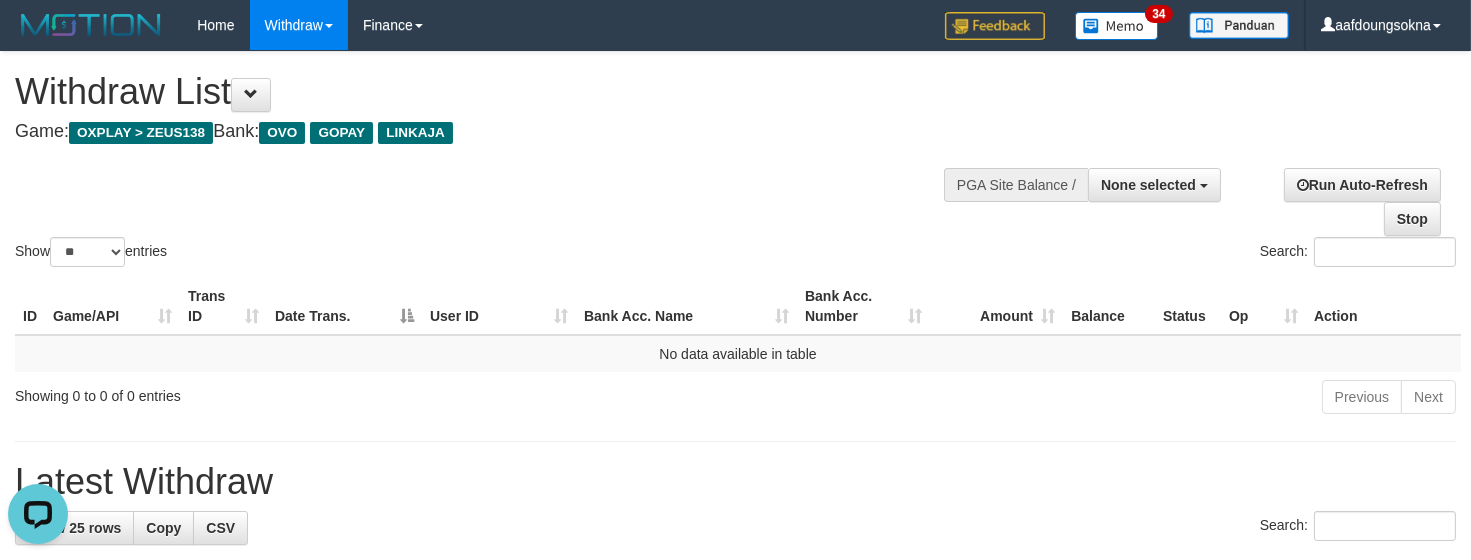 scroll, scrollTop: 0, scrollLeft: 0, axis: both 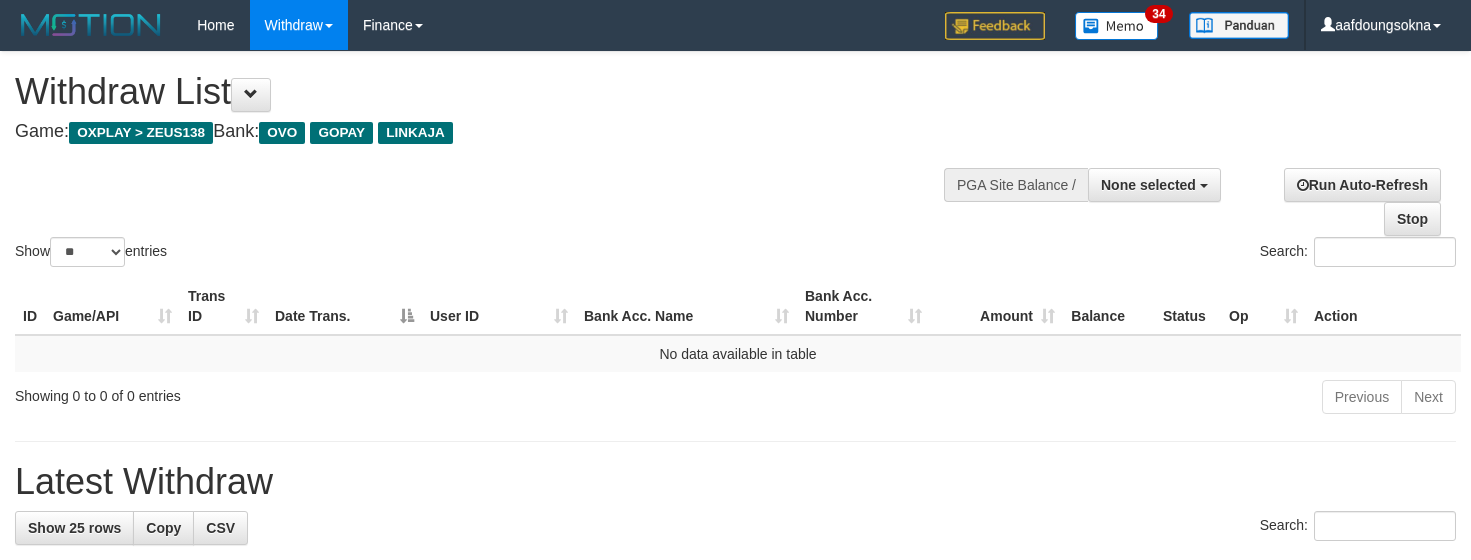 select 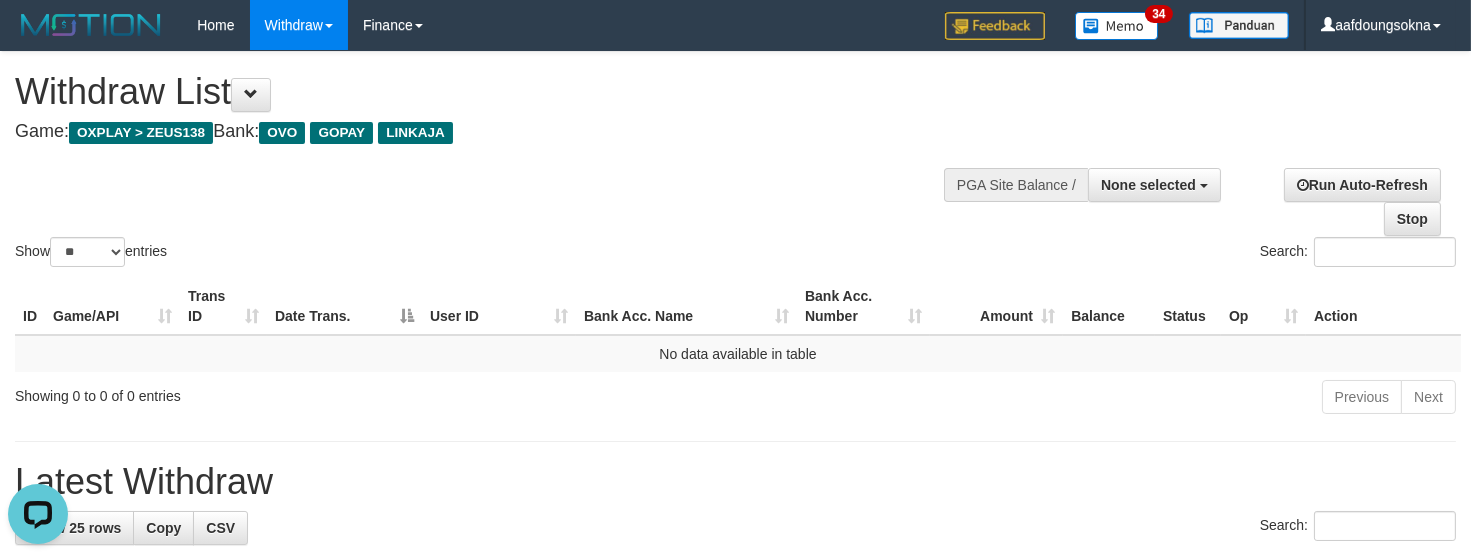 scroll, scrollTop: 0, scrollLeft: 0, axis: both 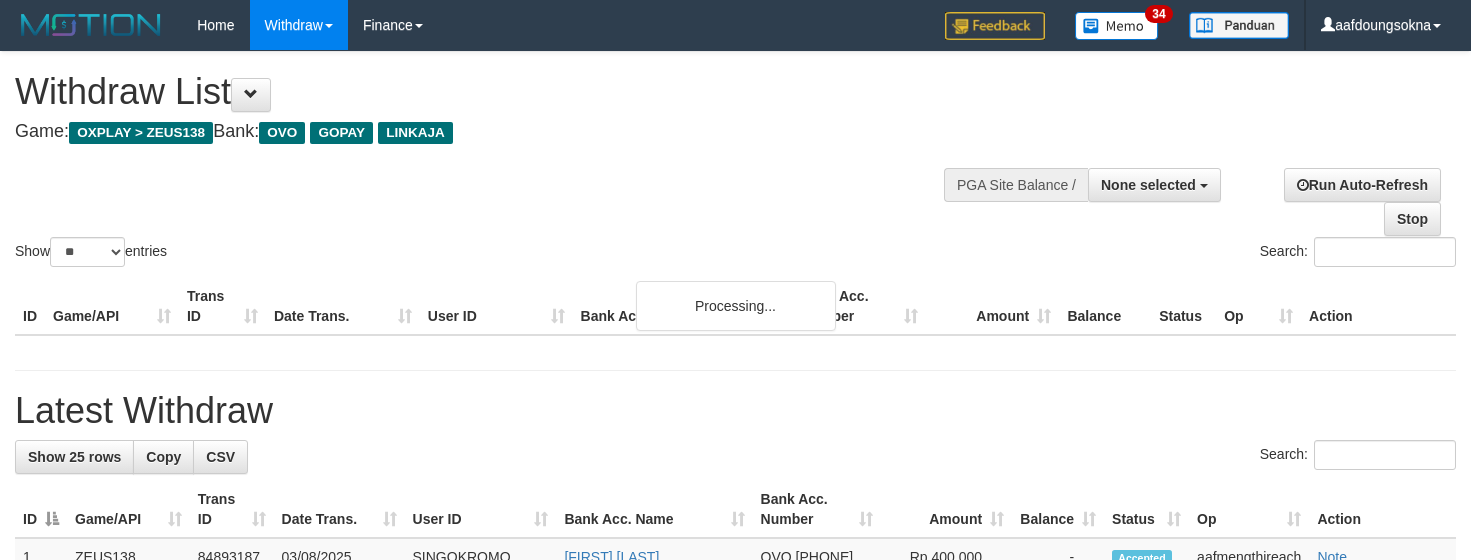select 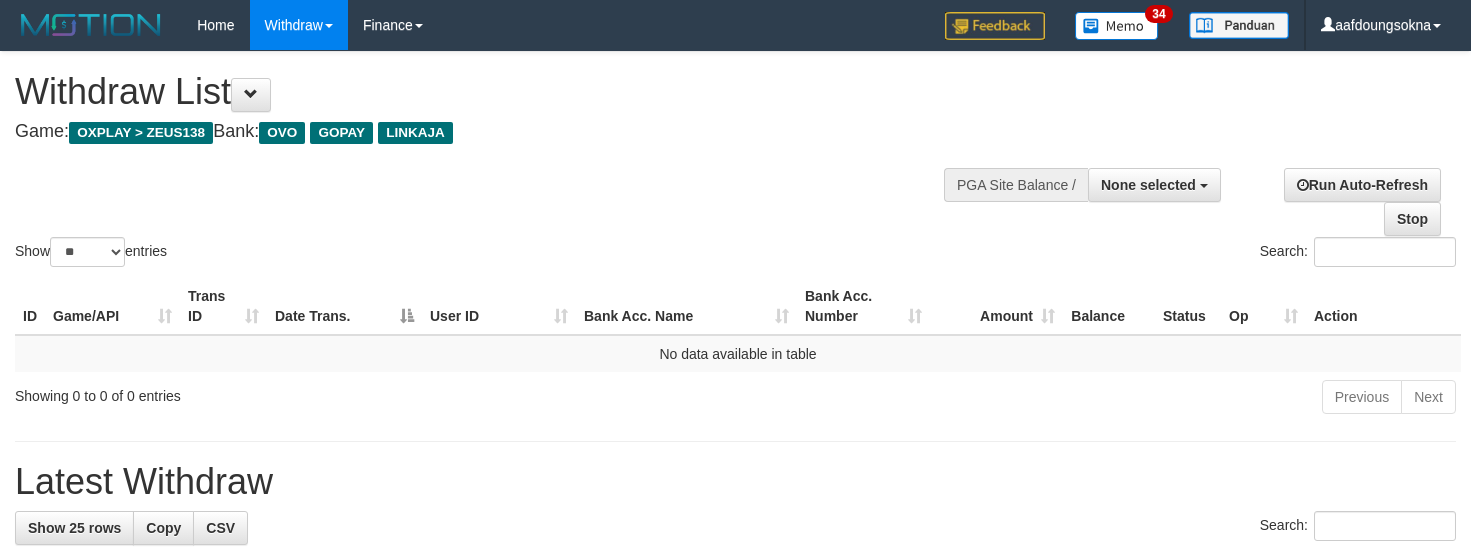 select 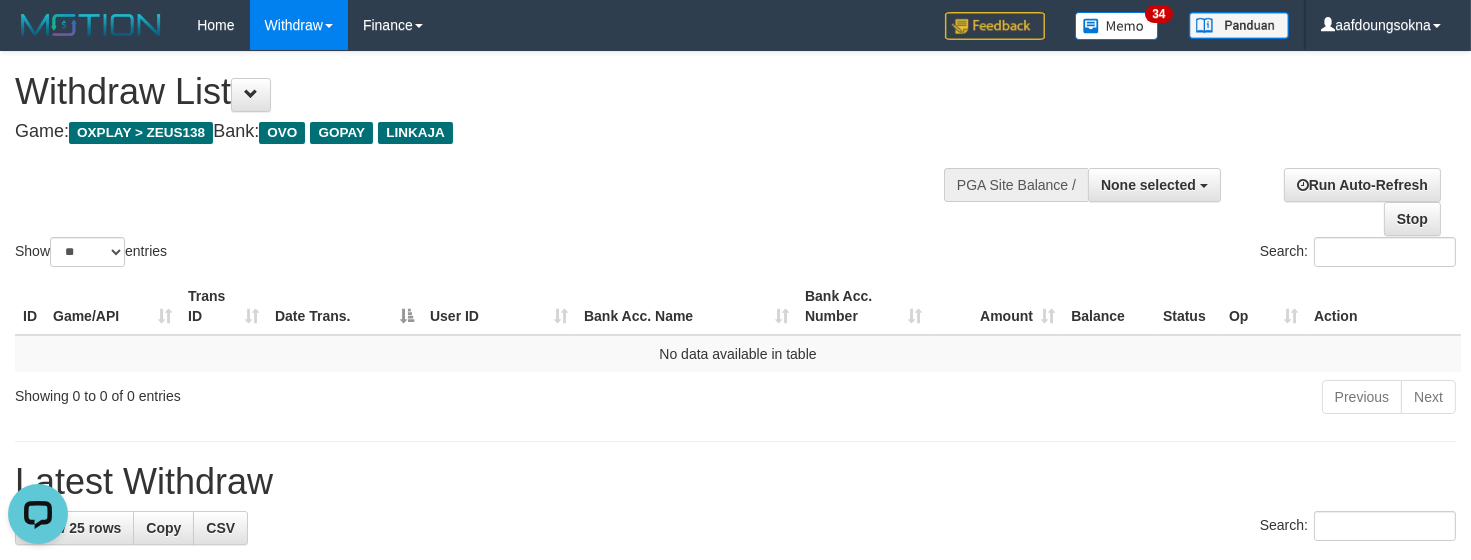 scroll, scrollTop: 0, scrollLeft: 0, axis: both 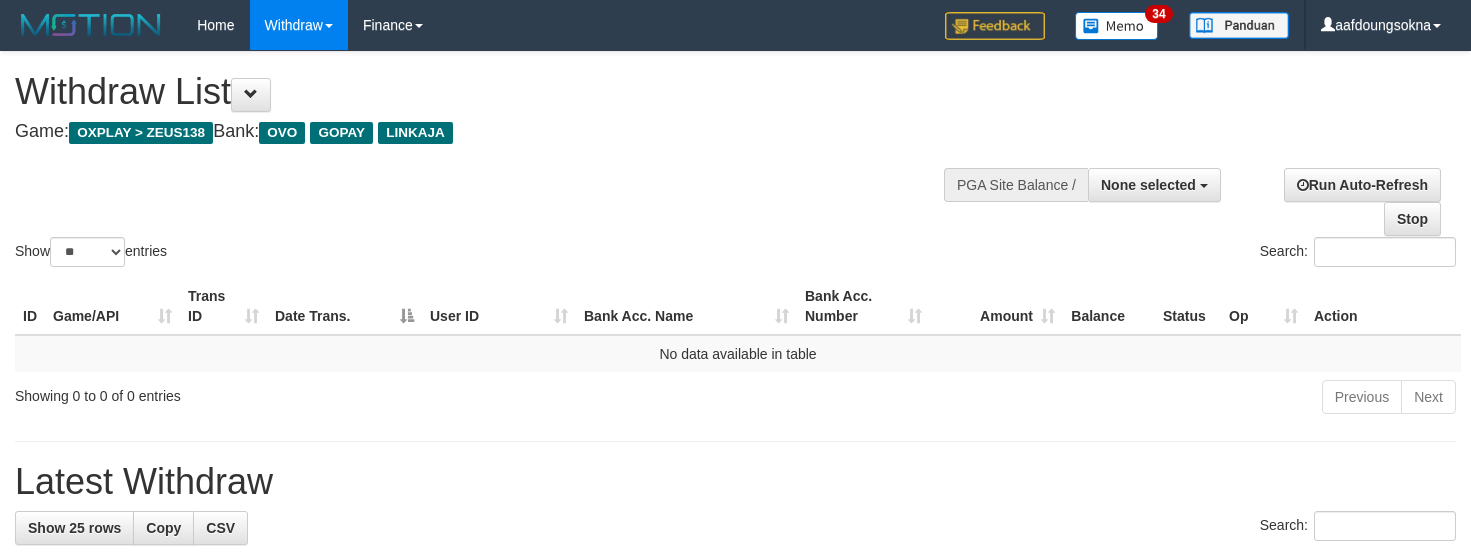 select 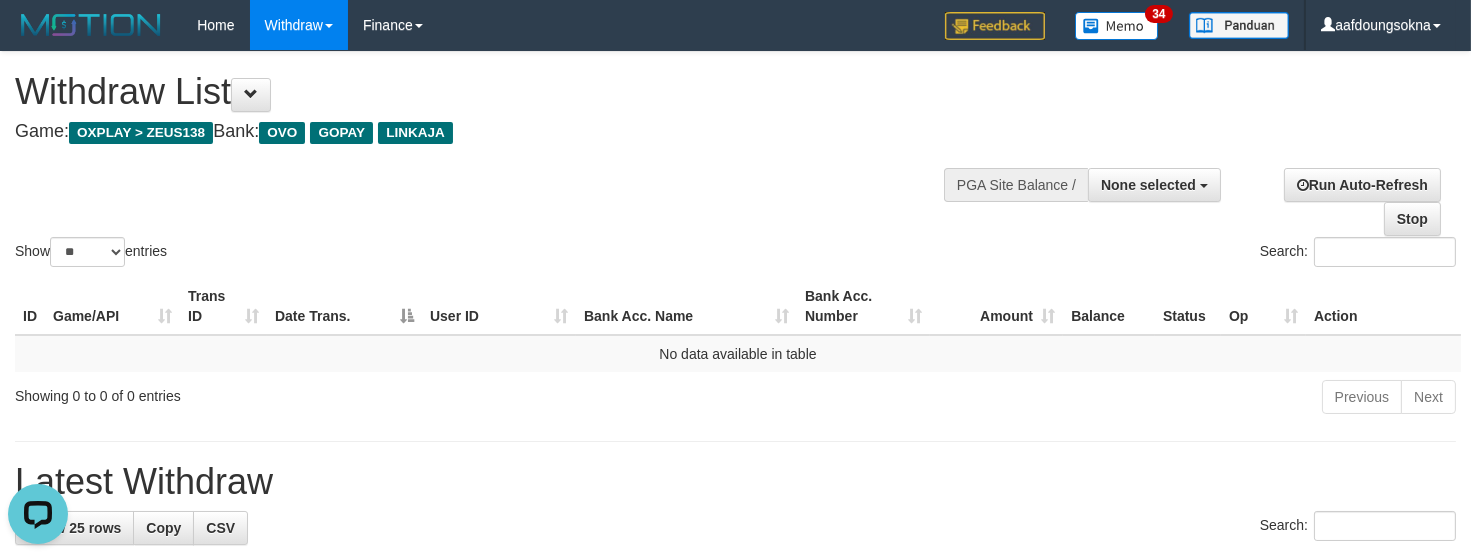 scroll, scrollTop: 0, scrollLeft: 0, axis: both 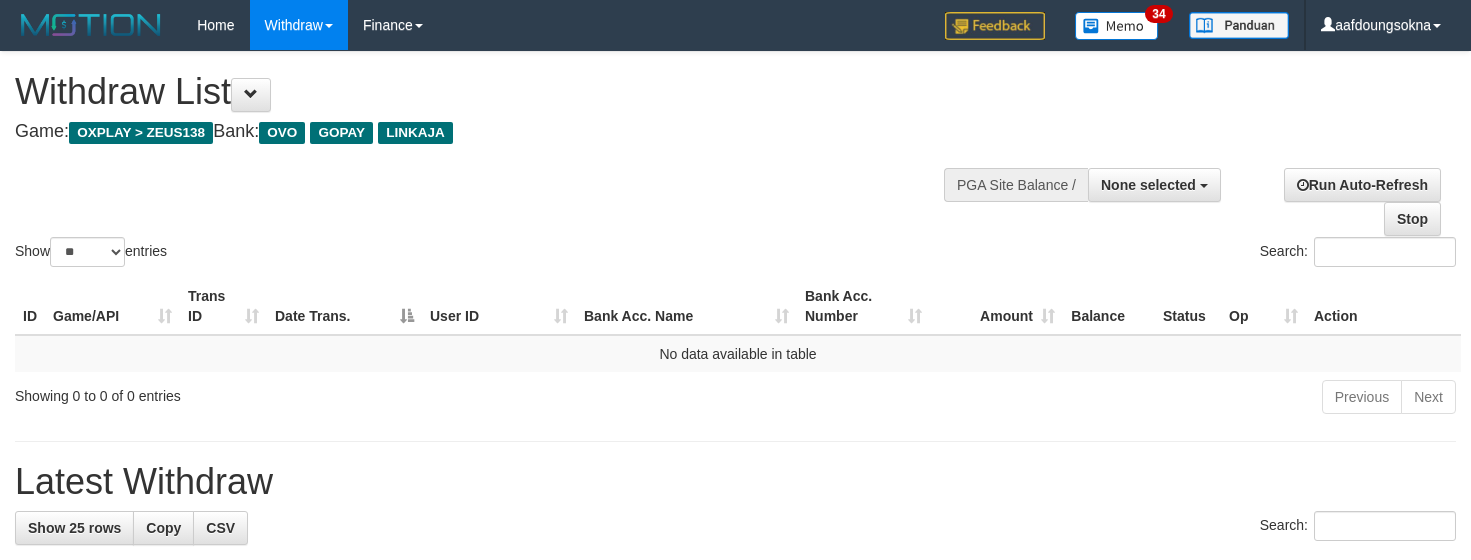 select 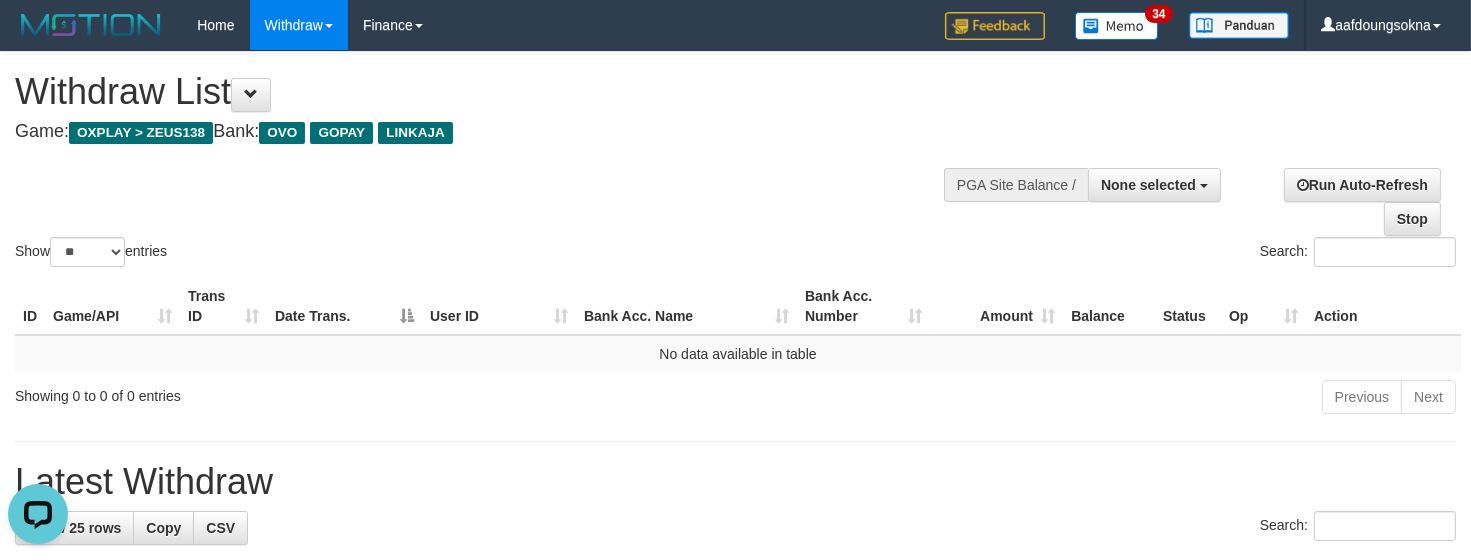scroll, scrollTop: 0, scrollLeft: 0, axis: both 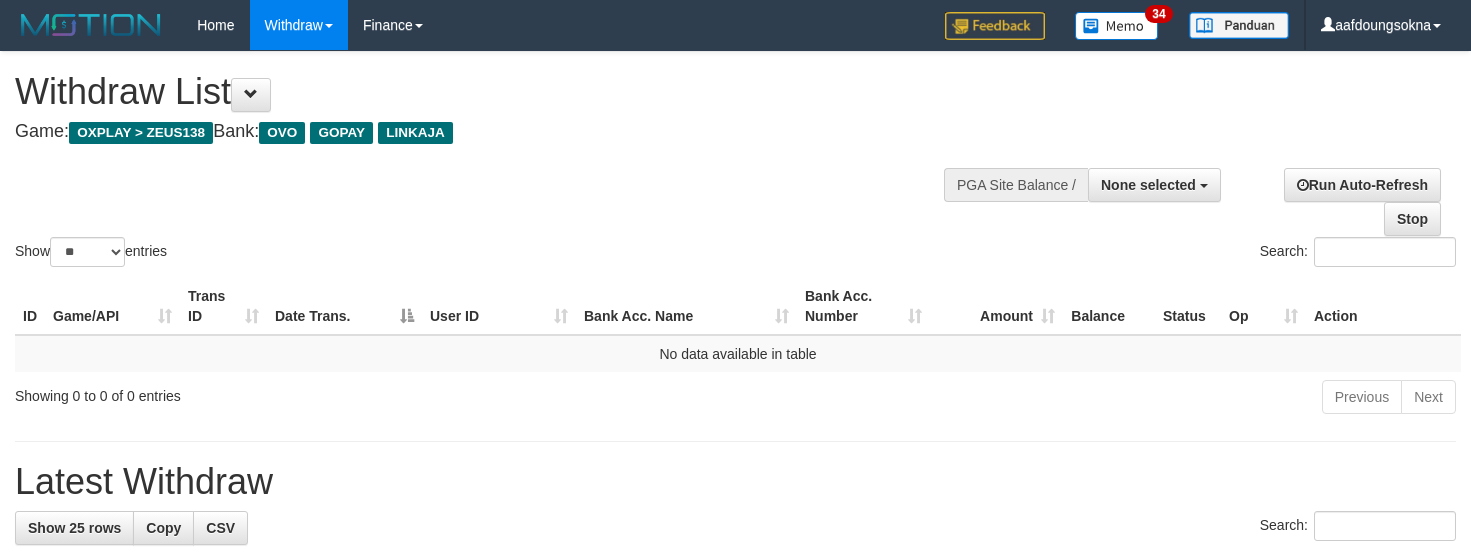 select 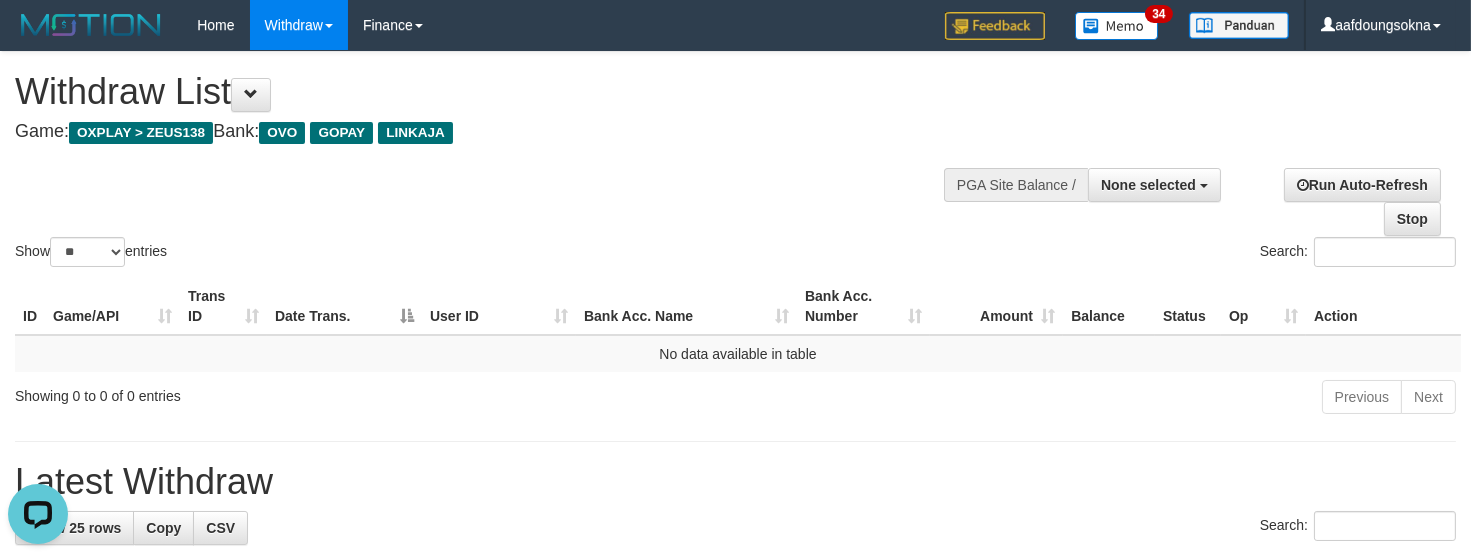 scroll, scrollTop: 0, scrollLeft: 0, axis: both 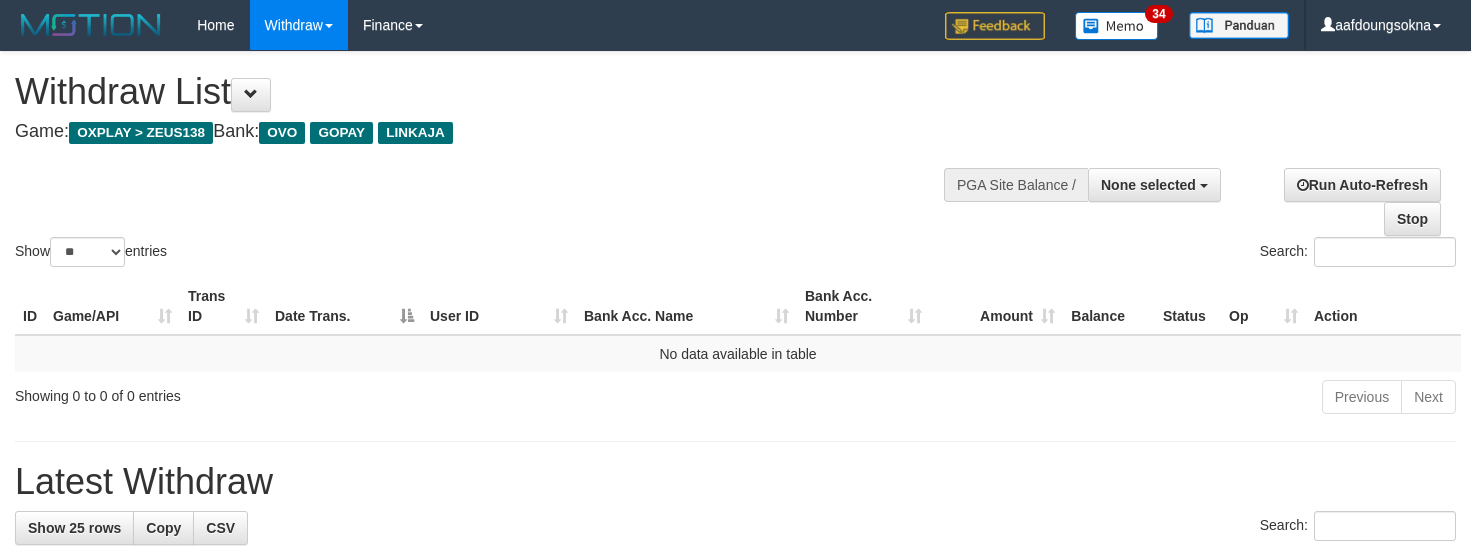 select 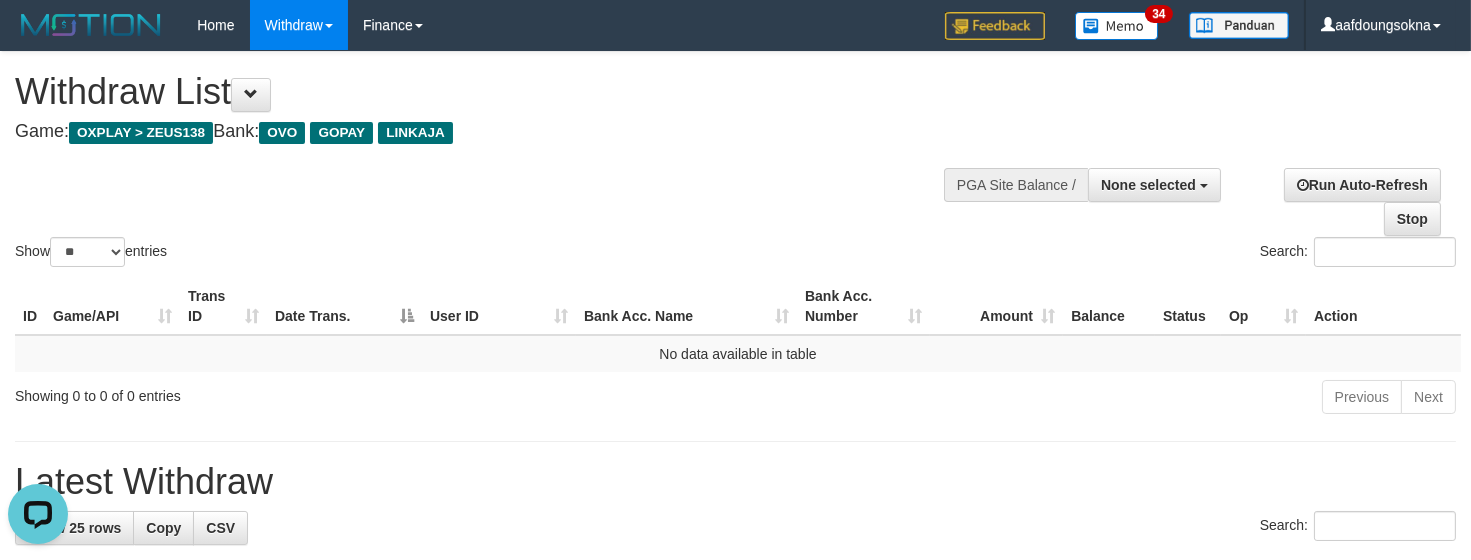 scroll, scrollTop: 0, scrollLeft: 0, axis: both 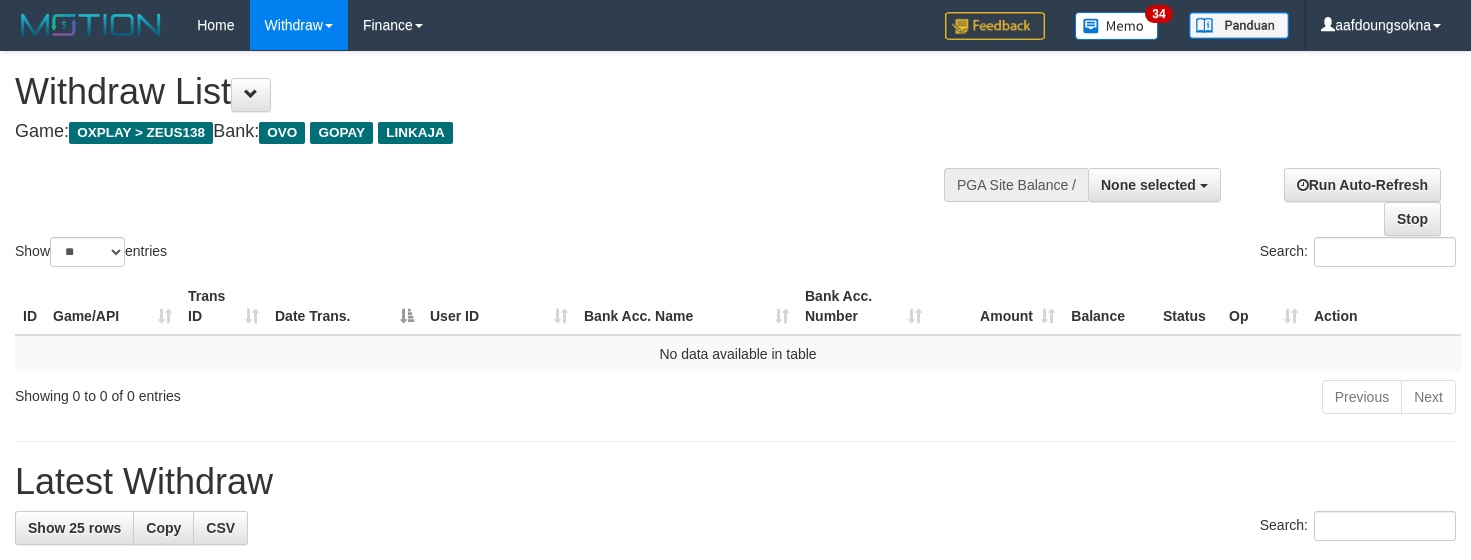 select 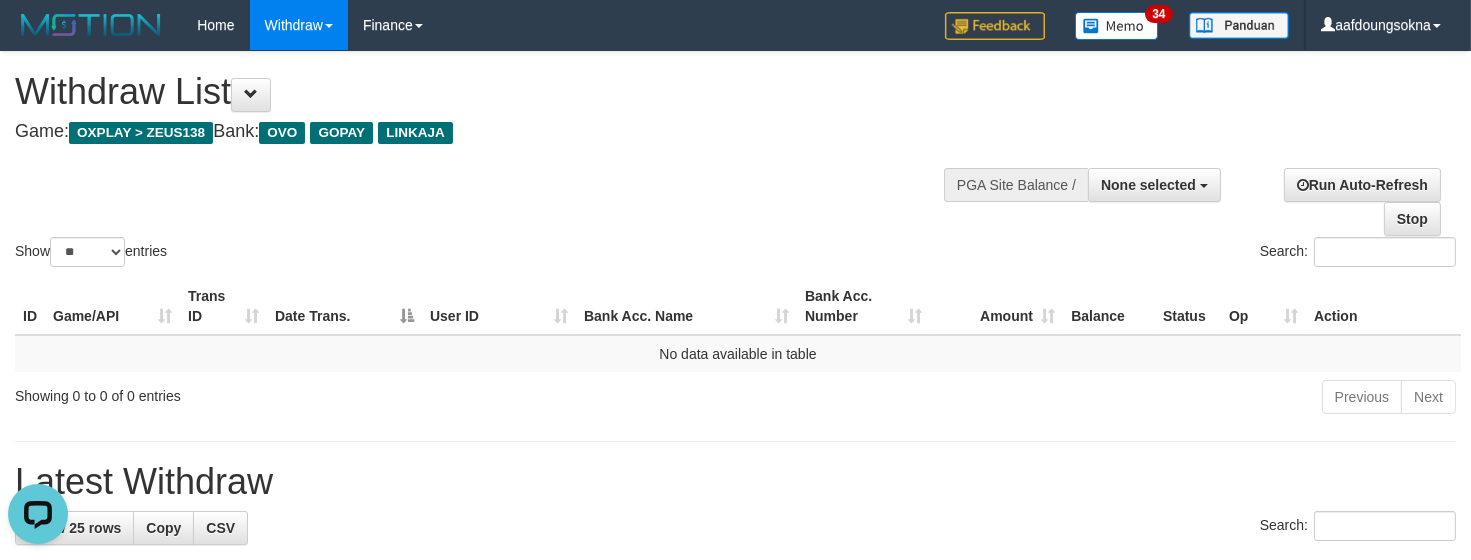 scroll, scrollTop: 0, scrollLeft: 0, axis: both 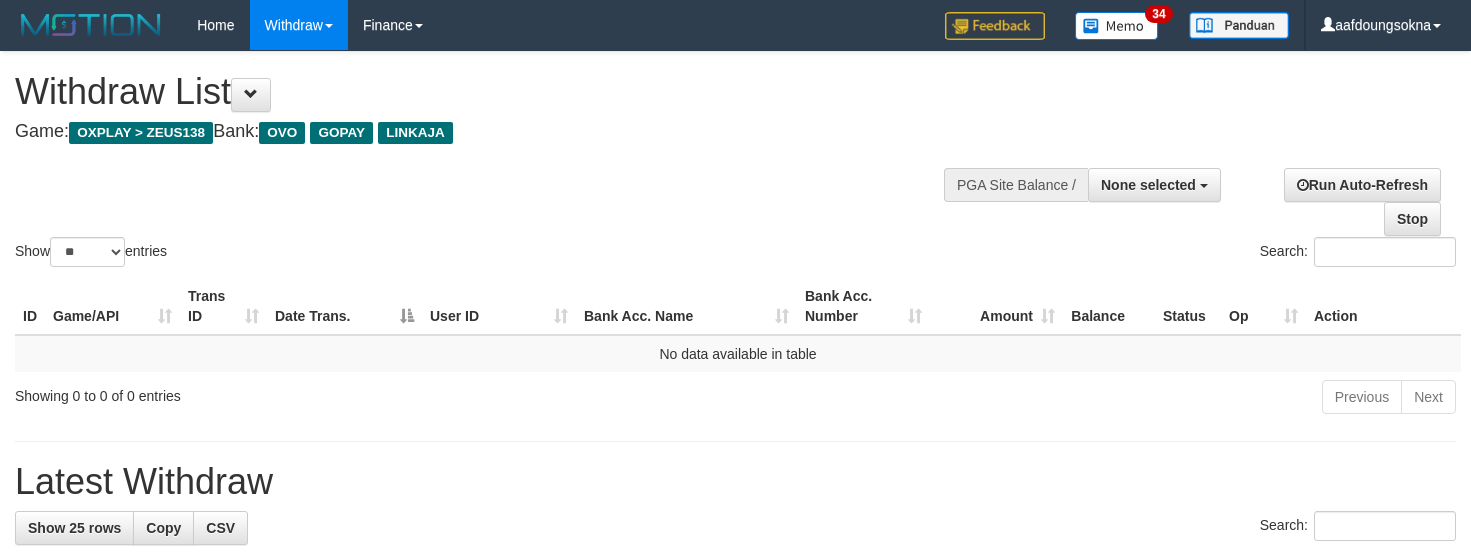 select 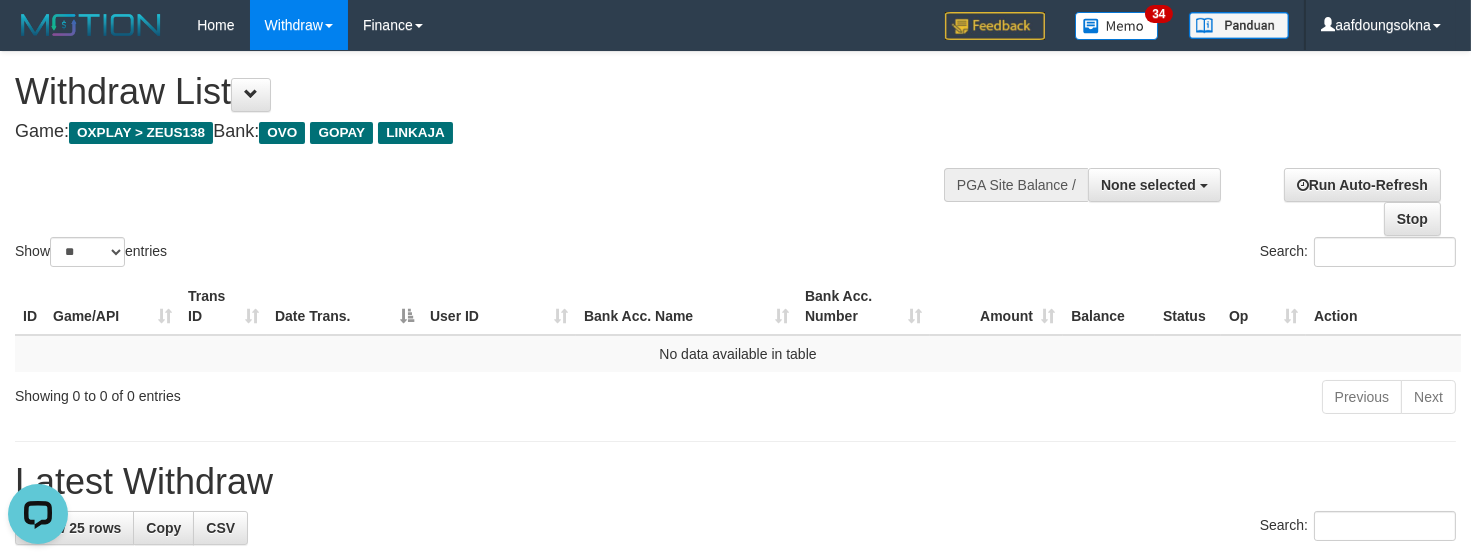 scroll, scrollTop: 0, scrollLeft: 0, axis: both 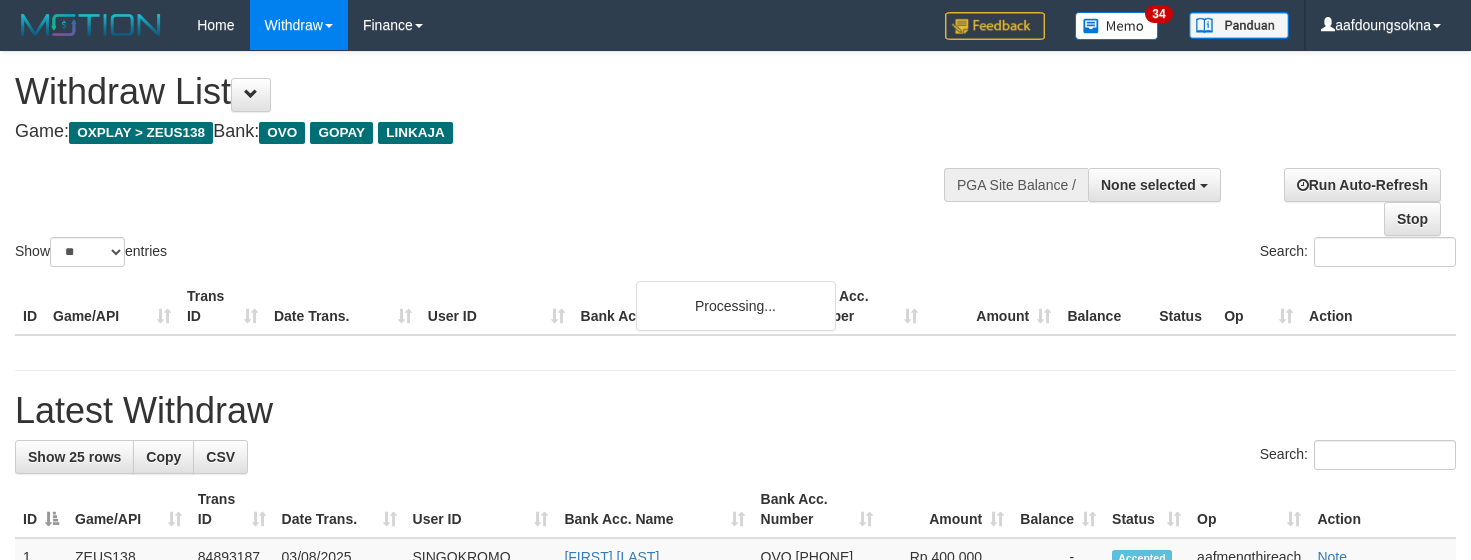 select 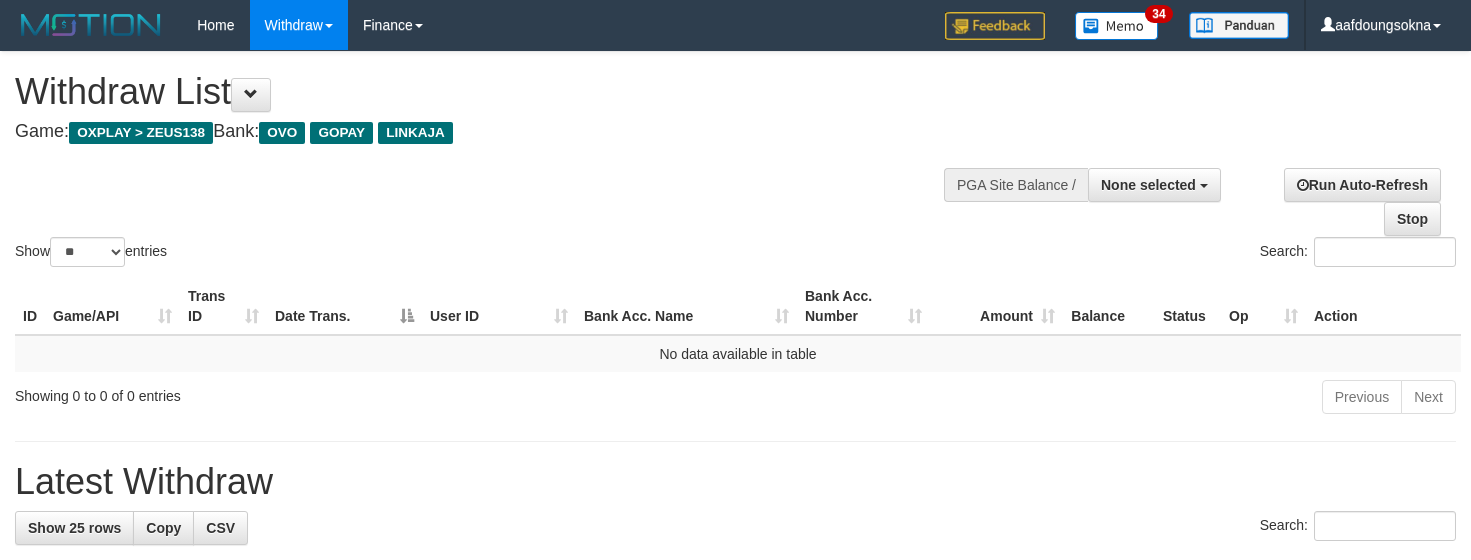 select 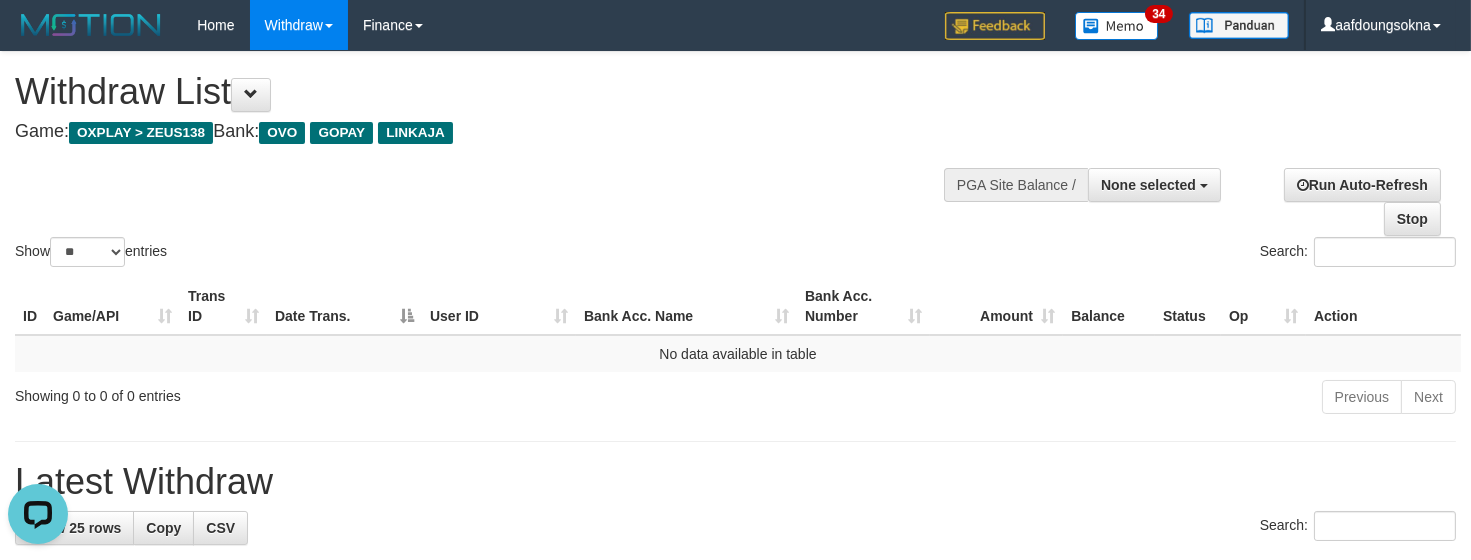 scroll, scrollTop: 0, scrollLeft: 0, axis: both 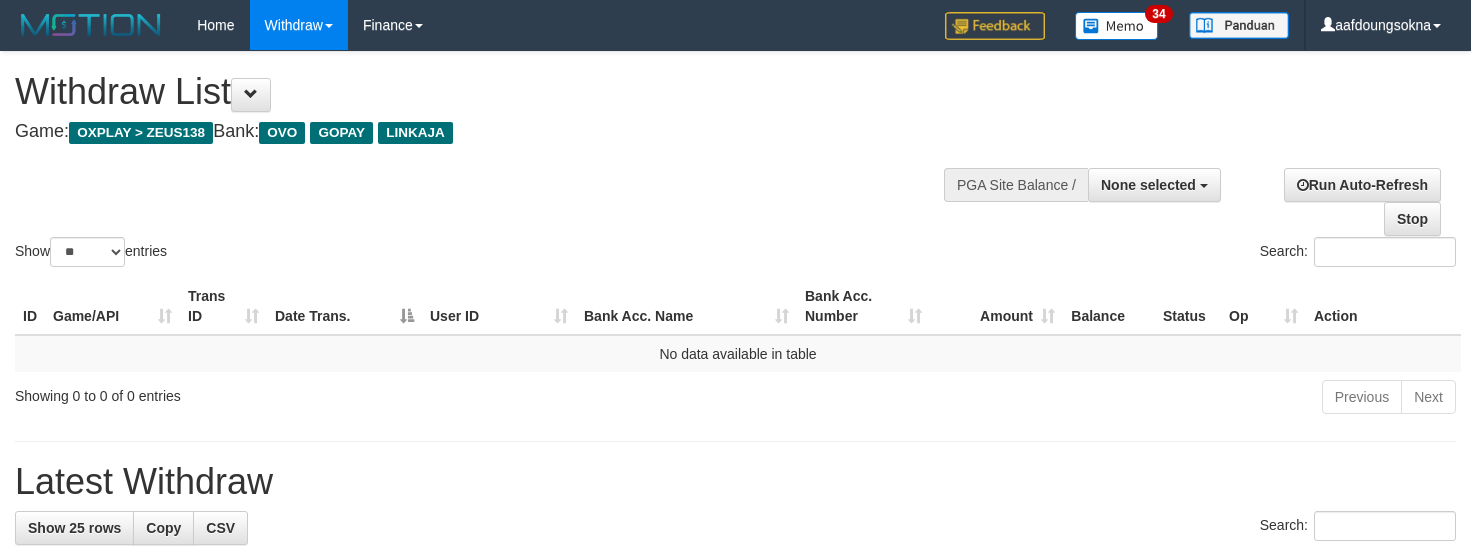 select 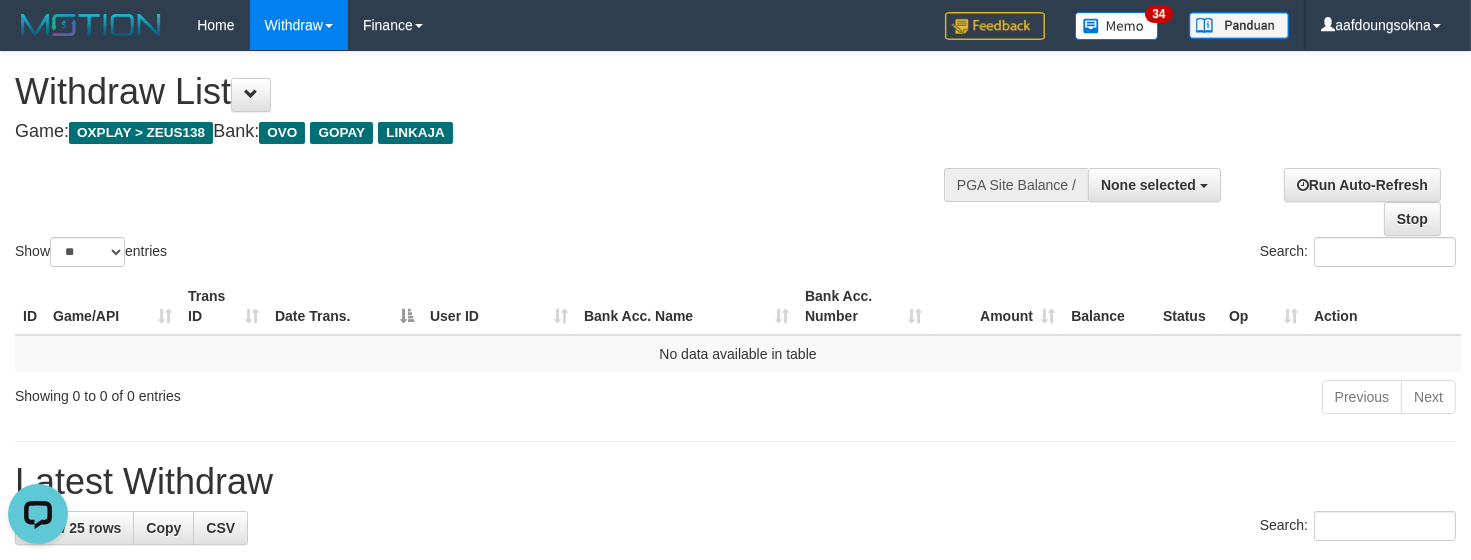 scroll, scrollTop: 0, scrollLeft: 0, axis: both 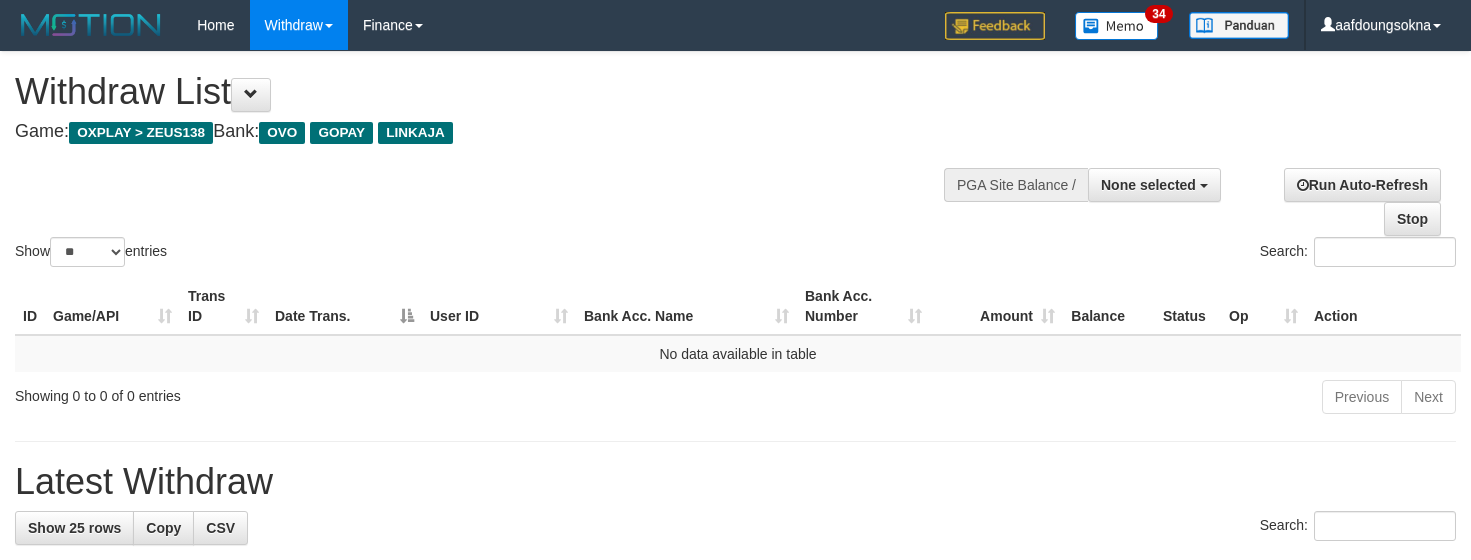 select 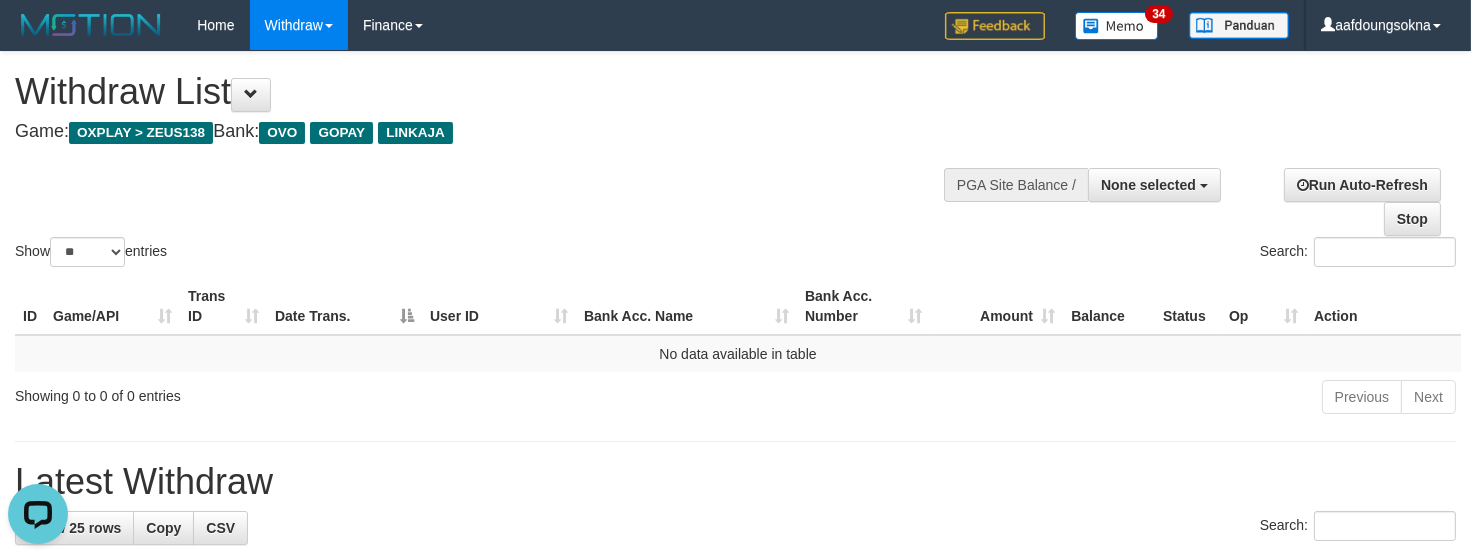 scroll, scrollTop: 0, scrollLeft: 0, axis: both 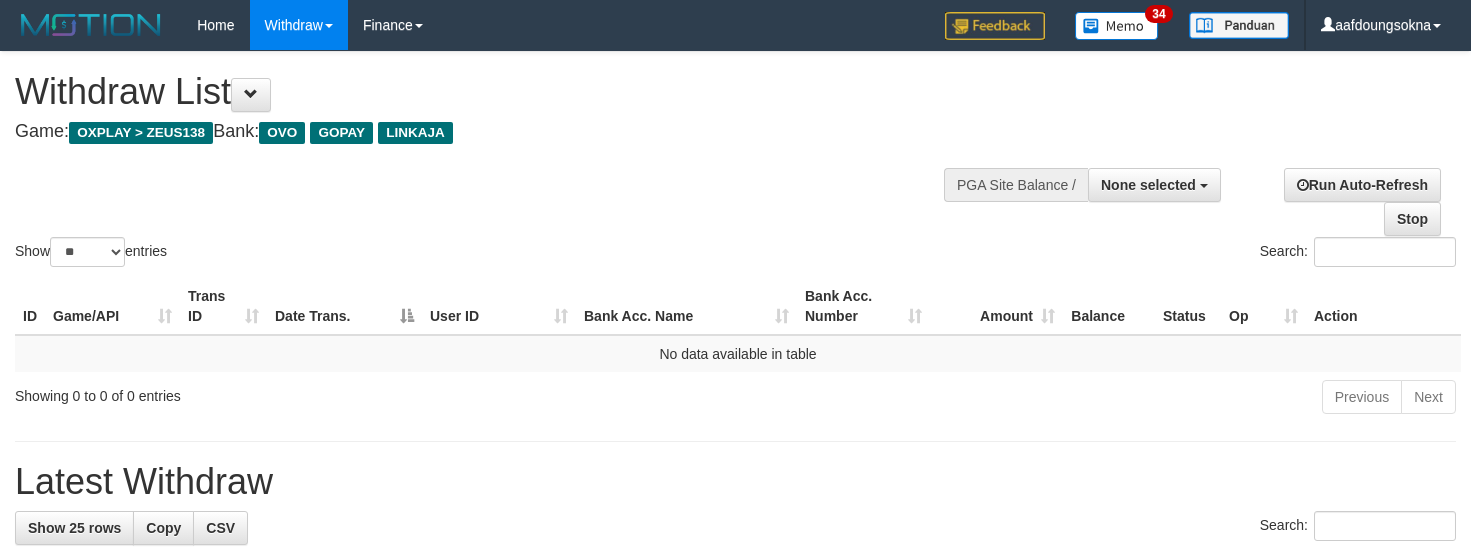 select 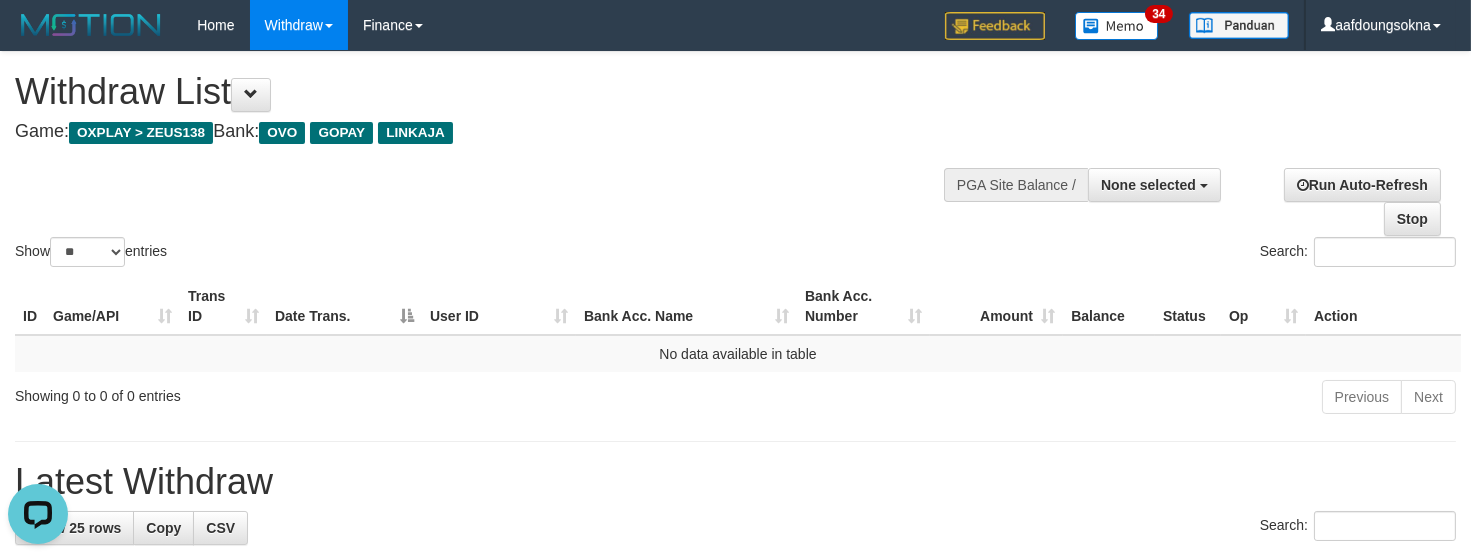 scroll, scrollTop: 0, scrollLeft: 0, axis: both 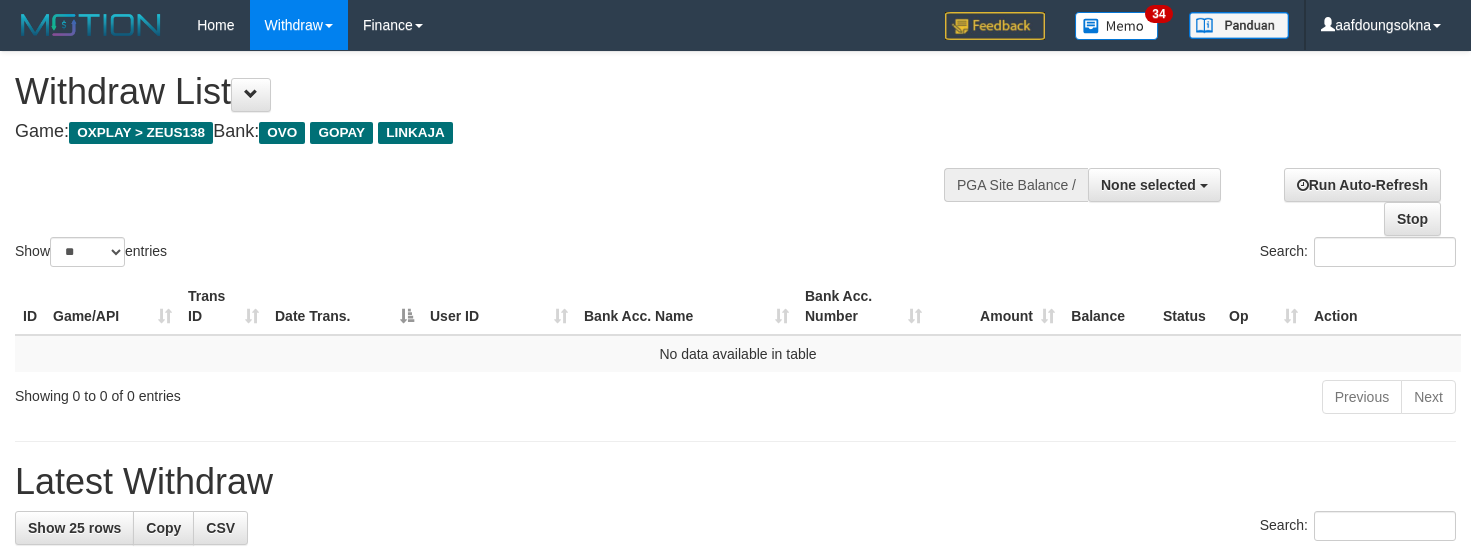 select 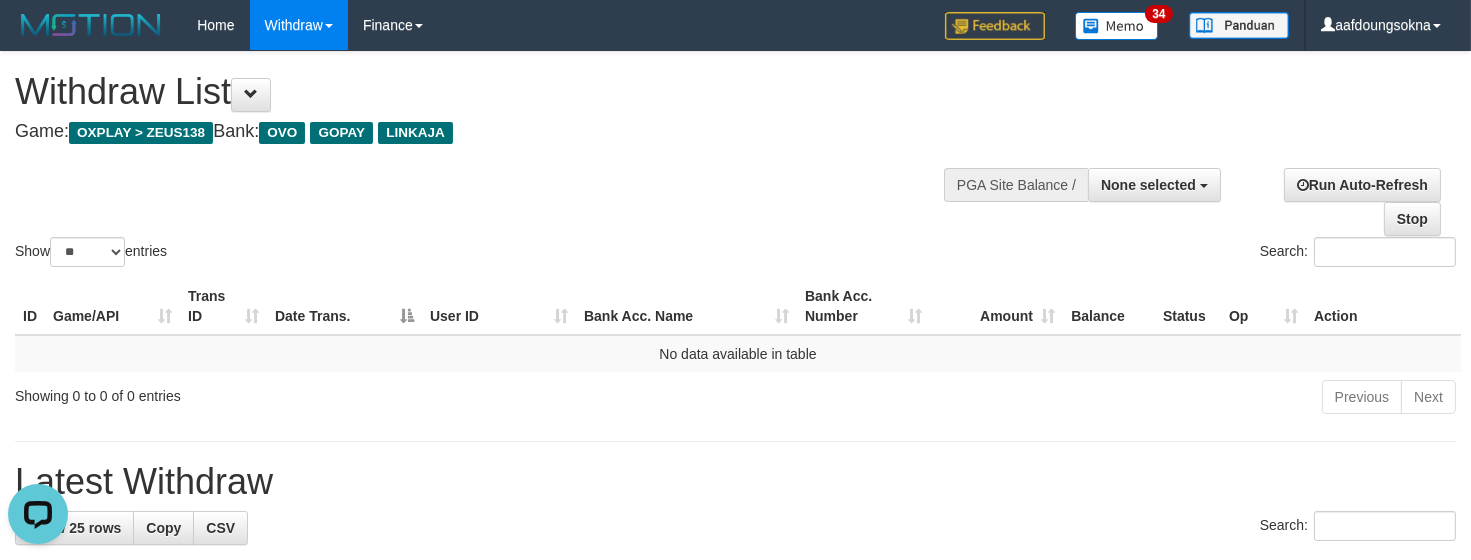 scroll, scrollTop: 0, scrollLeft: 0, axis: both 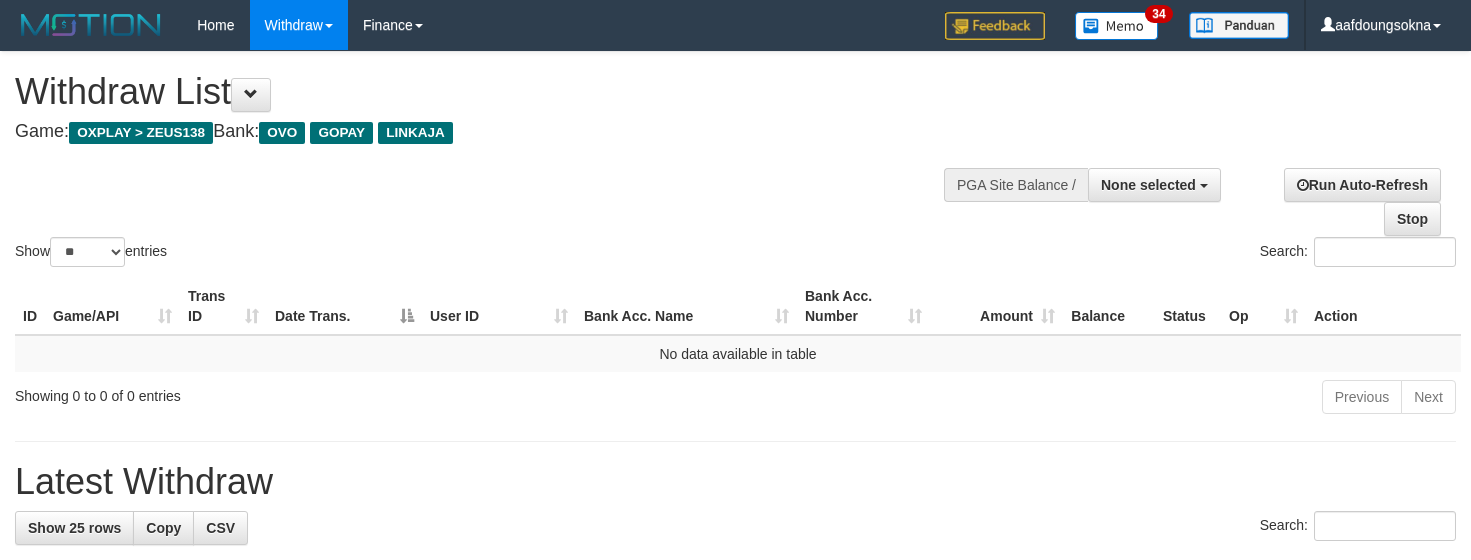 select 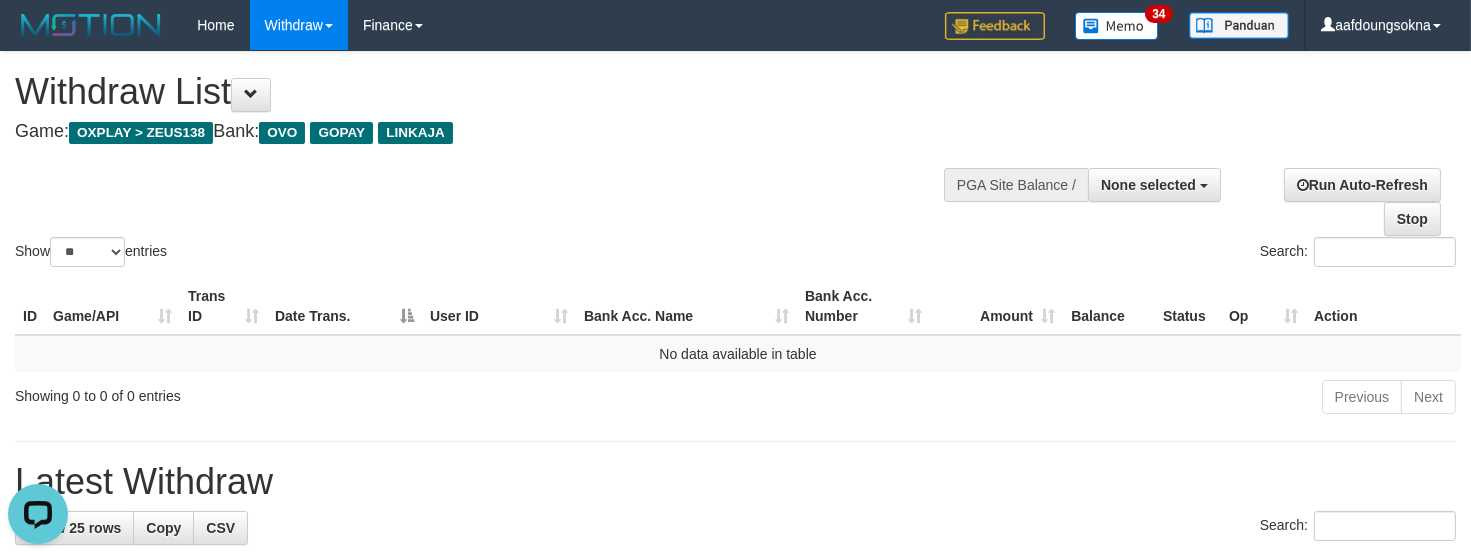 scroll, scrollTop: 0, scrollLeft: 0, axis: both 